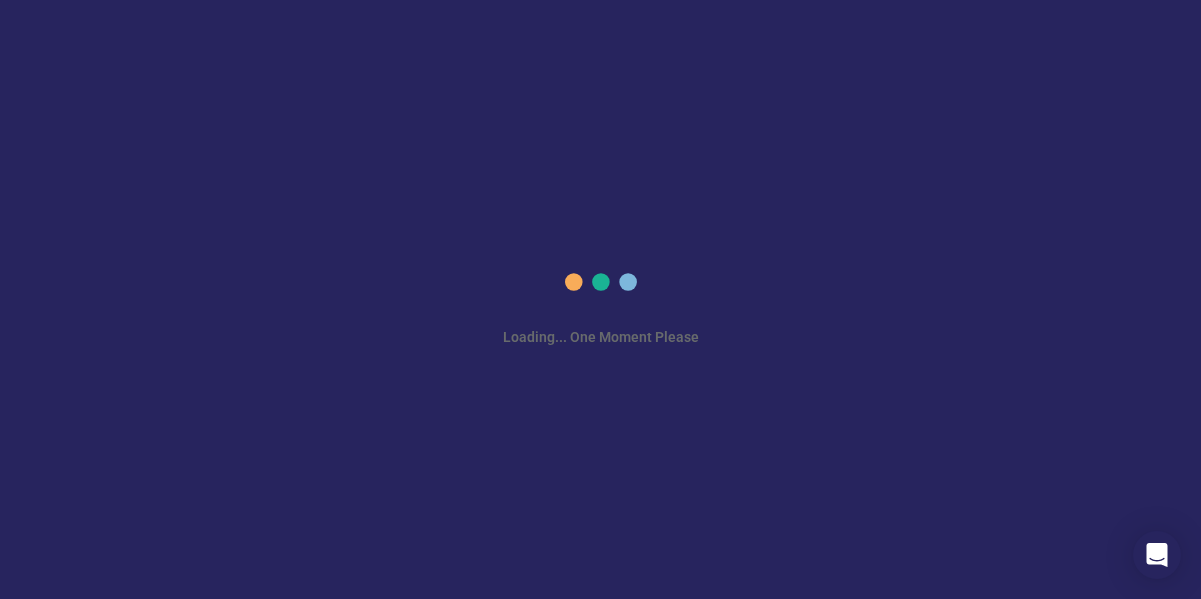 scroll, scrollTop: 0, scrollLeft: 0, axis: both 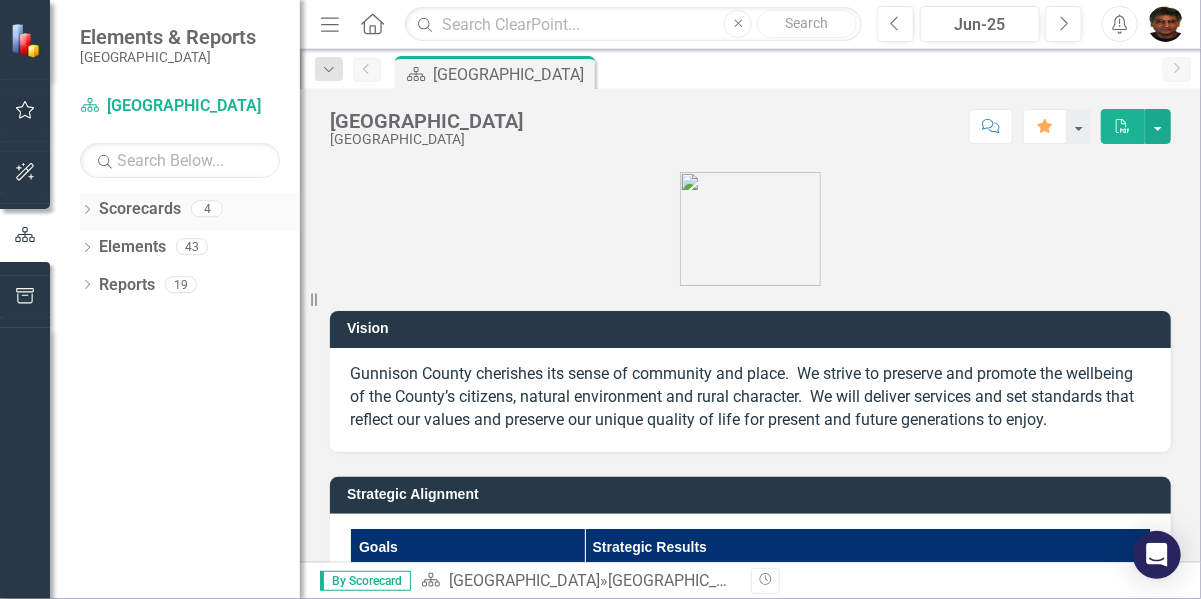 click 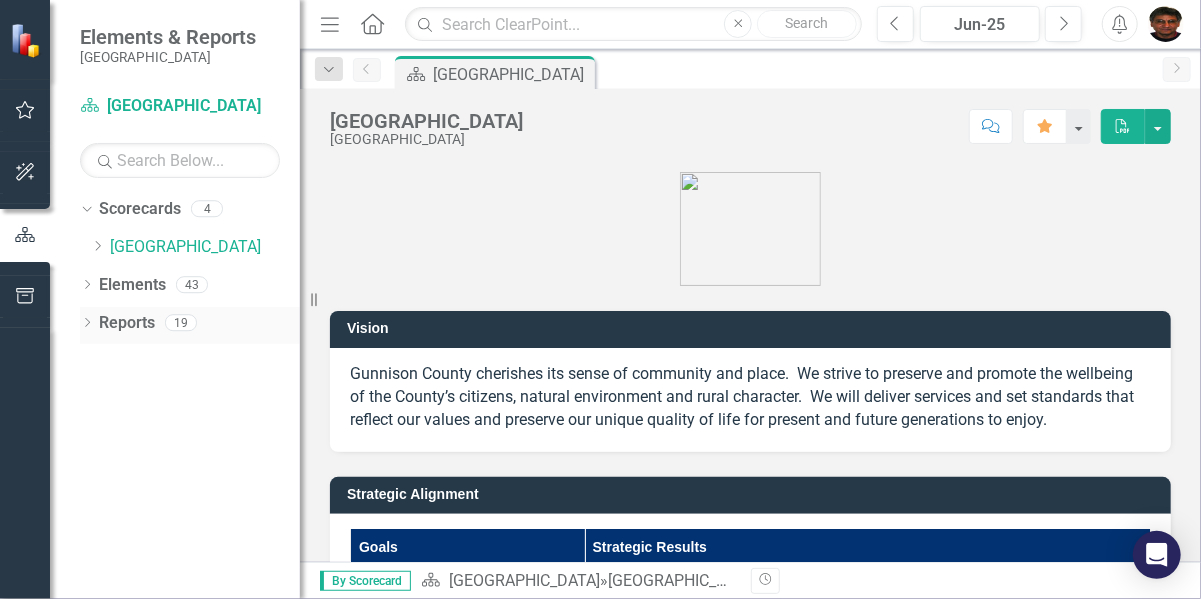 click on "Dropdown" 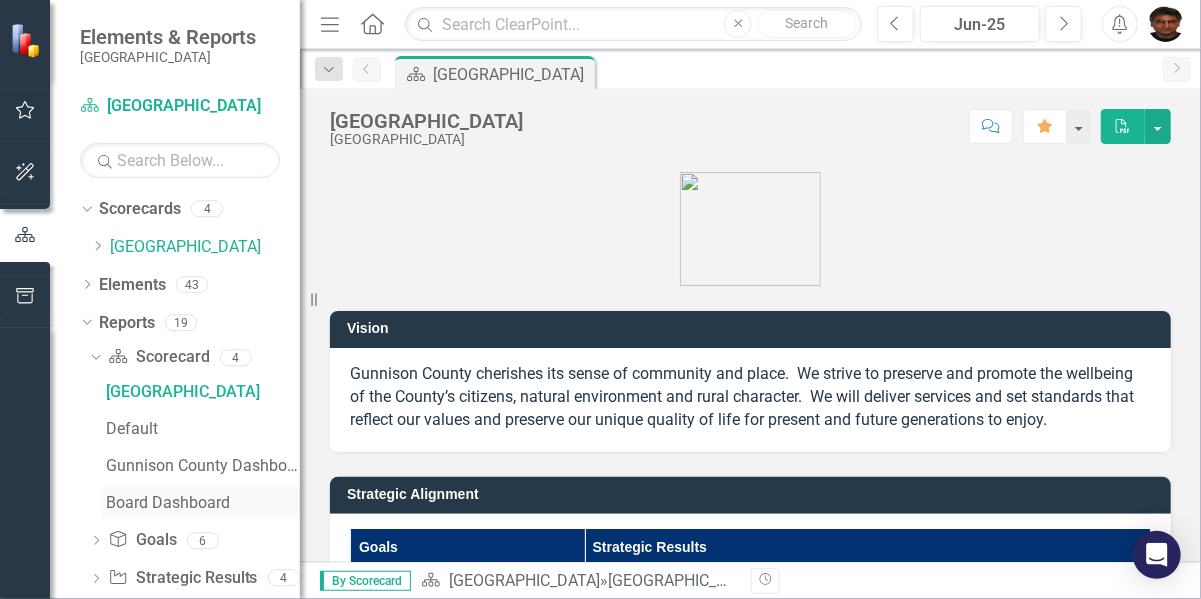 click on "Board Dashboard" at bounding box center (203, 503) 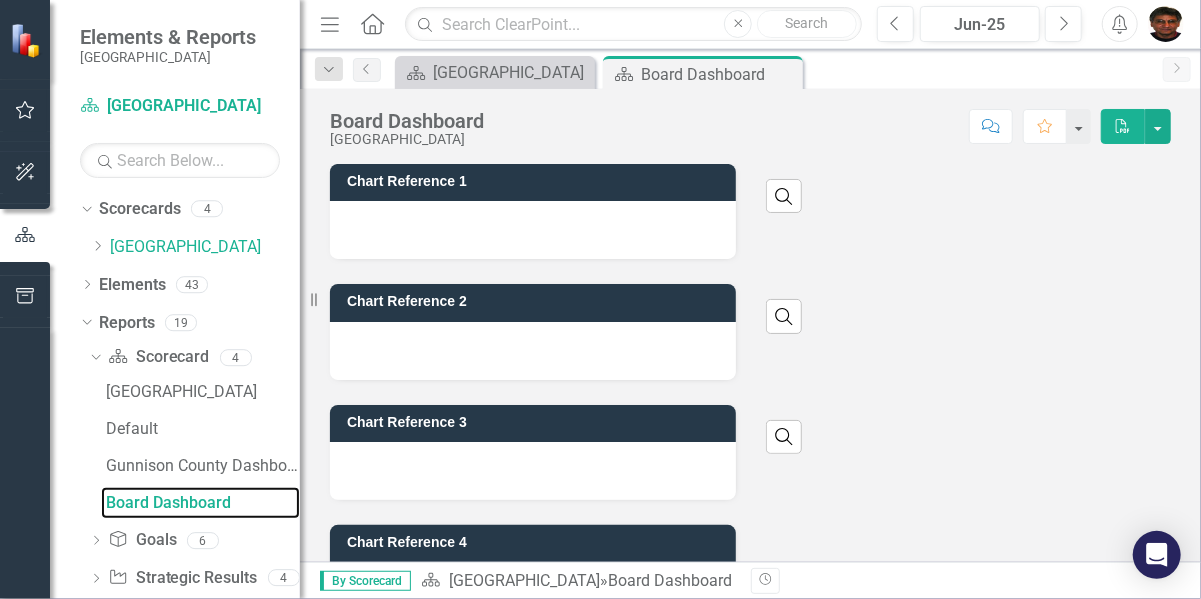 scroll, scrollTop: 143, scrollLeft: 0, axis: vertical 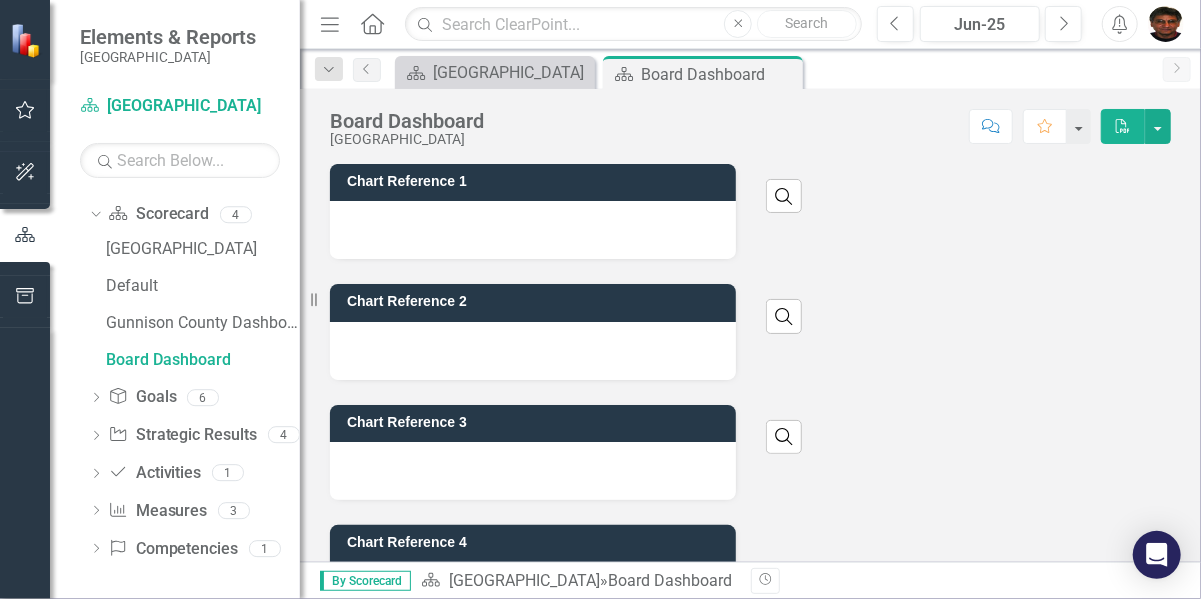 click on "Dropdown Scorecards 4 Dropdown Gunnison County Dropdown Facilities & Grounds Department Facilities and Grounds Program [PERSON_NAME] Dropdown Elements 43 Dropdown Goal Goals 4 A. Ensure Sound Infrastructure B. Protect the Environment C. Promote Prosperous, Collaborative, and Healthy Communities D. Deliver High Quality Services Dropdown Strategic Result Strategic Results 39   2024 PLAN:  A1 (Road and Bridge Funding) Dropdown 2024 PLAN:  A2 ([GEOGRAPHIC_DATA]) Dropdown 2024 PLAN:  A3a (Fairgrounds Master Plan) Dropdown 2024 PLAN:  B1 (Water Protection) Dropdown 2024 PLAN:  B2 (Land Conservation) Dropdown 2024 PLAN:  B3a-c (Greenhouse Gas Emissions) Dropdown 2024 PLAN:  C1a-e (Community & Family Health) Dropdown 2024 PLAN:  C2a-f (Youth Substance Abuse) Dropdown 2024 PLAN:  C3a-d (Childcare & Education) Dropdown 2024 PLAN:  C4 (Airport Economic Impact)   2024 PLAN:  D1 (Outreach)   2024 PLAN:  D2 (STR Licensing)   2024 PLAN:  D3 (LUR Revisions & Corridor Plan) Dropdown 2024 PLAN:  D4 (Housing Construction) Dropdown" at bounding box center (175, 396) 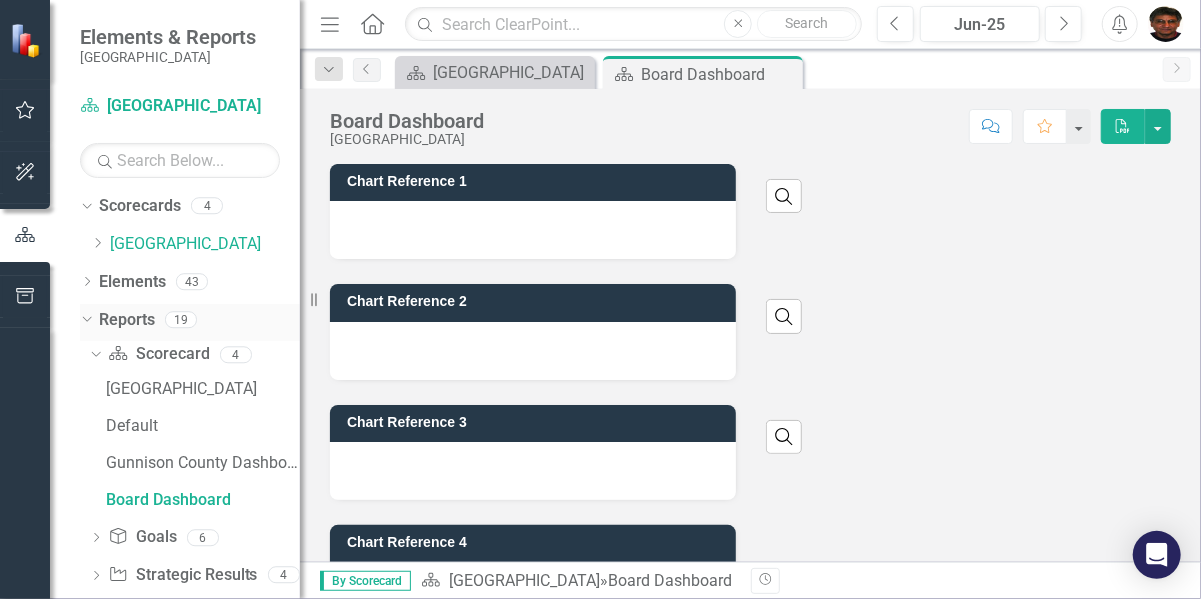 scroll, scrollTop: 0, scrollLeft: 0, axis: both 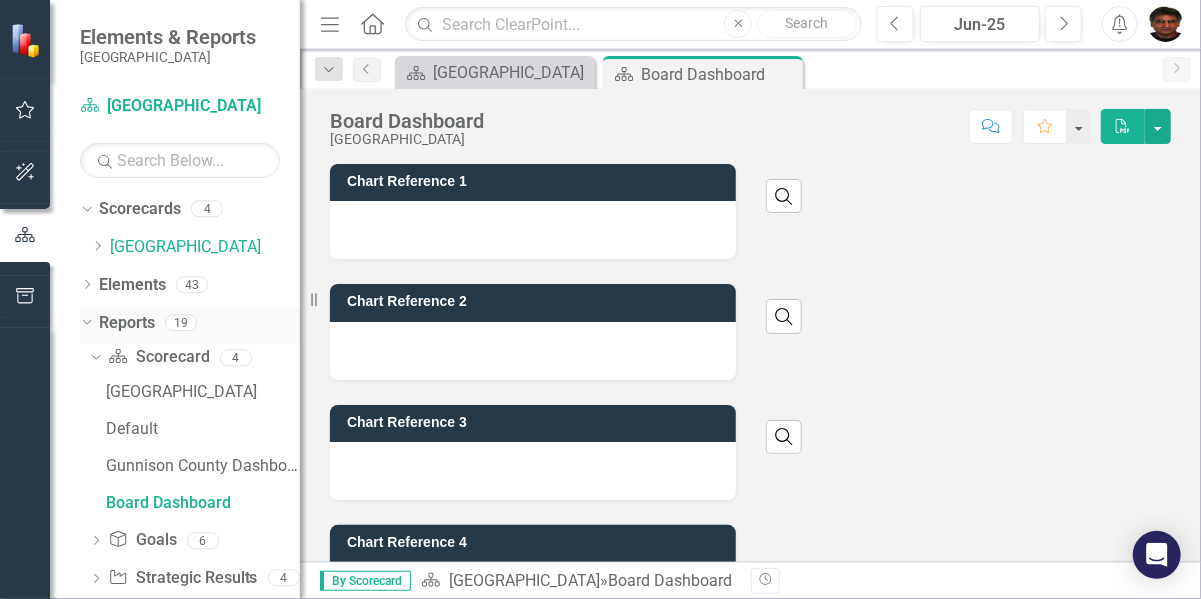 click on "Dropdown" 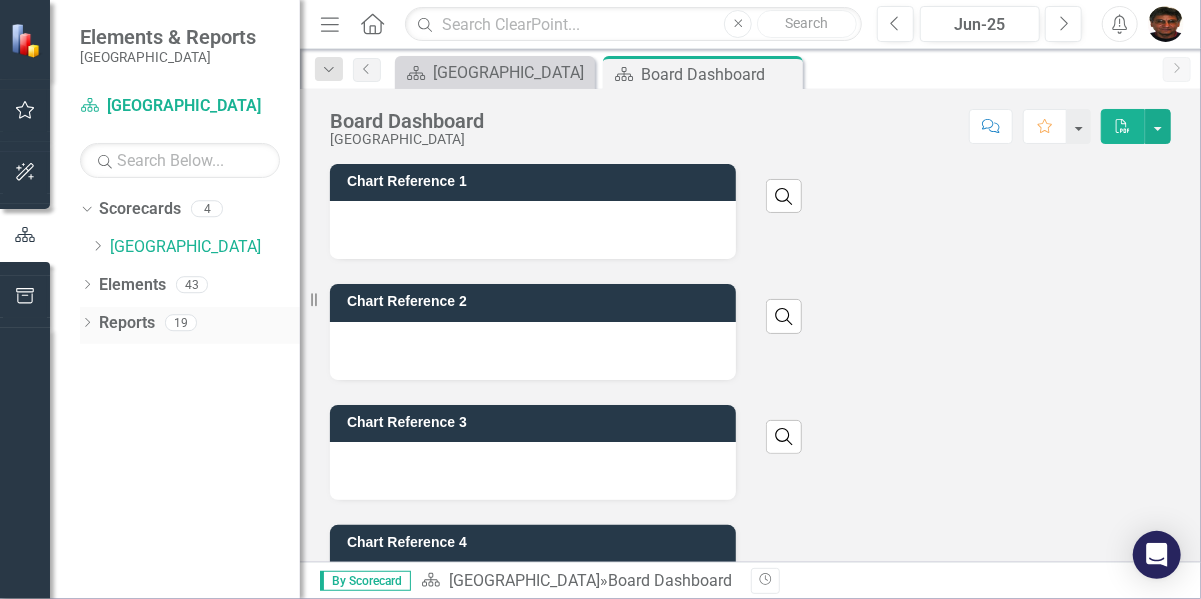 click on "Dropdown" 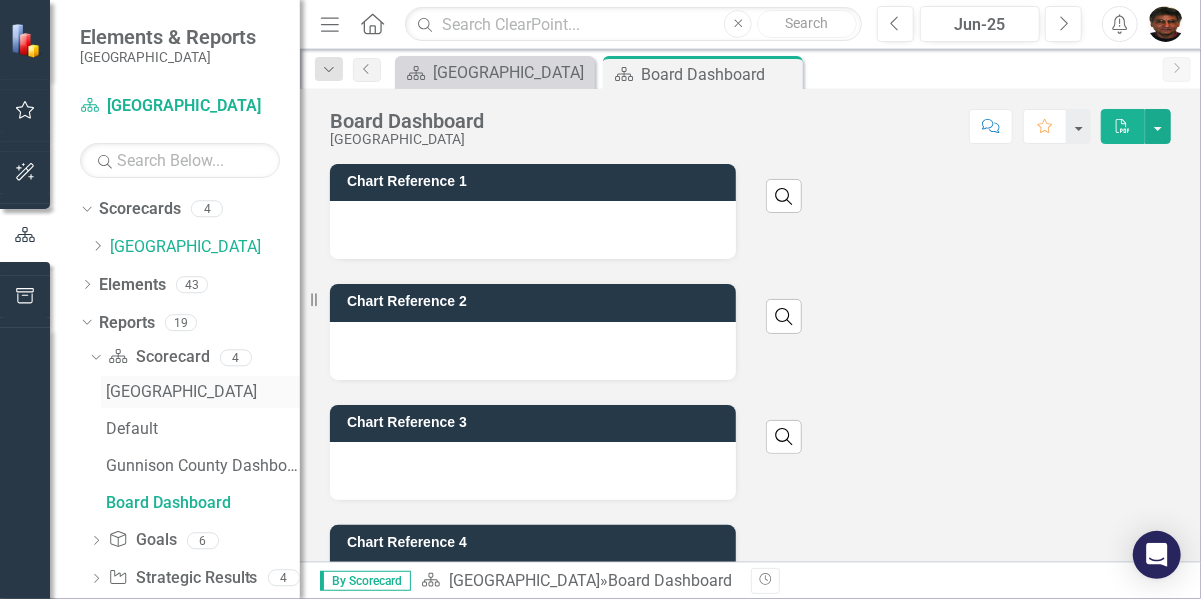 click on "[GEOGRAPHIC_DATA]" at bounding box center [203, 392] 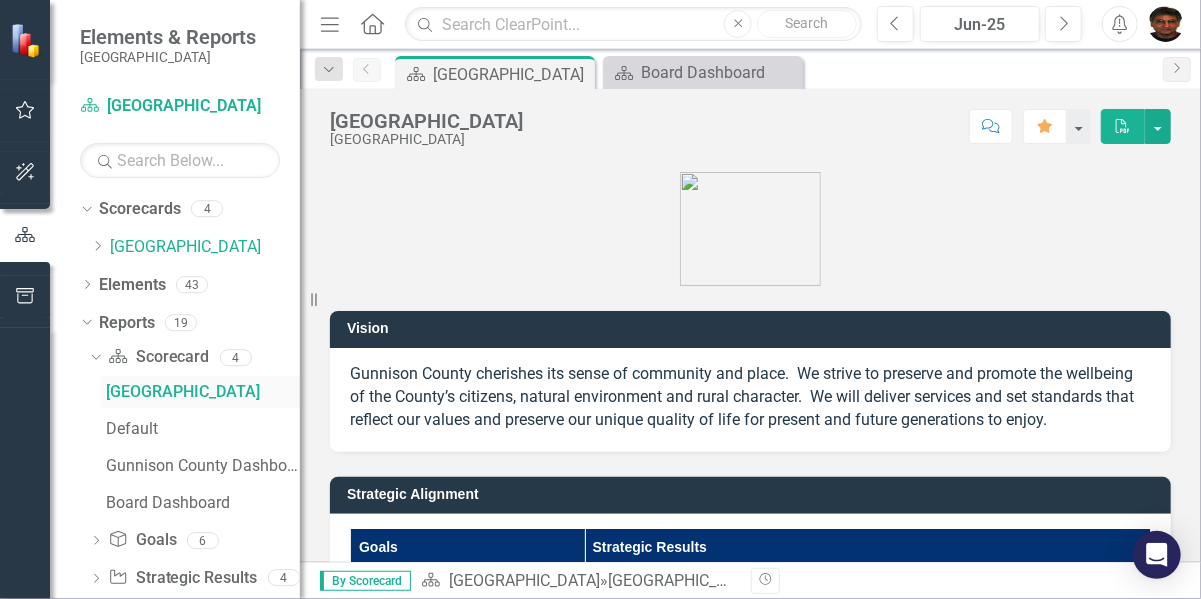 click on "[GEOGRAPHIC_DATA]" at bounding box center [203, 392] 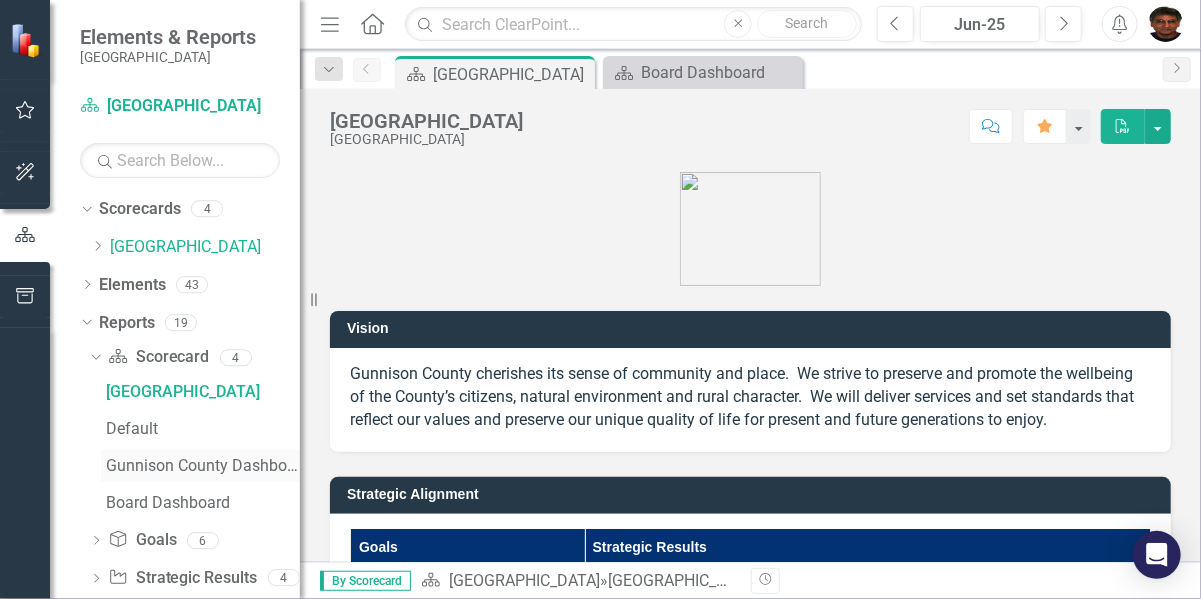 click on "Gunnison County Dashboard" at bounding box center (203, 466) 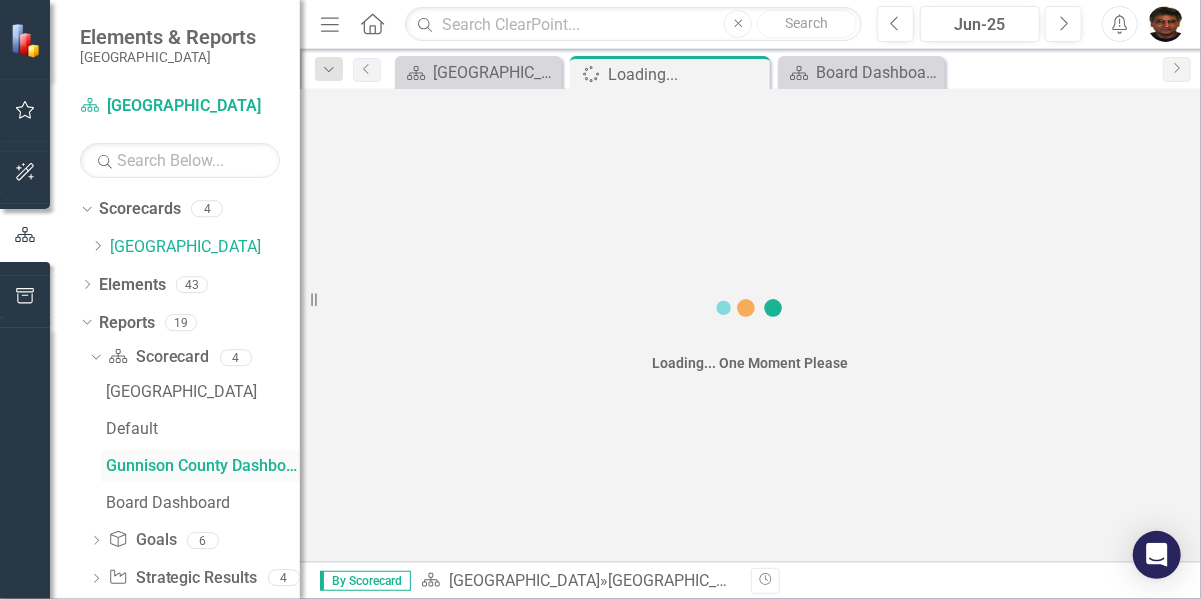 click on "Gunnison County Dashboard" at bounding box center (203, 466) 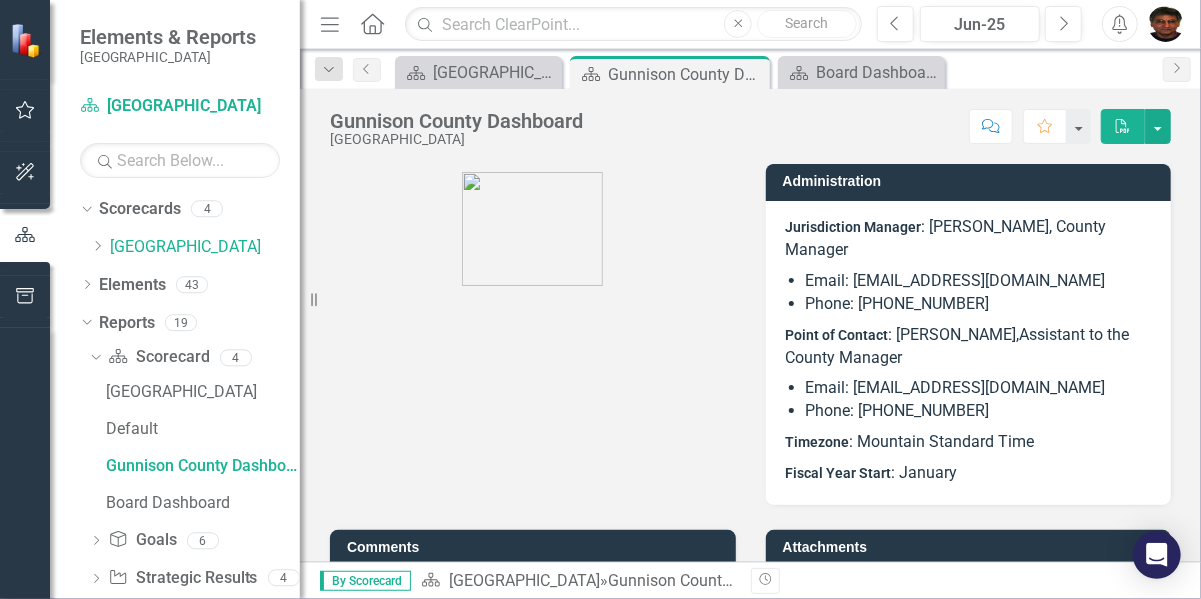 click on "Dropdown Scorecards 4 Dropdown Gunnison County Dropdown Facilities & Grounds Department Facilities and Grounds Program [PERSON_NAME] Dropdown Elements 43 Dropdown Goal Goals 4 A. Ensure Sound Infrastructure B. Protect the Environment C. Promote Prosperous, Collaborative, and Healthy Communities D. Deliver High Quality Services Dropdown Strategic Result Strategic Results 39   2024 PLAN:  A1 (Road and Bridge Funding) Dropdown 2024 PLAN:  A2 ([GEOGRAPHIC_DATA]) Dropdown 2024 PLAN:  A3a (Fairgrounds Master Plan) Dropdown 2024 PLAN:  B1 (Water Protection) Dropdown 2024 PLAN:  B2 (Land Conservation) Dropdown 2024 PLAN:  B3a-c (Greenhouse Gas Emissions) Dropdown 2024 PLAN:  C1a-e (Community & Family Health) Dropdown 2024 PLAN:  C2a-f (Youth Substance Abuse) Dropdown 2024 PLAN:  C3a-d (Childcare & Education) Dropdown 2024 PLAN:  C4 (Airport Economic Impact)   2024 PLAN:  D1 (Outreach)   2024 PLAN:  D2 (STR Licensing)   2024 PLAN:  D3 (LUR Revisions & Corridor Plan) Dropdown 2024 PLAN:  D4 (Housing Construction) Dropdown" at bounding box center (175, 396) 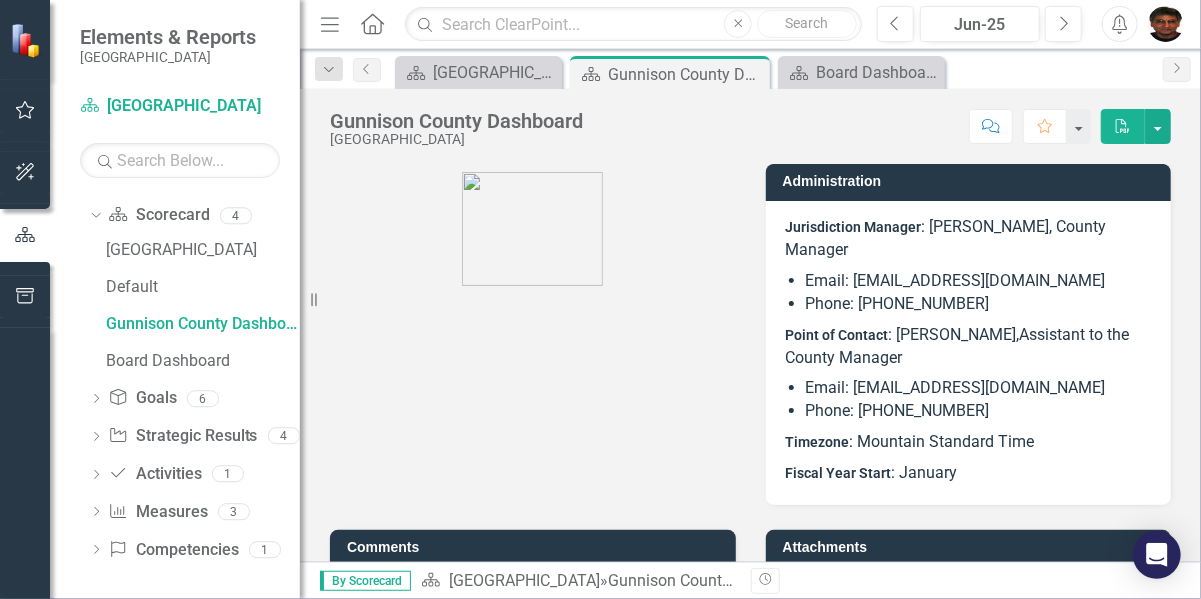 scroll, scrollTop: 143, scrollLeft: 0, axis: vertical 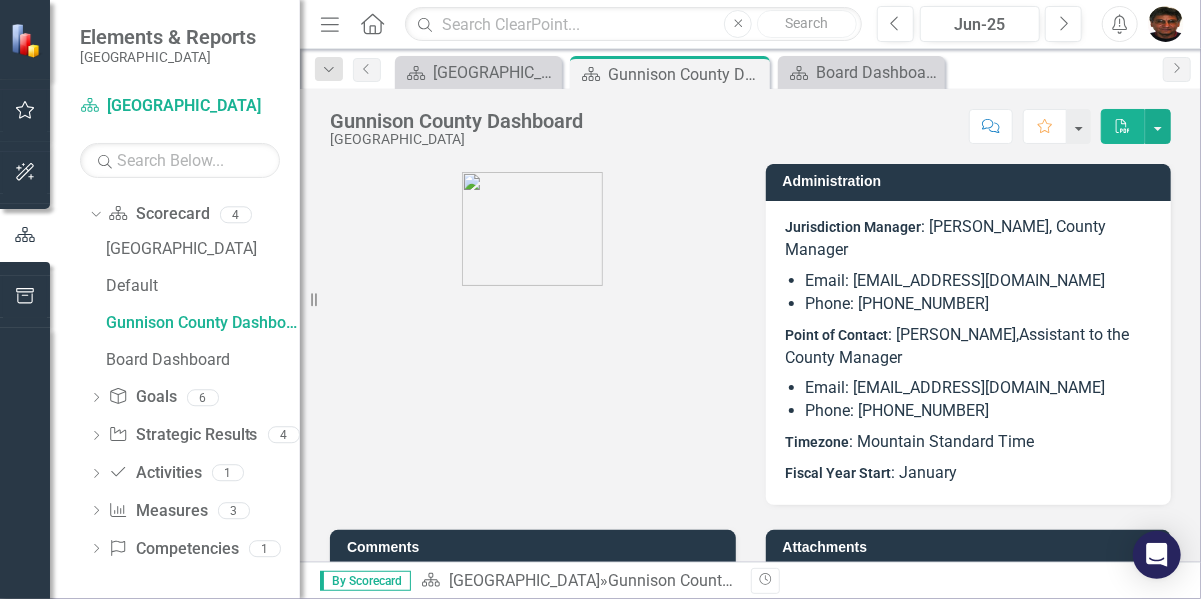 click on "Dropdown" 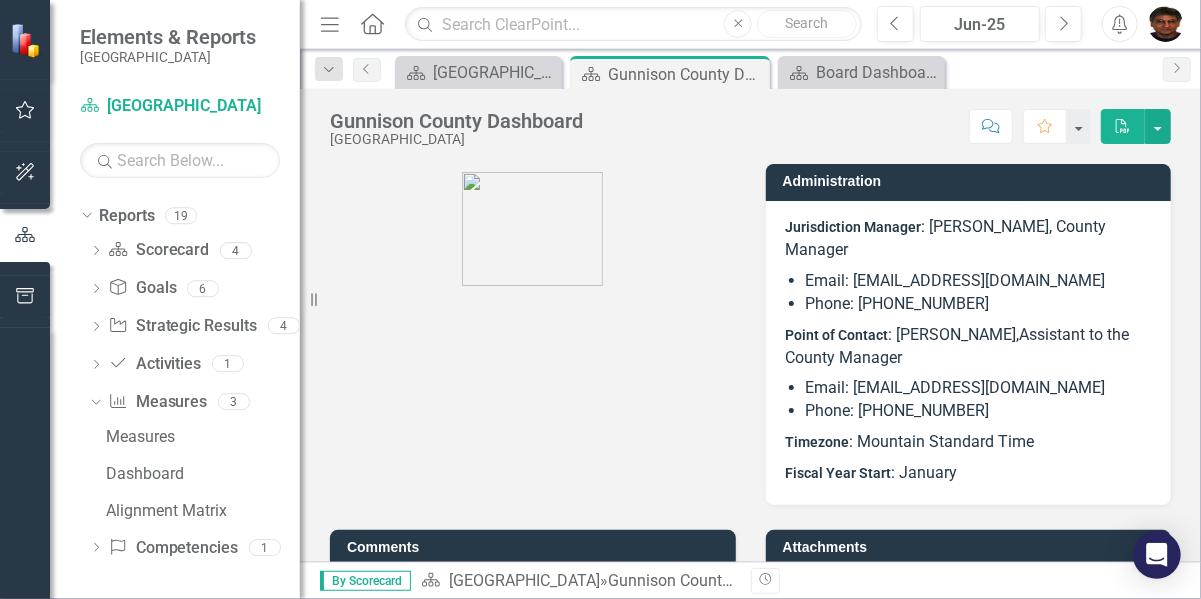 scroll, scrollTop: 106, scrollLeft: 0, axis: vertical 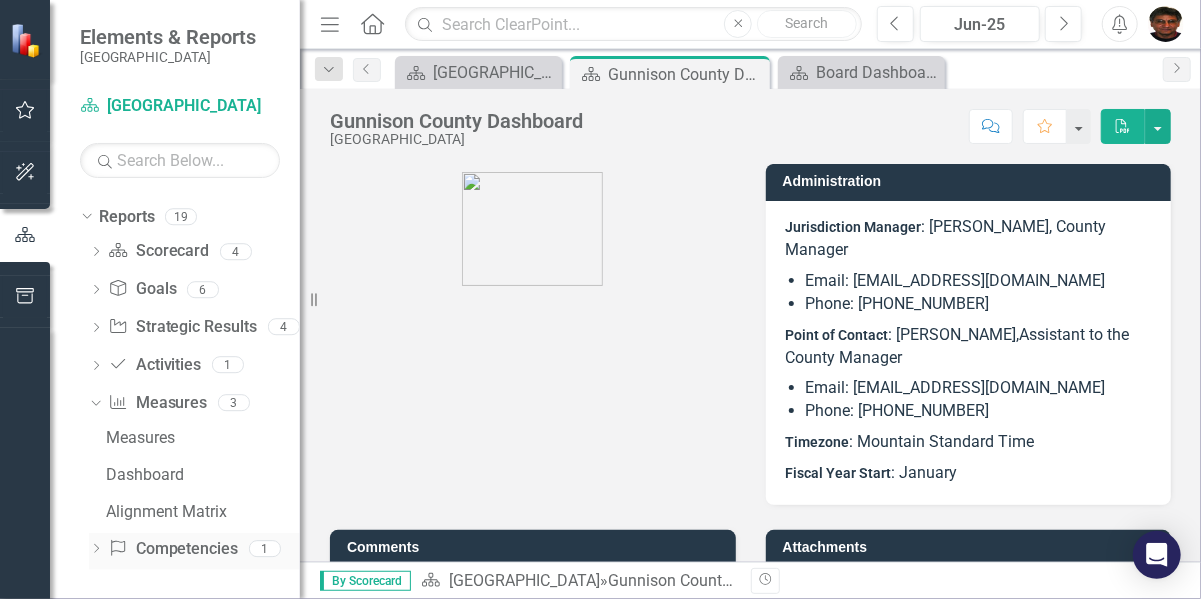 click 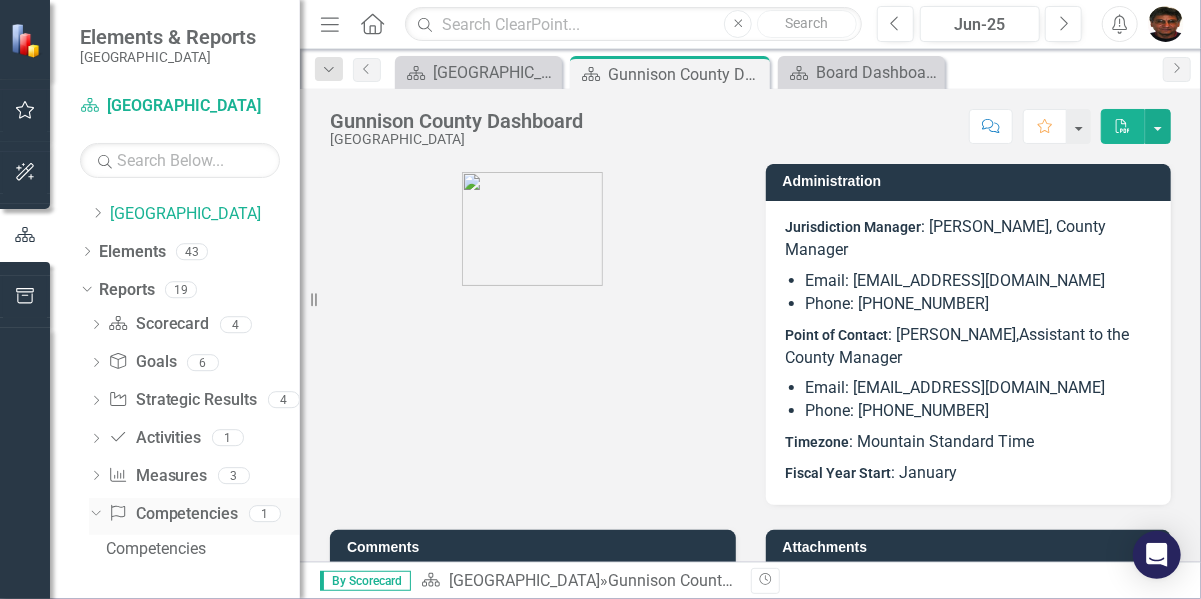 scroll, scrollTop: 32, scrollLeft: 0, axis: vertical 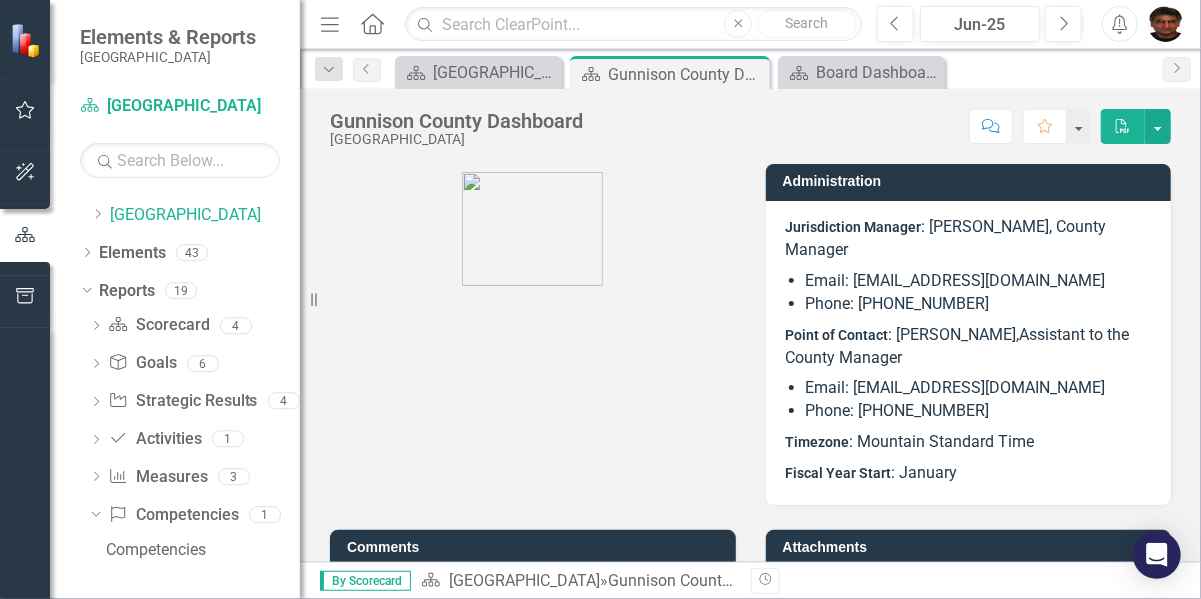 click on "Dropdown Scorecards 4 Dropdown Gunnison County Dropdown Facilities & Grounds Department Facilities and Grounds Program [PERSON_NAME] Dropdown Elements 43 Dropdown Goal Goals 4 A. Ensure Sound Infrastructure B. Protect the Environment C. Promote Prosperous, Collaborative, and Healthy Communities D. Deliver High Quality Services Dropdown Strategic Result Strategic Results 39   2024 PLAN:  A1 (Road and Bridge Funding) Dropdown 2024 PLAN:  A2 ([GEOGRAPHIC_DATA]) Dropdown 2024 PLAN:  A3a (Fairgrounds Master Plan) Dropdown 2024 PLAN:  B1 (Water Protection) Dropdown 2024 PLAN:  B2 (Land Conservation) Dropdown 2024 PLAN:  B3a-c (Greenhouse Gas Emissions) Dropdown 2024 PLAN:  C1a-e (Community & Family Health) Dropdown 2024 PLAN:  C2a-f (Youth Substance Abuse) Dropdown 2024 PLAN:  C3a-d (Childcare & Education) Dropdown 2024 PLAN:  C4 (Airport Economic Impact)   2024 PLAN:  D1 (Outreach)   2024 PLAN:  D2 (STR Licensing)   2024 PLAN:  D3 (LUR Revisions & Corridor Plan) Dropdown 2024 PLAN:  D4 (Housing Construction) Dropdown" at bounding box center [175, 396] 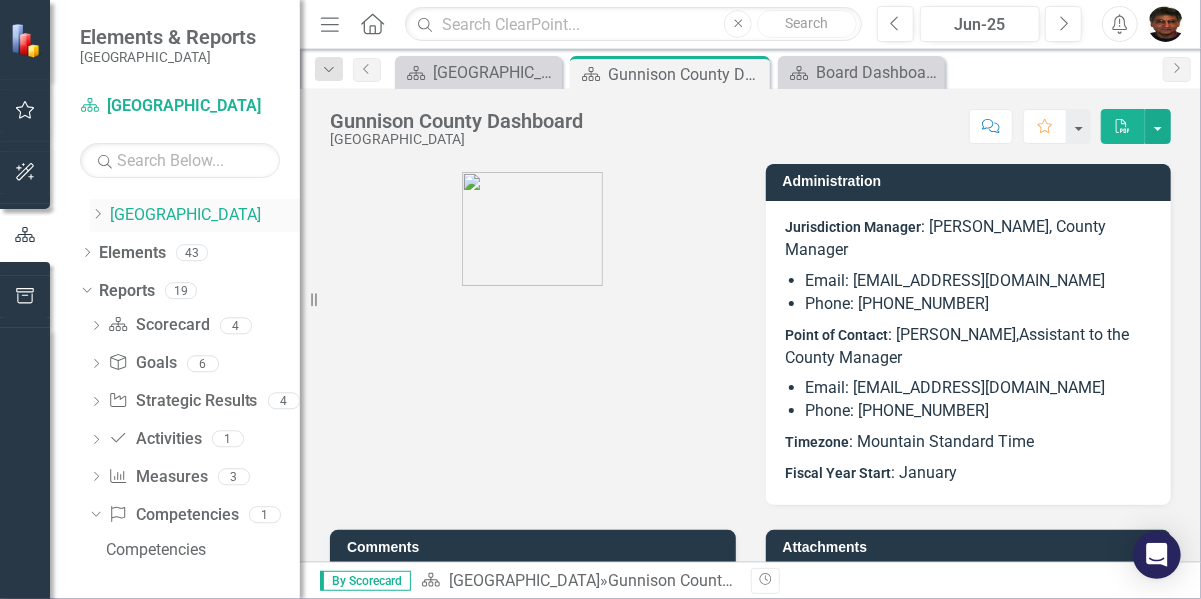 click 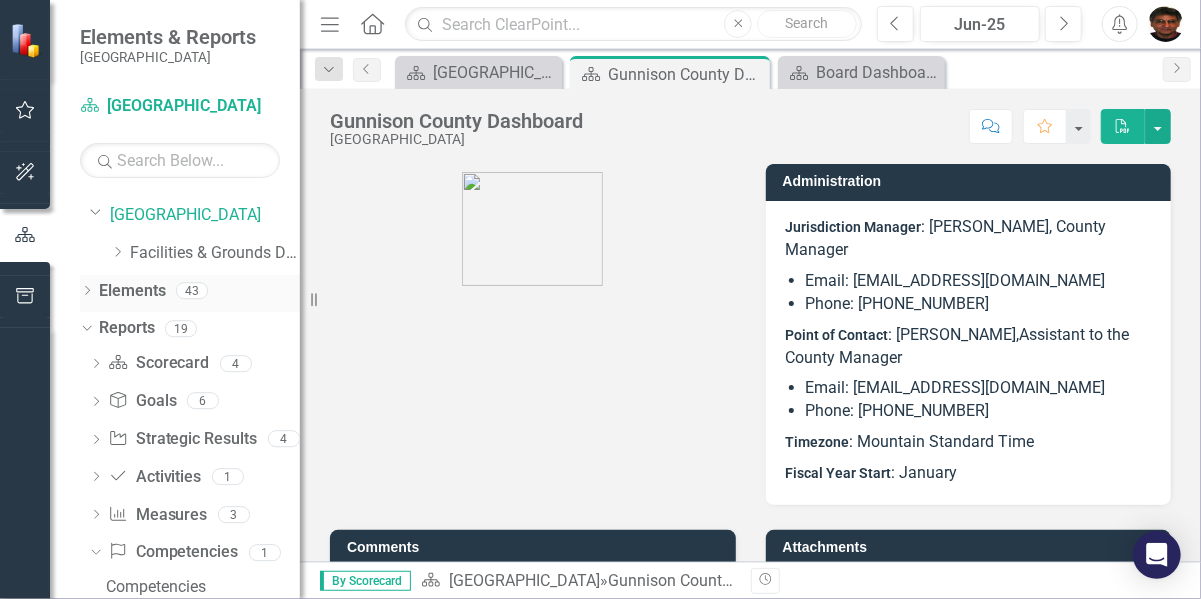 scroll, scrollTop: 70, scrollLeft: 0, axis: vertical 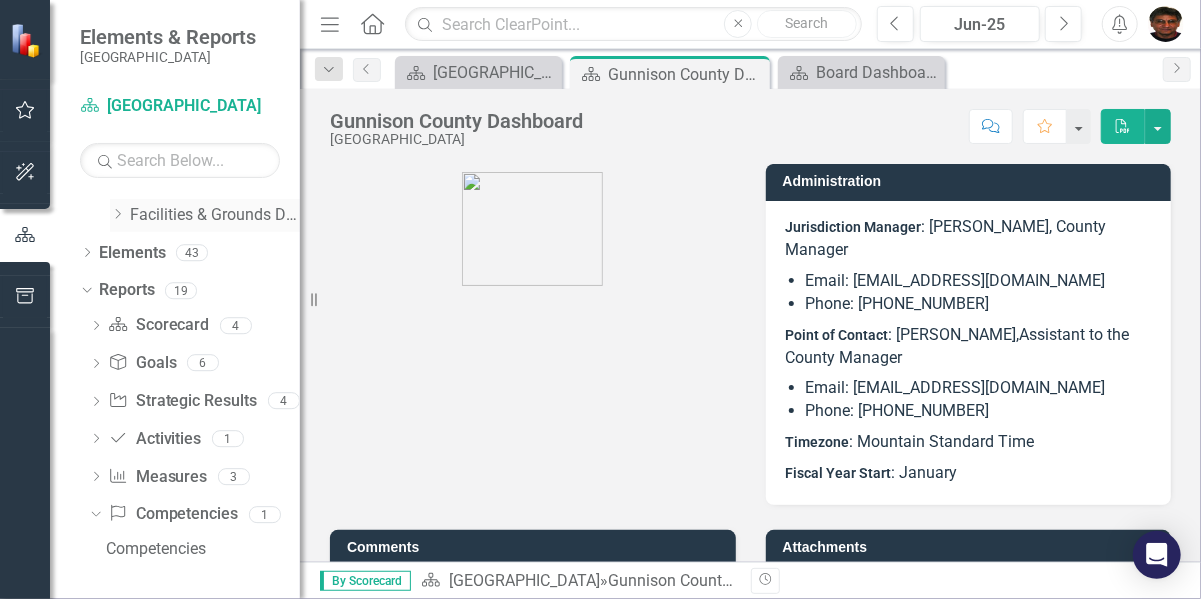 click on "Facilities & Grounds Department" at bounding box center [215, 215] 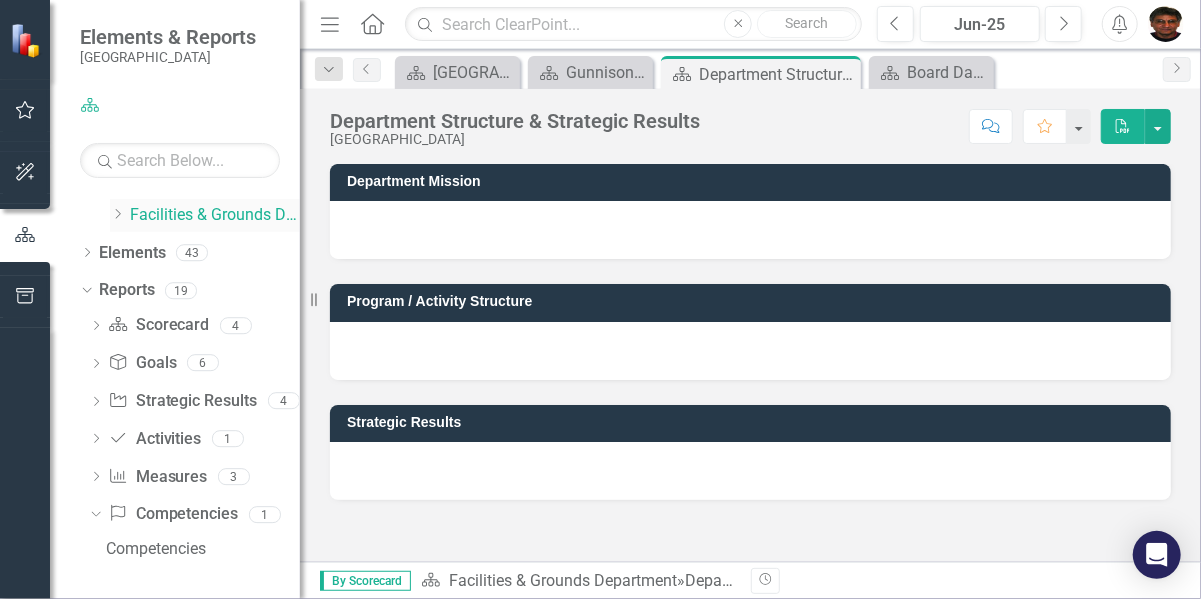 scroll, scrollTop: 0, scrollLeft: 0, axis: both 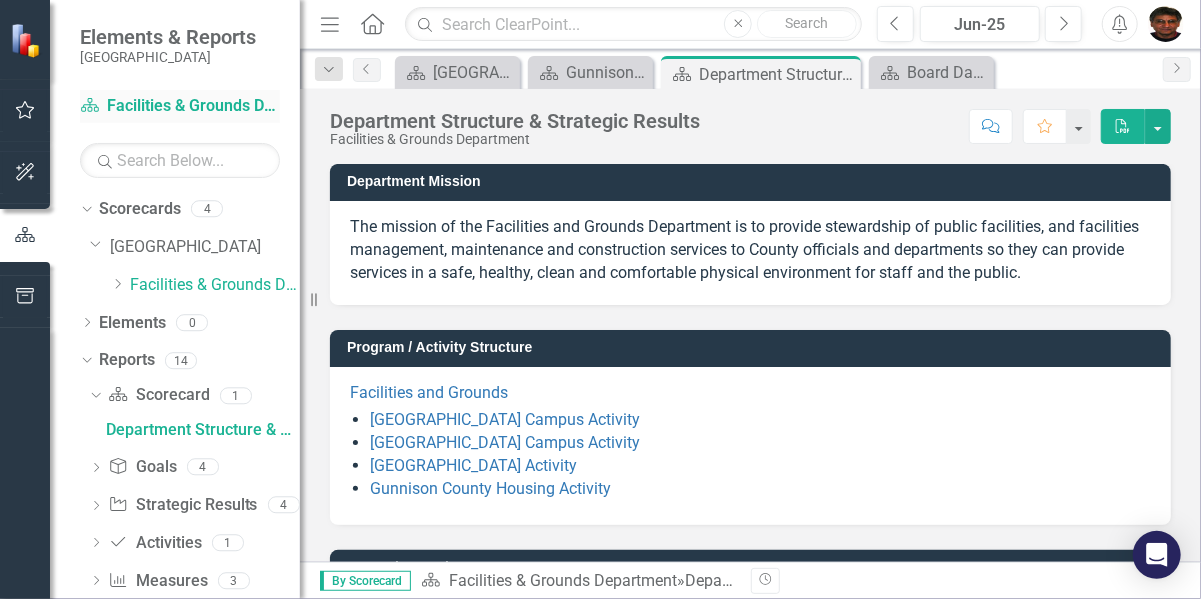 click on "Scorecard Facilities & Grounds Department" at bounding box center [180, 106] 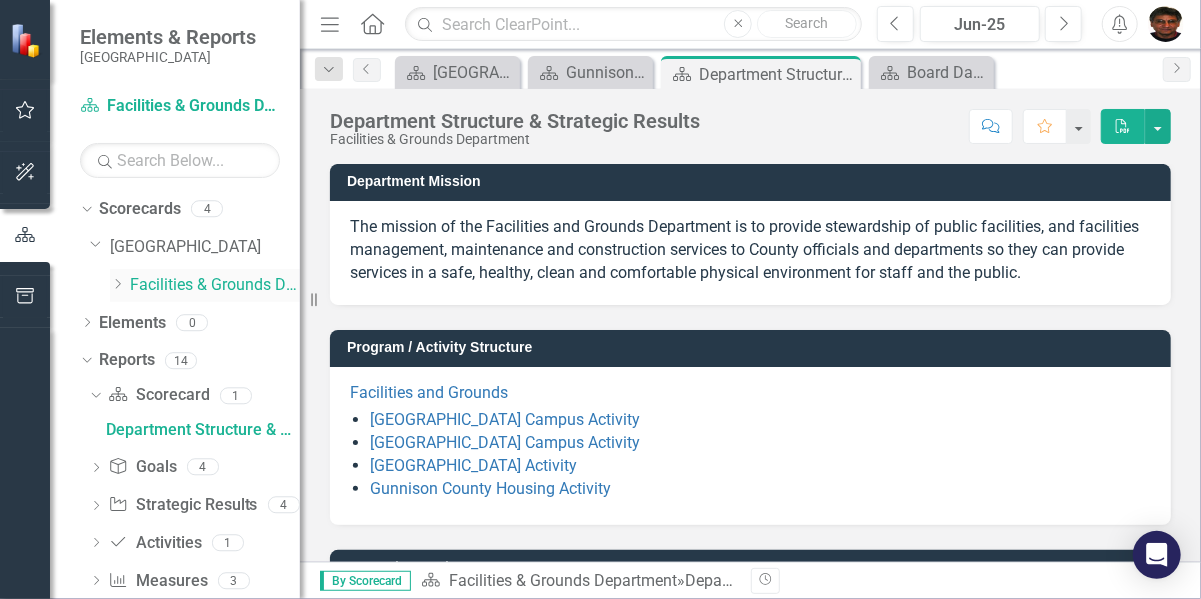 click on "Dropdown" 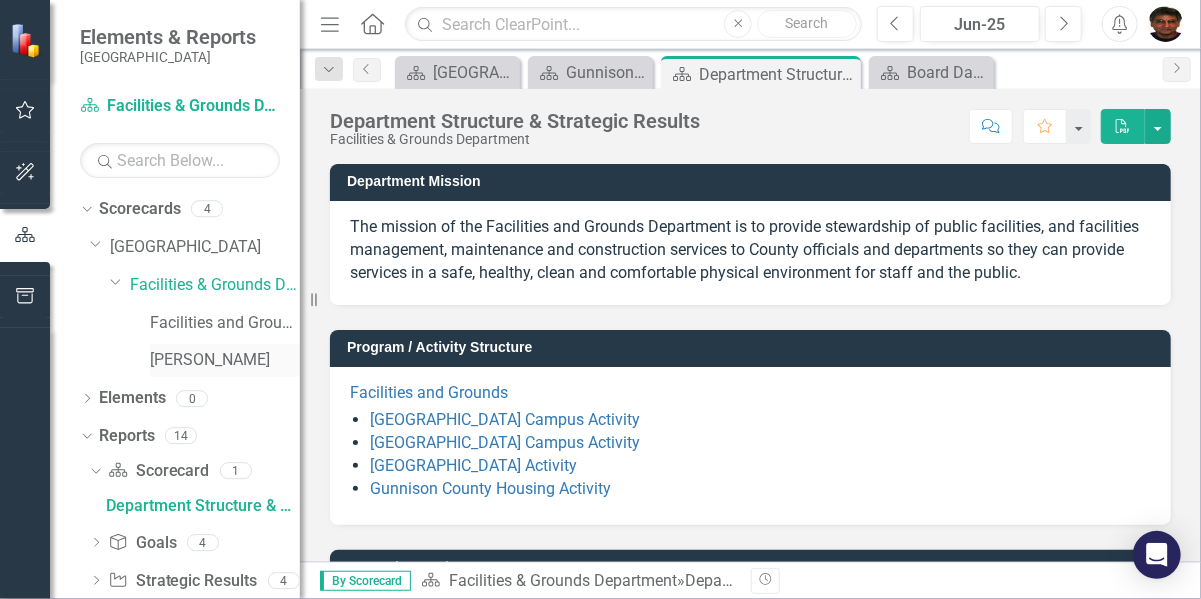 click on "[PERSON_NAME]" at bounding box center [225, 360] 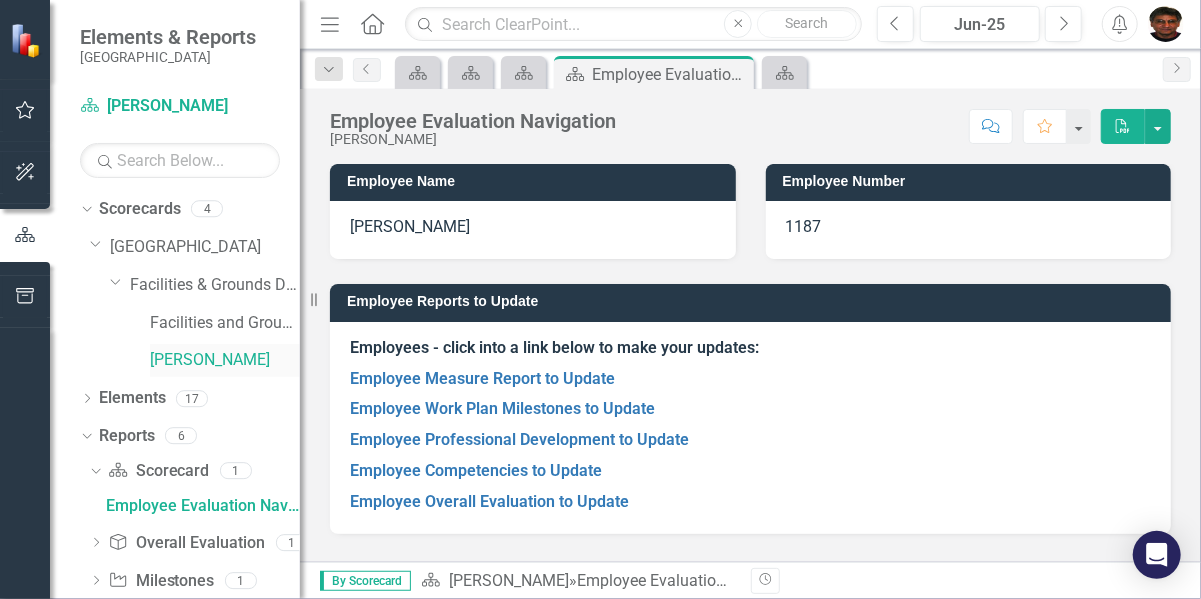 scroll, scrollTop: 0, scrollLeft: 0, axis: both 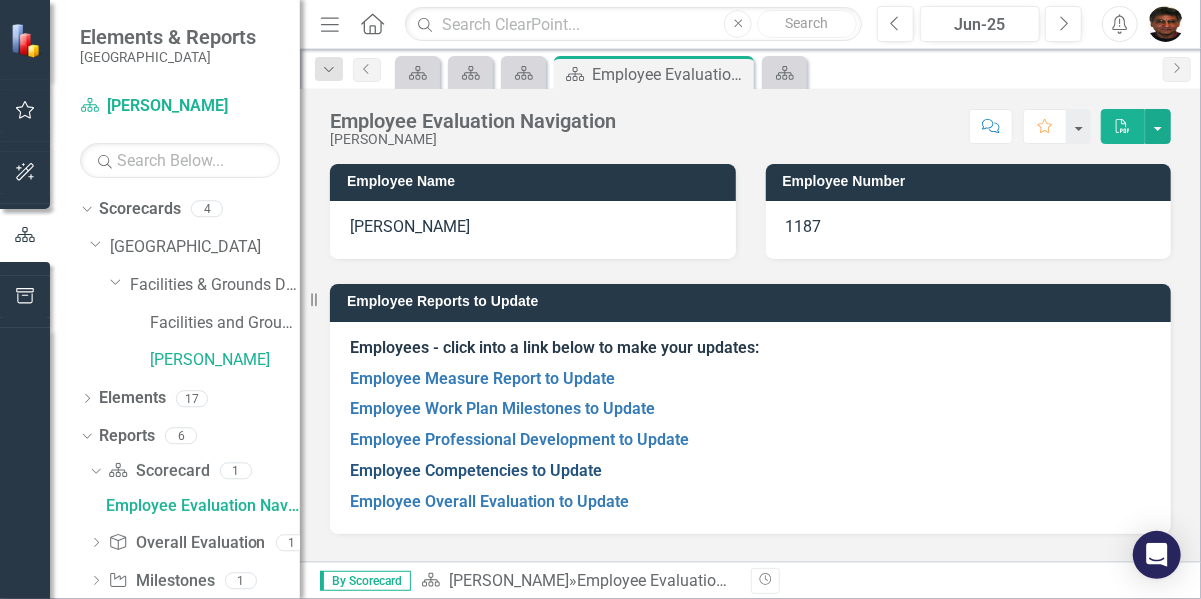 click on "Employee Competencies to Update" at bounding box center [476, 470] 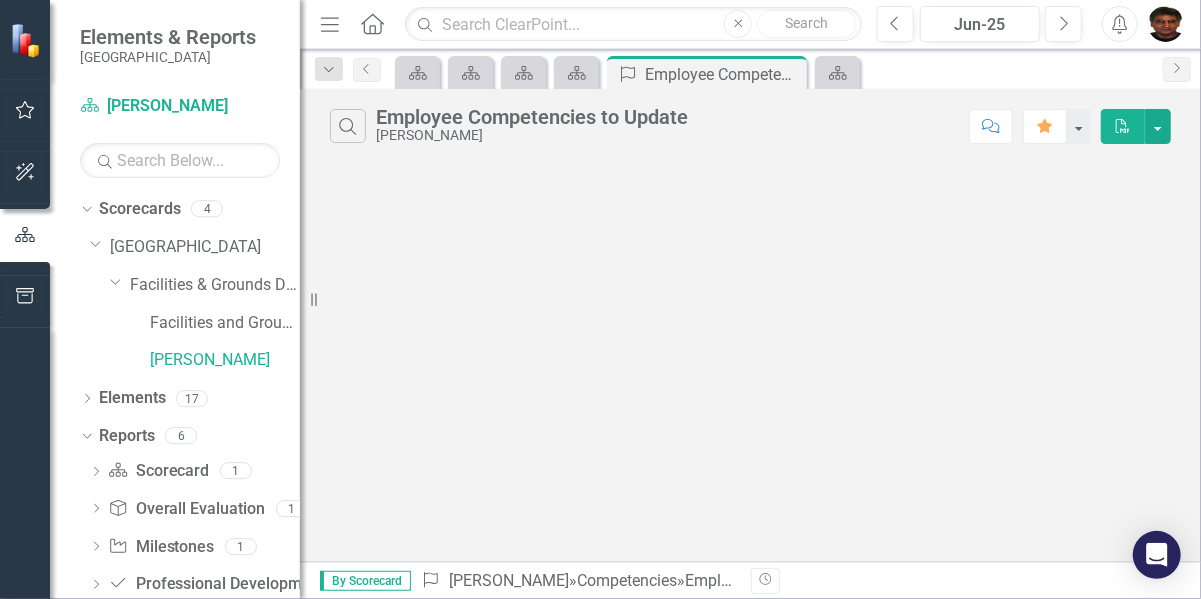 scroll, scrollTop: 63, scrollLeft: 0, axis: vertical 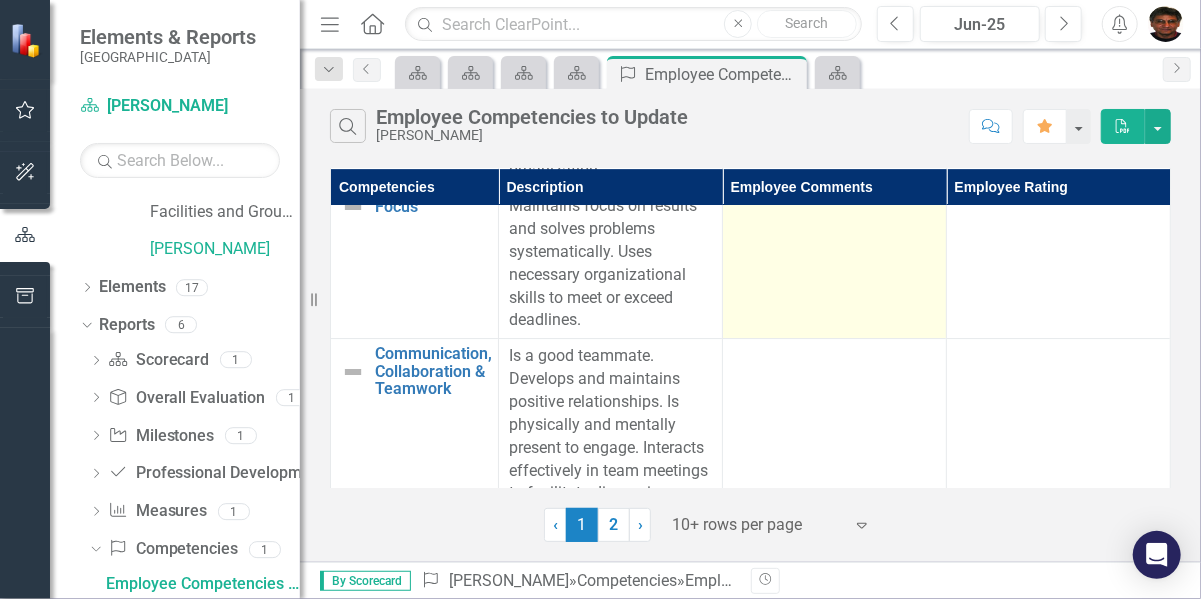 click at bounding box center (835, 264) 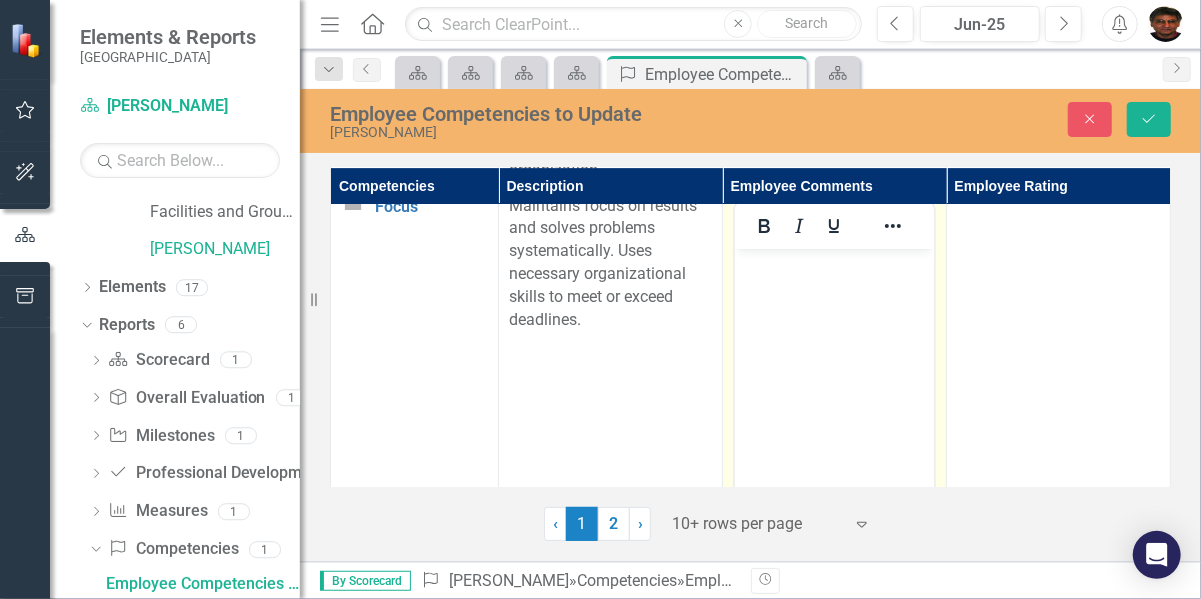 scroll, scrollTop: 0, scrollLeft: 0, axis: both 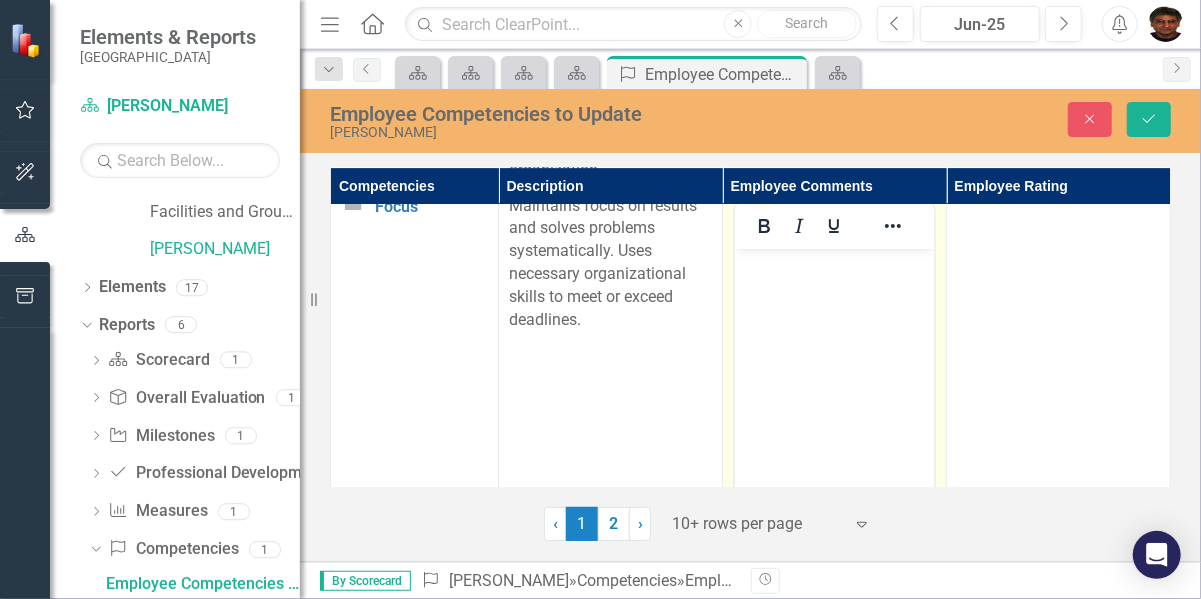 click at bounding box center (833, 398) 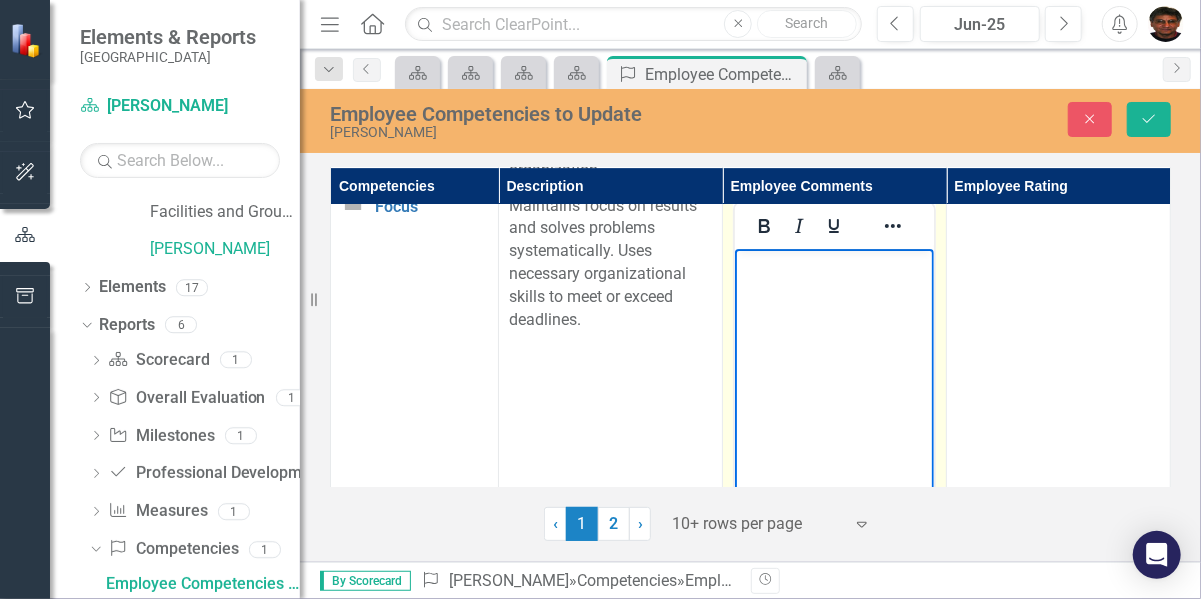 type 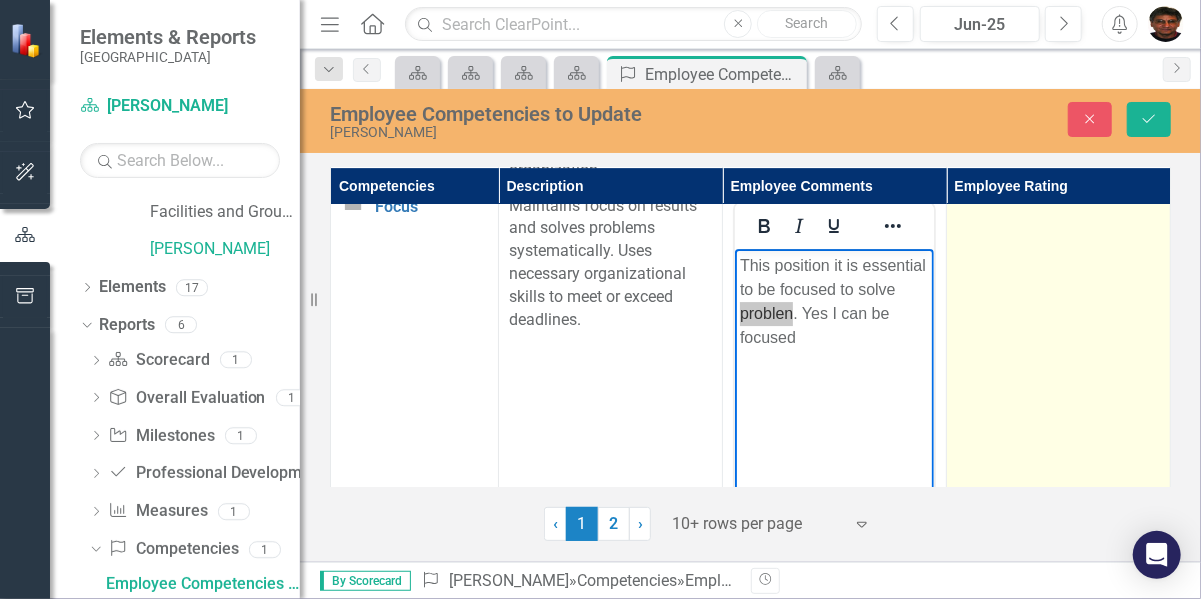drag, startPoint x: 71, startPoint y: 72, endPoint x: 1120, endPoint y: 451, distance: 1115.3663 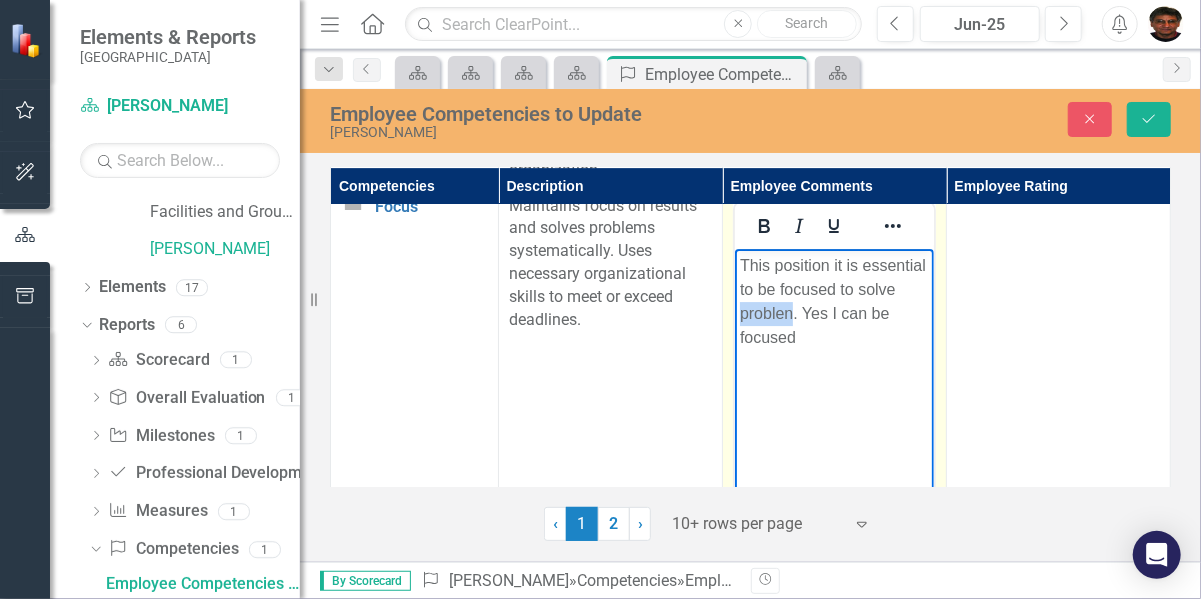 click on "This position it is essential to be focused to solve problen. Yes I can be focused" at bounding box center [833, 301] 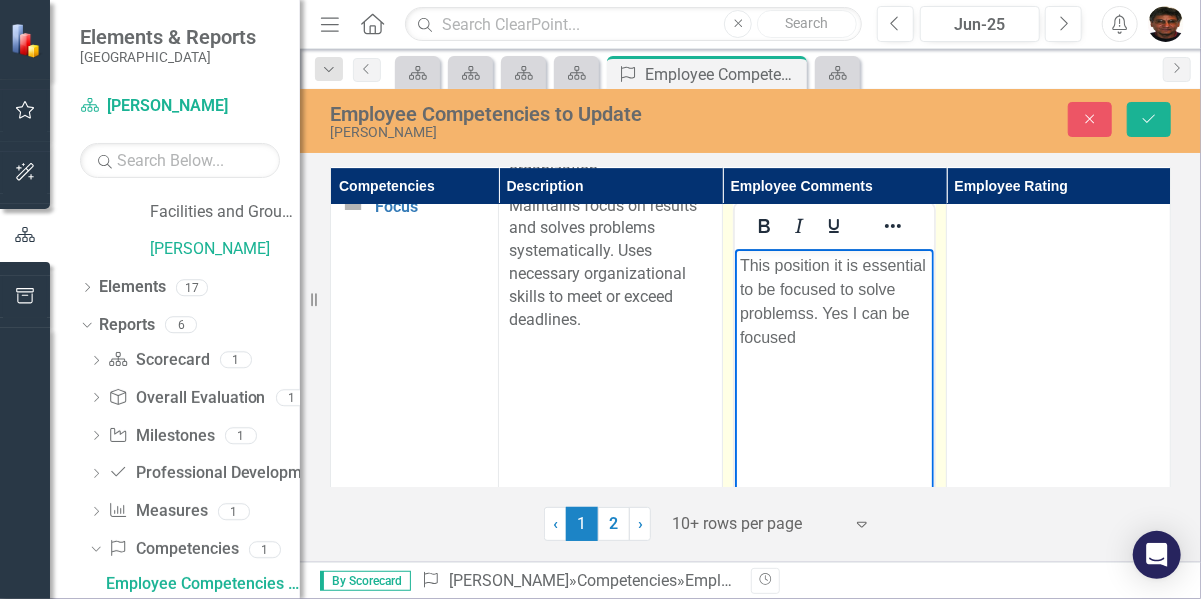 click on "This position it is essential to be focused to solve problemss . Yes I can be focused" at bounding box center [833, 301] 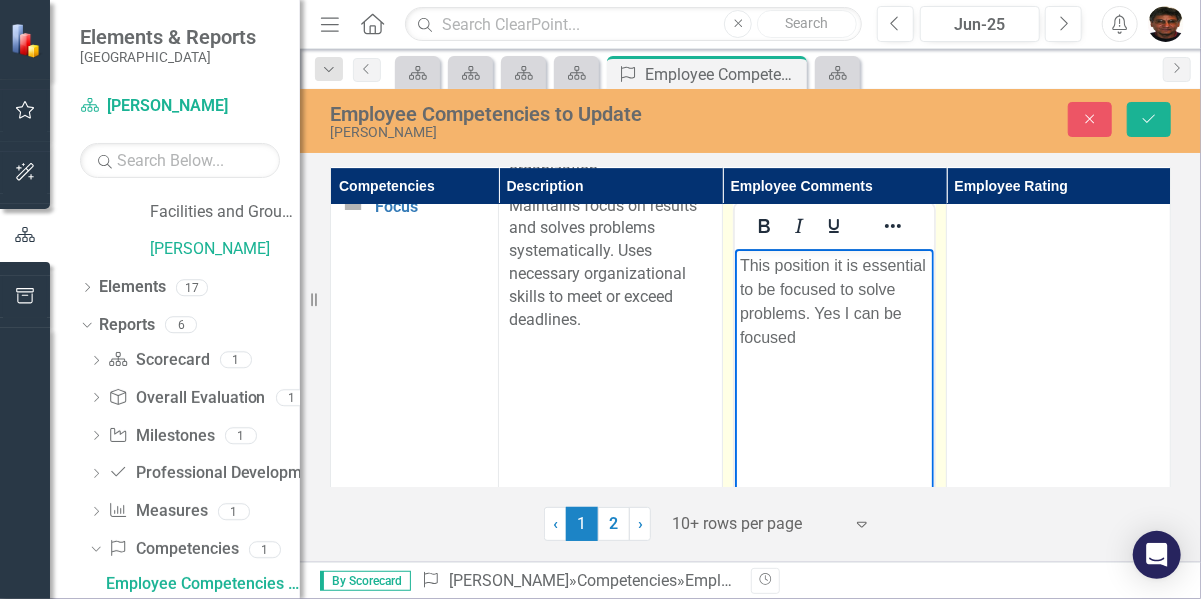 click on "This position it is essential to be focused to solve problems . Yes I can be focused" at bounding box center (833, 301) 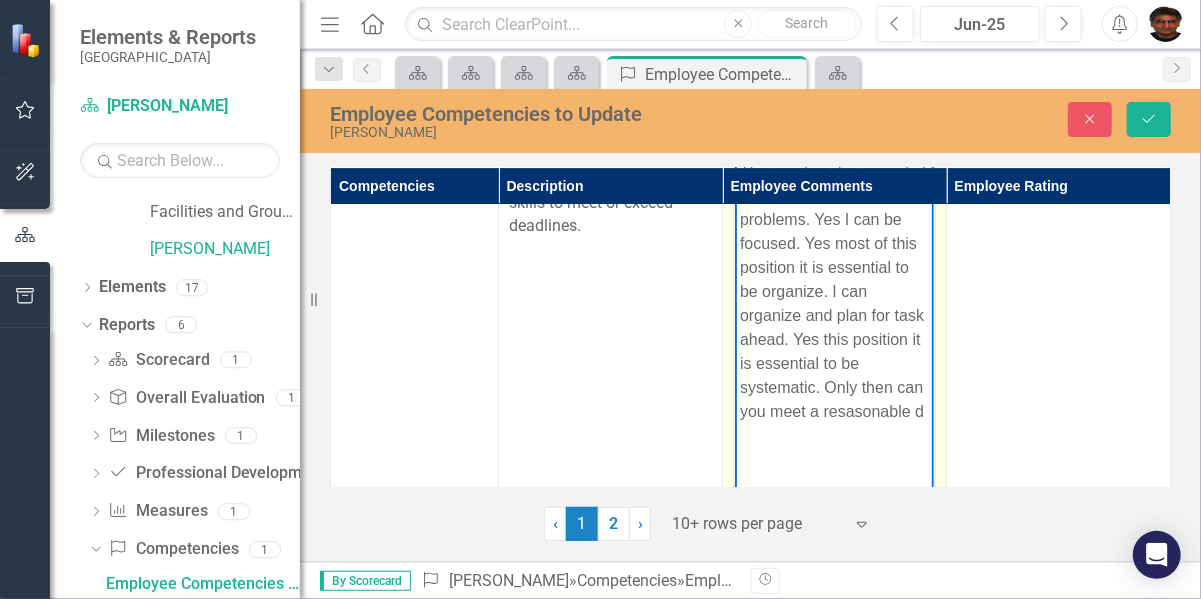 scroll, scrollTop: 3264, scrollLeft: 0, axis: vertical 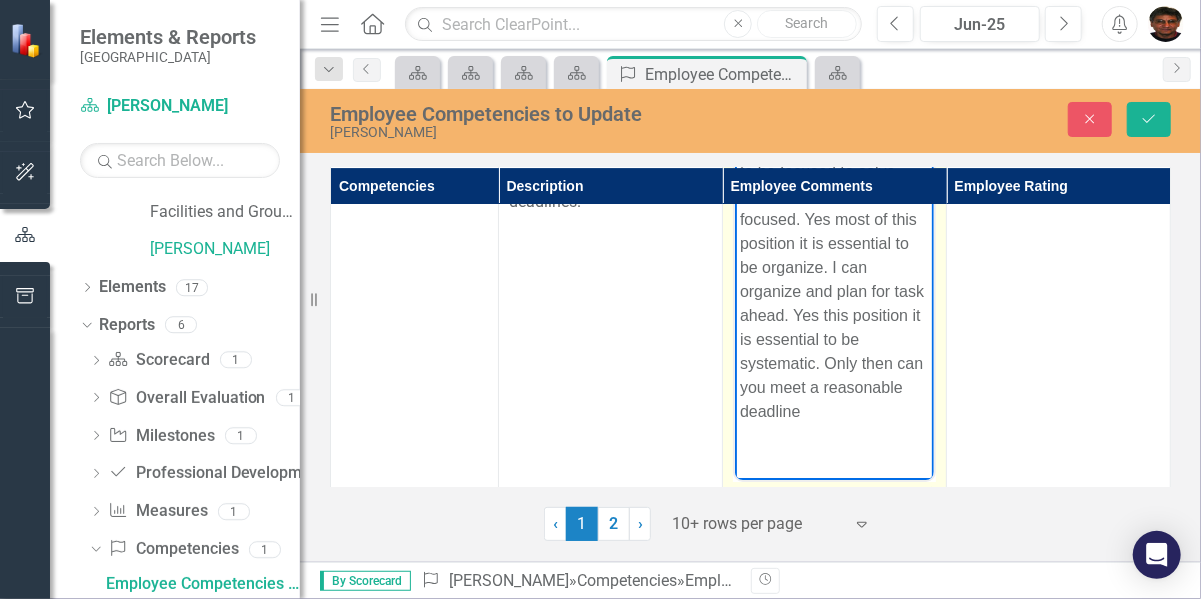 click on "This position it is essential to be focused to solve problems . Yes I can be focused. Yes most of this position it is essential to be organize. I can organize and plan for task ahead. Yes this position it is essential to be systematic. Only then can you meet a reasonable deadline" at bounding box center (833, 279) 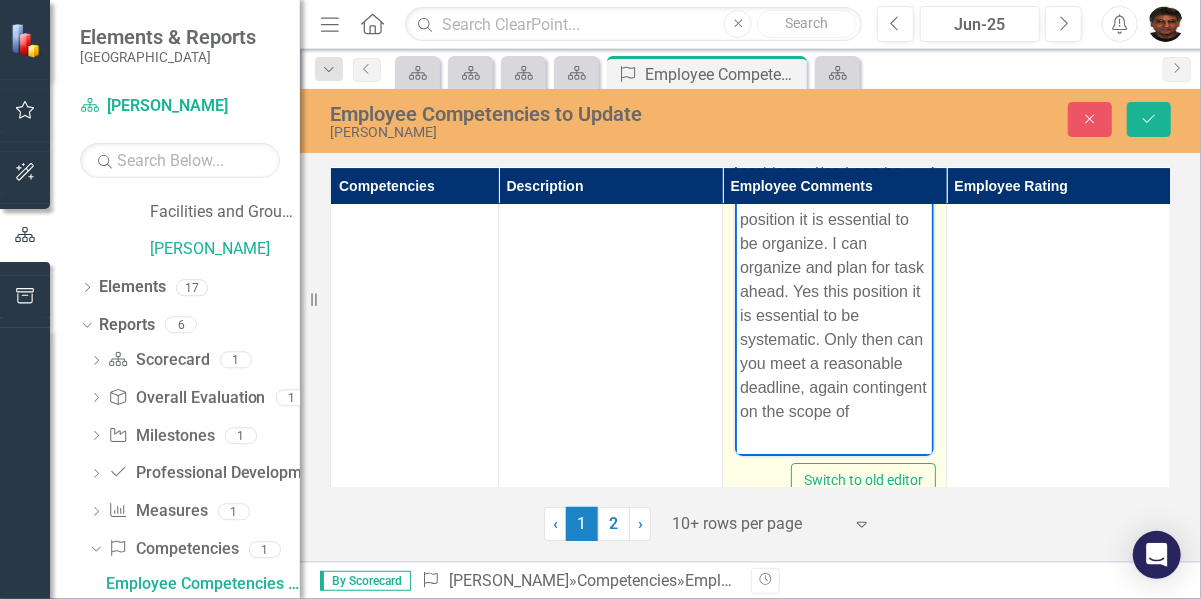 scroll, scrollTop: 3323, scrollLeft: 0, axis: vertical 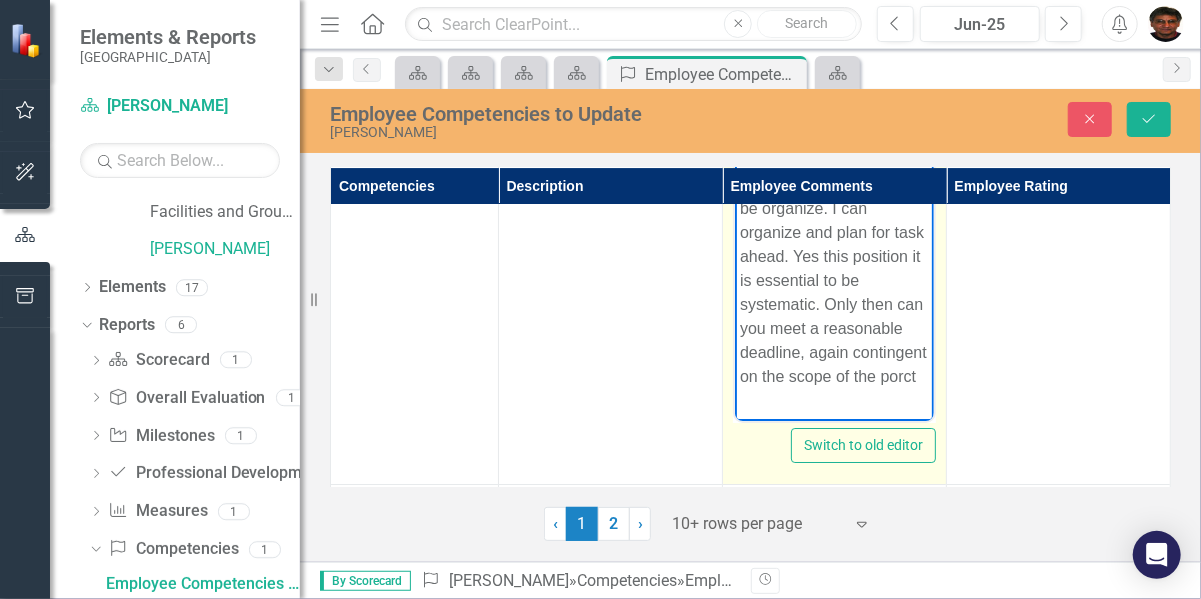 click on "This position it is essential to be focused to solve problems . Yes I can be focused. Yes most of this position it is essential to be organize. I can organize and plan for task ahead. Yes this position it is essential to be systematic. Only then can you meet a reasonable deadline, again contingent on the scope of the porct" at bounding box center [833, 232] 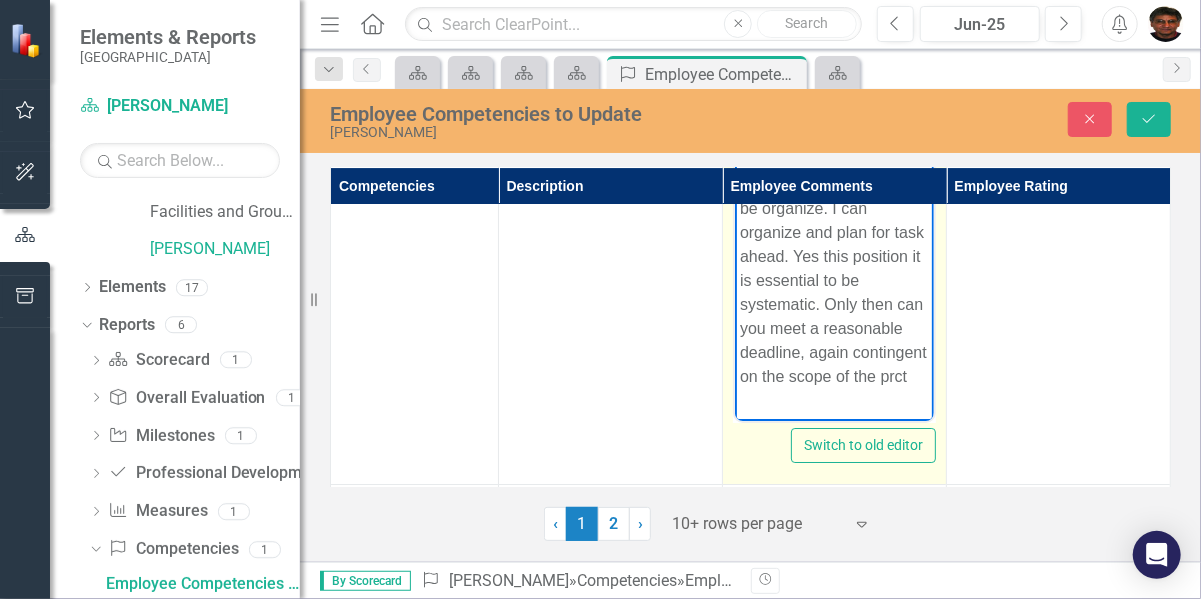 click on "This position it is essential to be focused to solve problems . Yes I can be focused. Yes most of this position it is essential to be organize. I can organize and plan for task ahead. Yes this position it is essential to be systematic. Only then can you meet a reasonable deadline, again contingent on the scope of the prct" at bounding box center [833, 232] 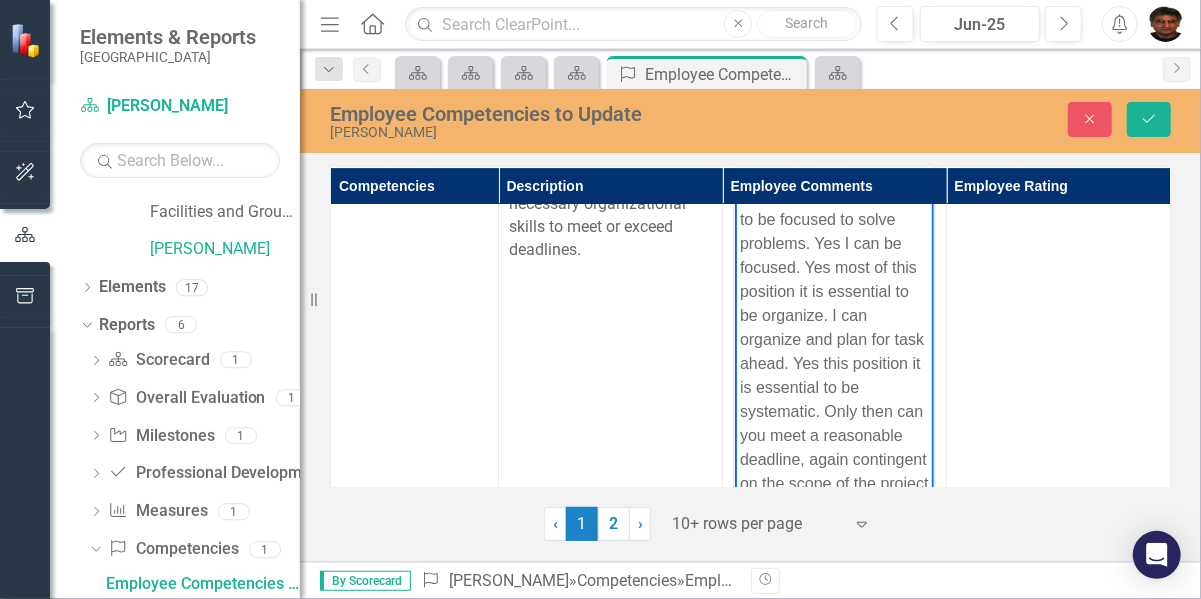 scroll, scrollTop: 3123, scrollLeft: 0, axis: vertical 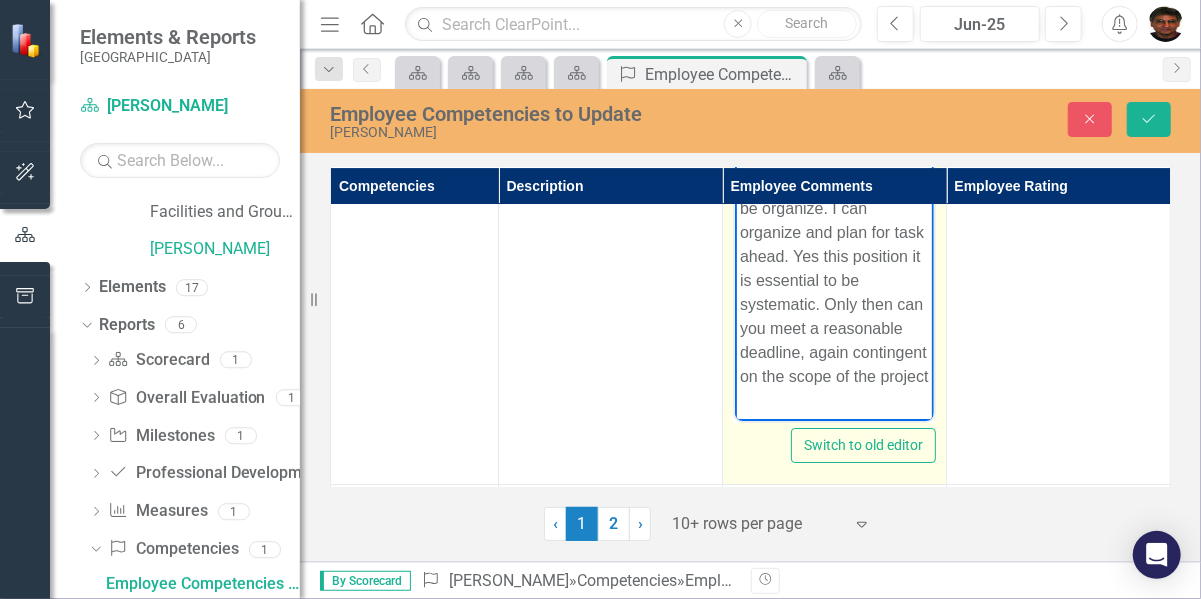 click on "This position it is essential to be focused to solve problems . Yes I can be focused. Yes most of this position it is essential to be organize. I can organize and plan for task ahead. Yes this position it is essential to be systematic. Only then can you meet a reasonable deadline, again contingent on the scope of the project" at bounding box center (833, 232) 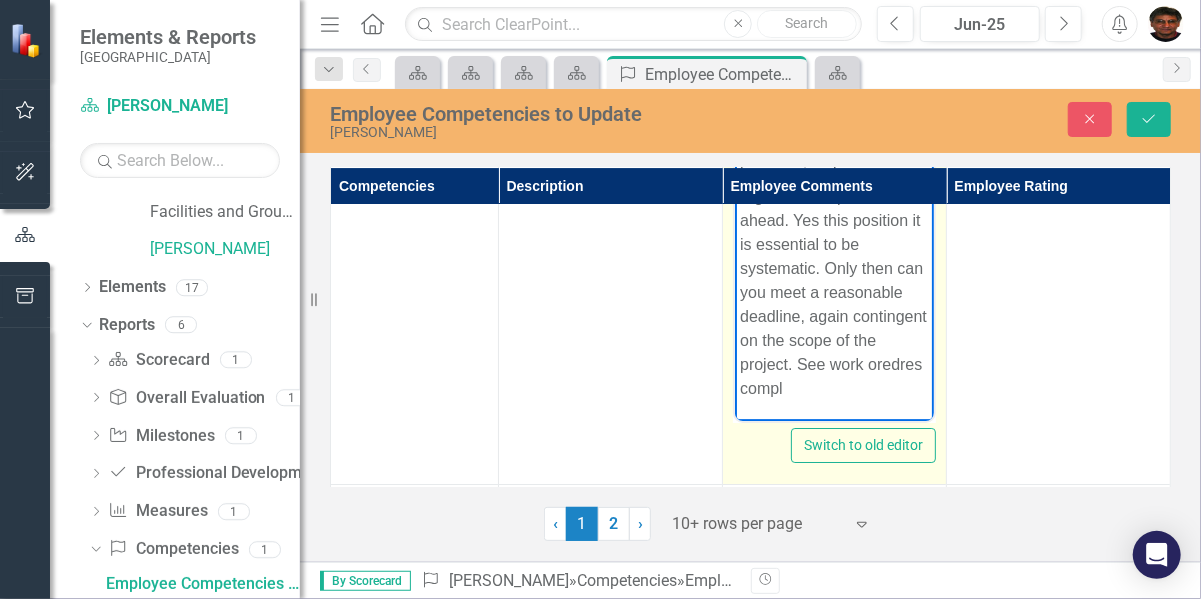 scroll, scrollTop: 60, scrollLeft: 0, axis: vertical 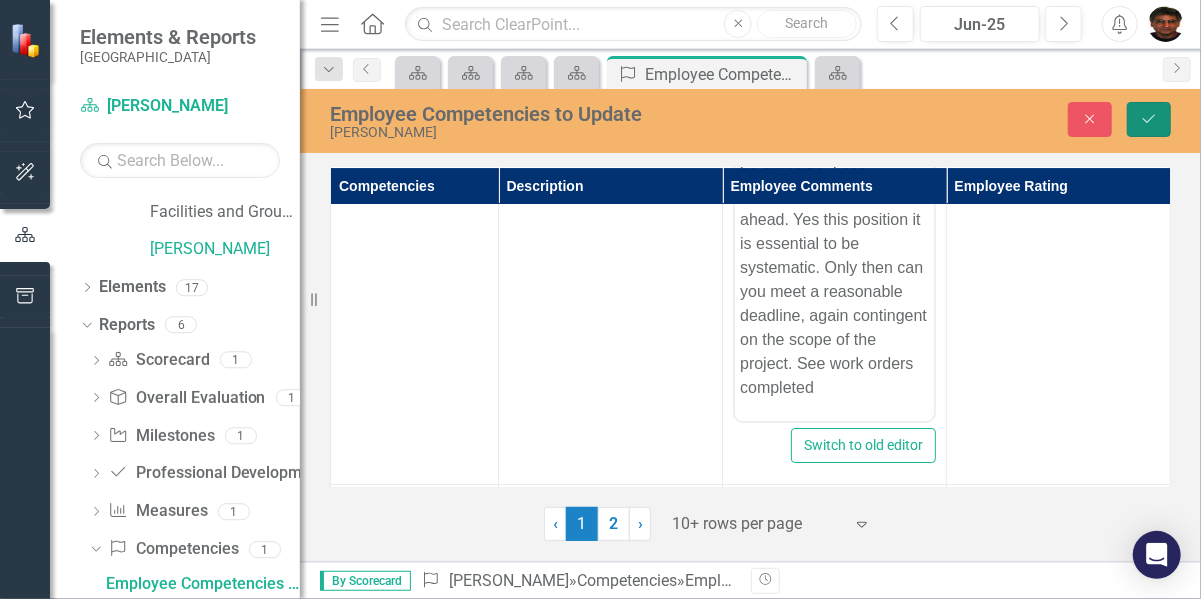 click on "Save" at bounding box center [1149, 119] 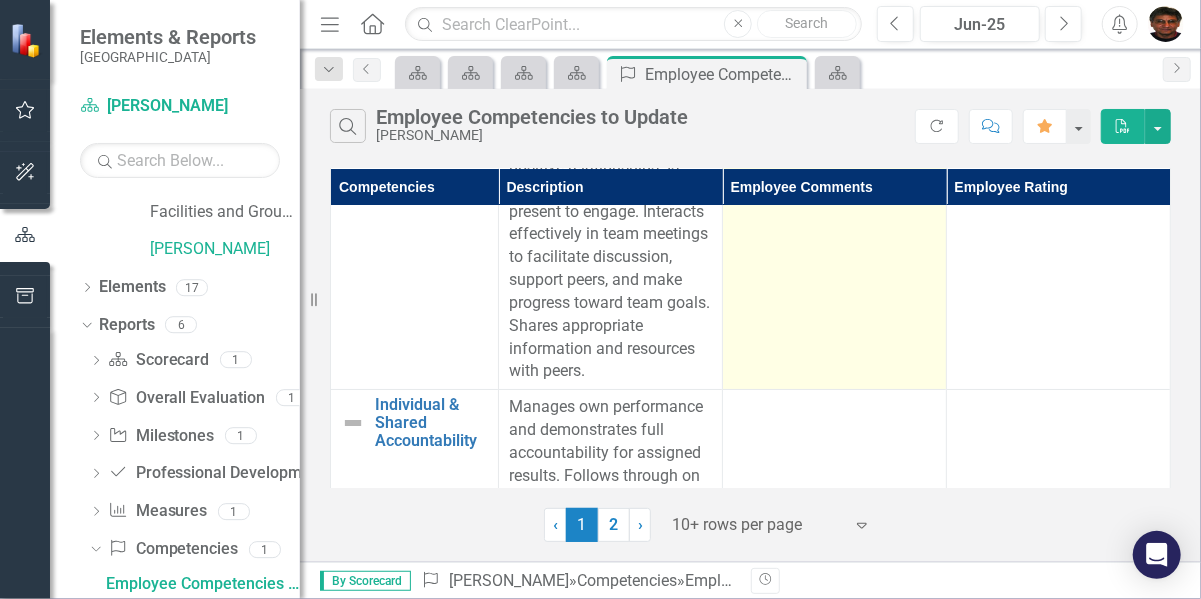 scroll, scrollTop: 3500, scrollLeft: 0, axis: vertical 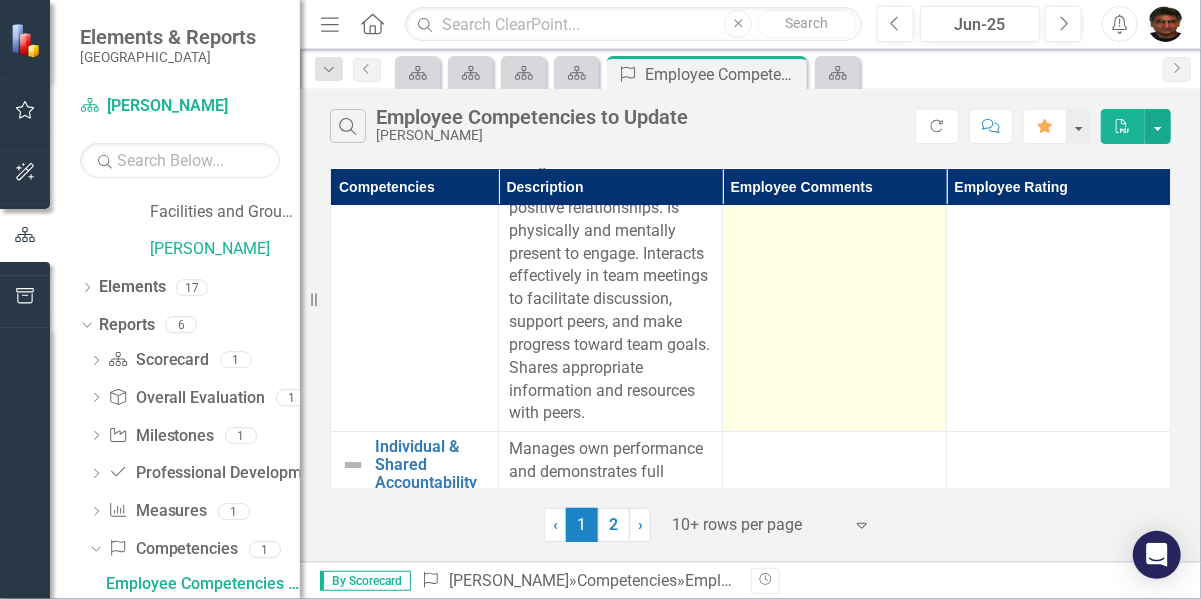 click at bounding box center [835, 288] 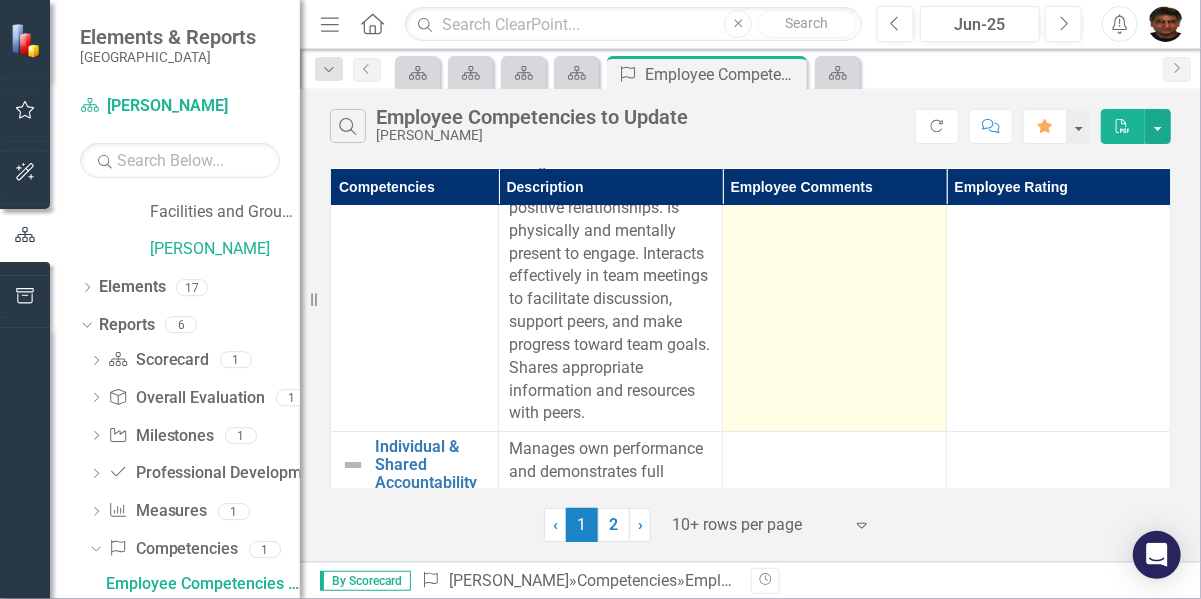 click at bounding box center (835, 288) 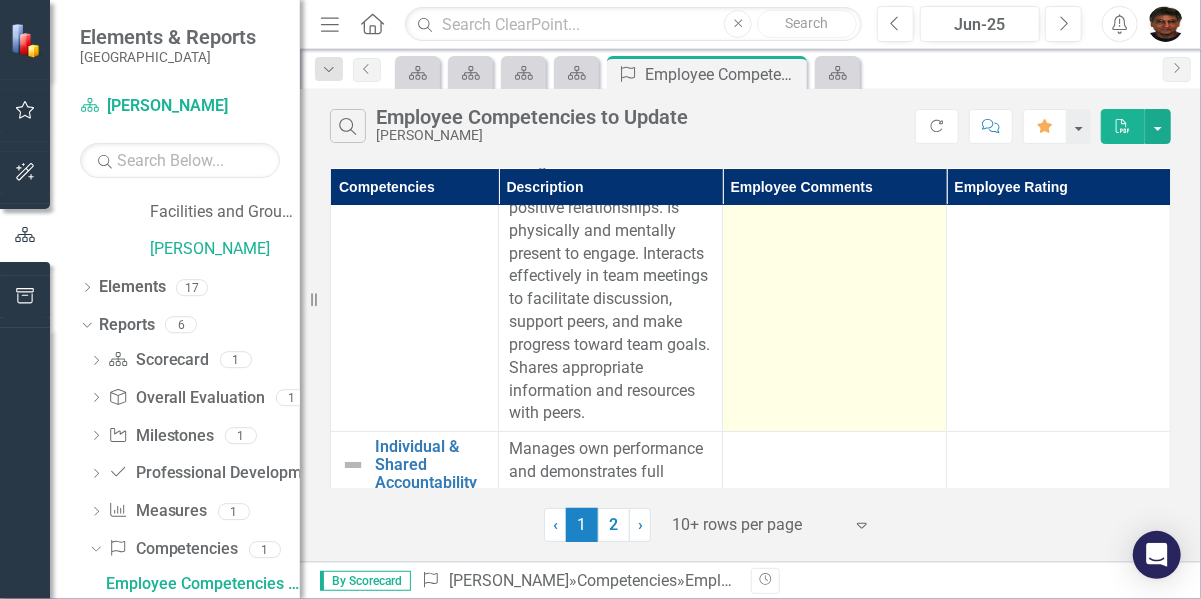 click at bounding box center (835, 288) 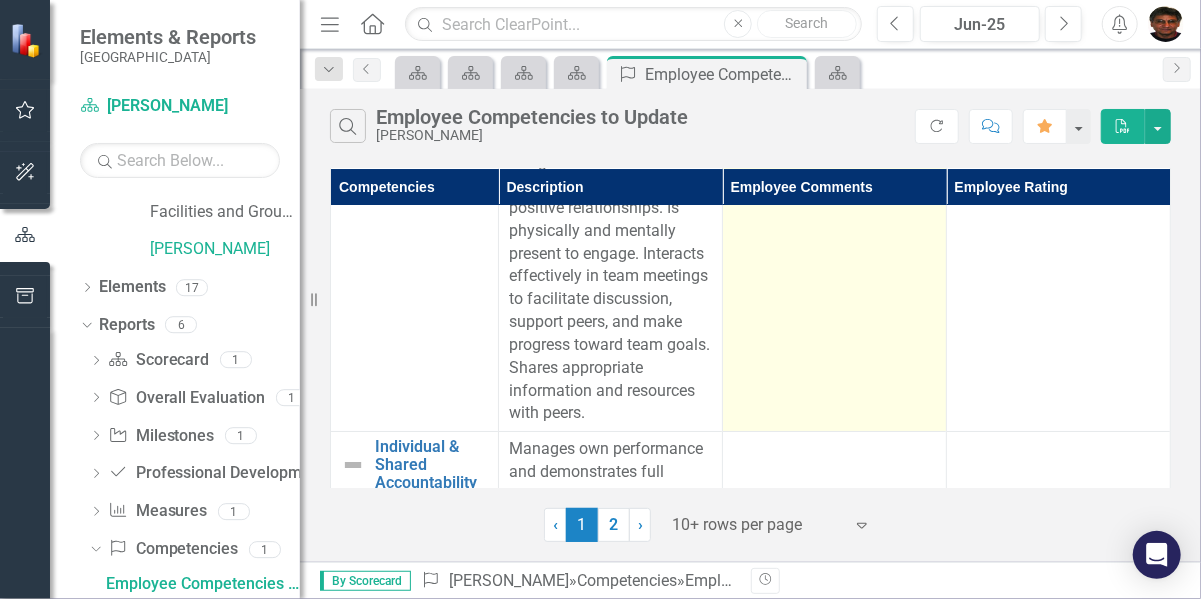 click at bounding box center (835, 288) 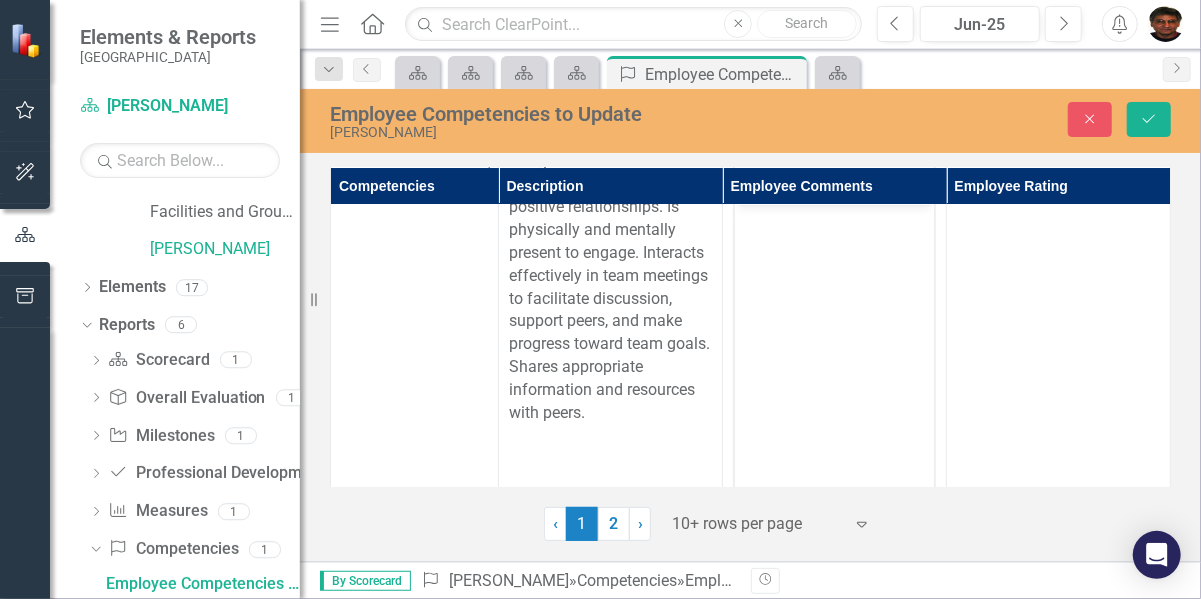scroll, scrollTop: 0, scrollLeft: 0, axis: both 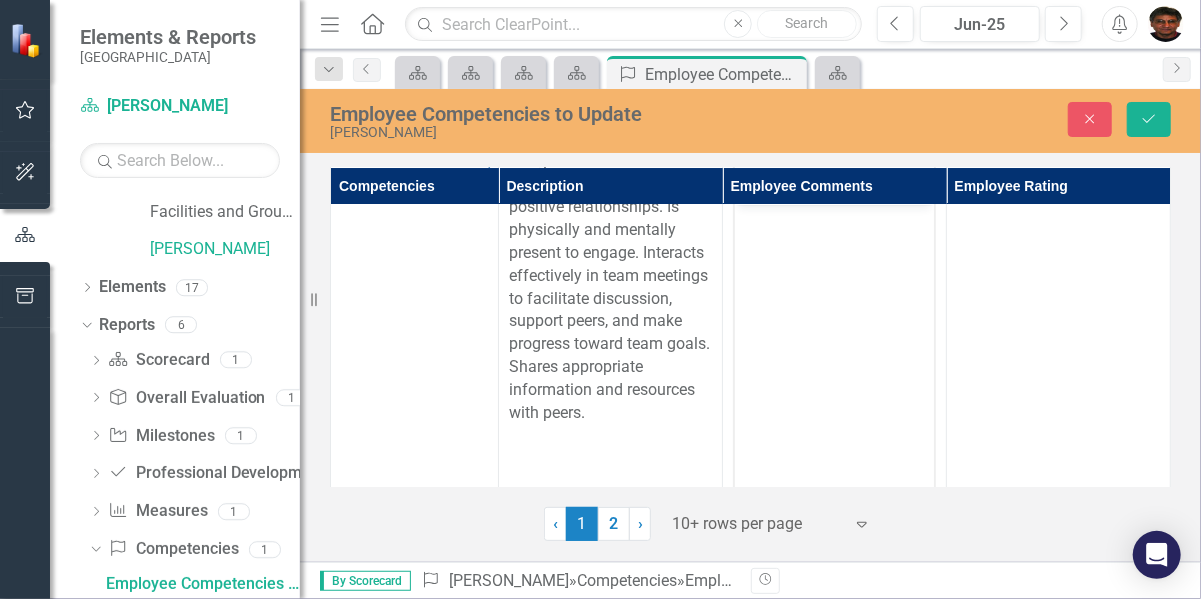 click at bounding box center (833, 354) 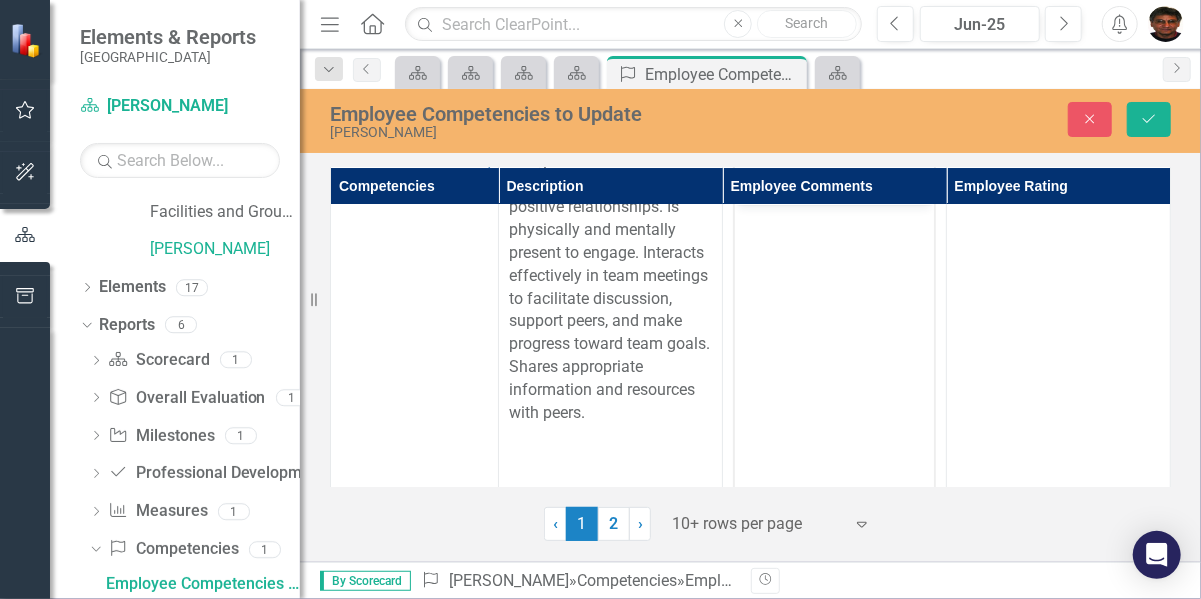type 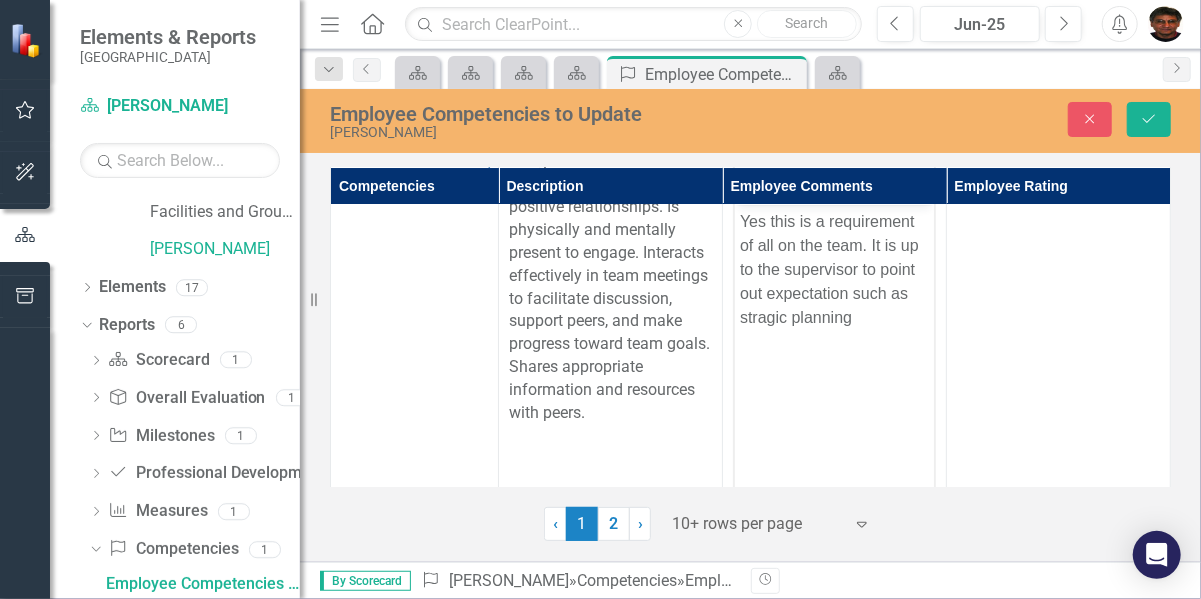 drag, startPoint x: 777, startPoint y: 324, endPoint x: 831, endPoint y: 355, distance: 62.26556 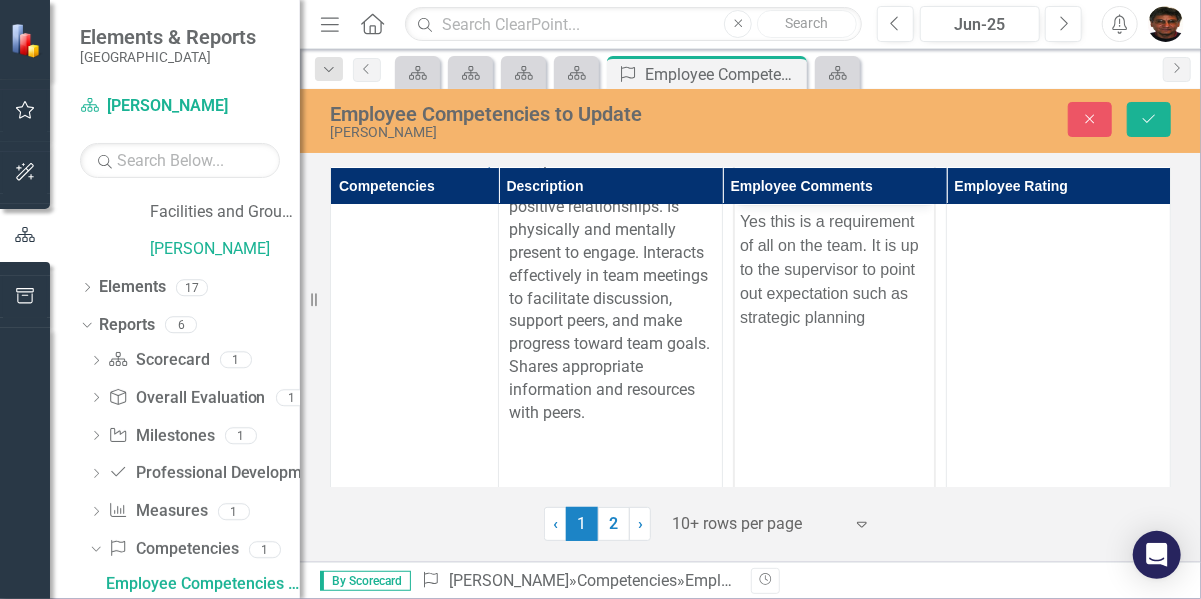 click on "Yes this is a requirement of all on the team. It is up to the supervisor to point out expectation such as strategic planning" at bounding box center (833, 269) 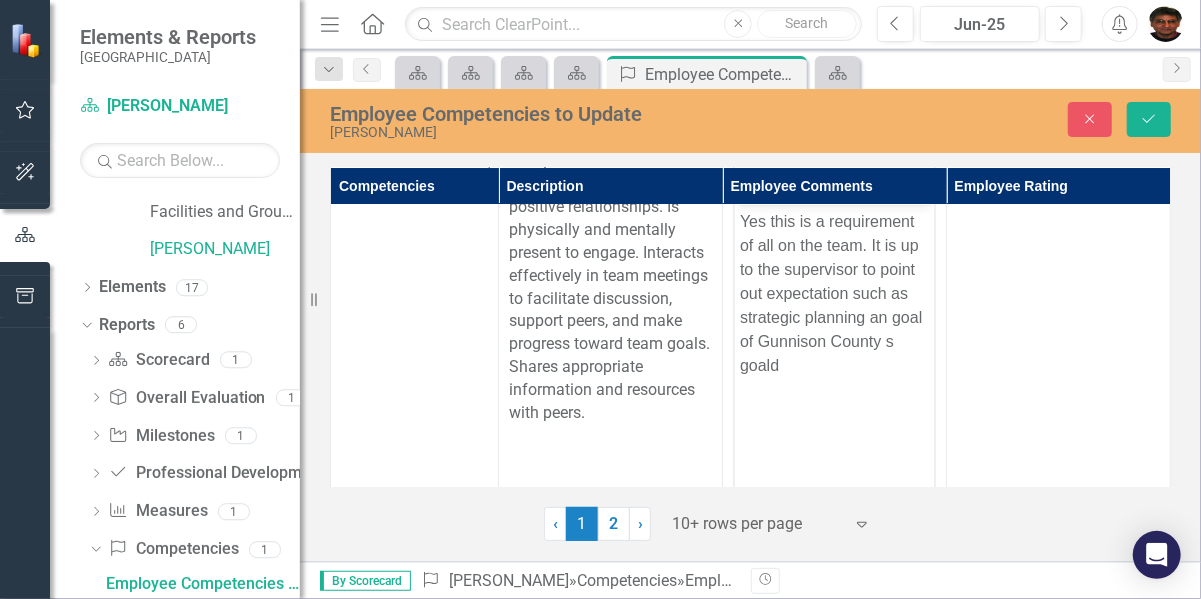 click on "Yes this is a requirement of all on the team. It is up to the supervisor to point out expectation such as strategic planning an goal of Gunnison County s goald" at bounding box center (833, 293) 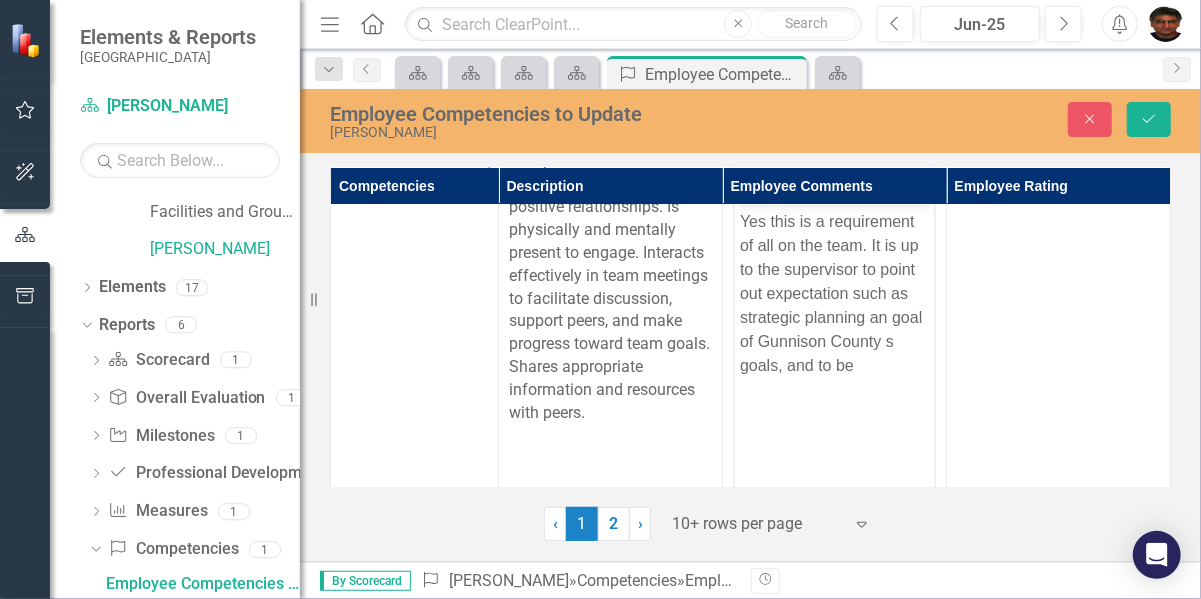 click on "Yes this is a requirement of all on the team. It is up to the supervisor to point out expectation such as strategic planning an goal of Gunnison County s goals, and to be" at bounding box center [833, 293] 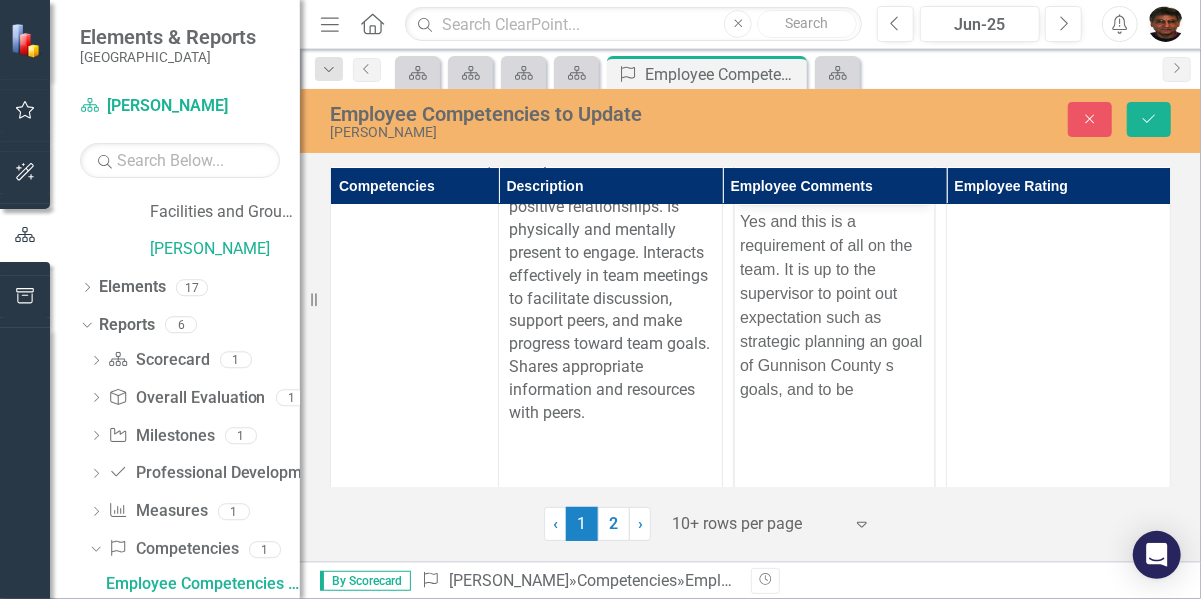 click on "Yes and this is a requirement of all on the team. It is up to the supervisor to point out expectation such as strategic planning an goal of Gunnison County s goals, and to be" at bounding box center (833, 305) 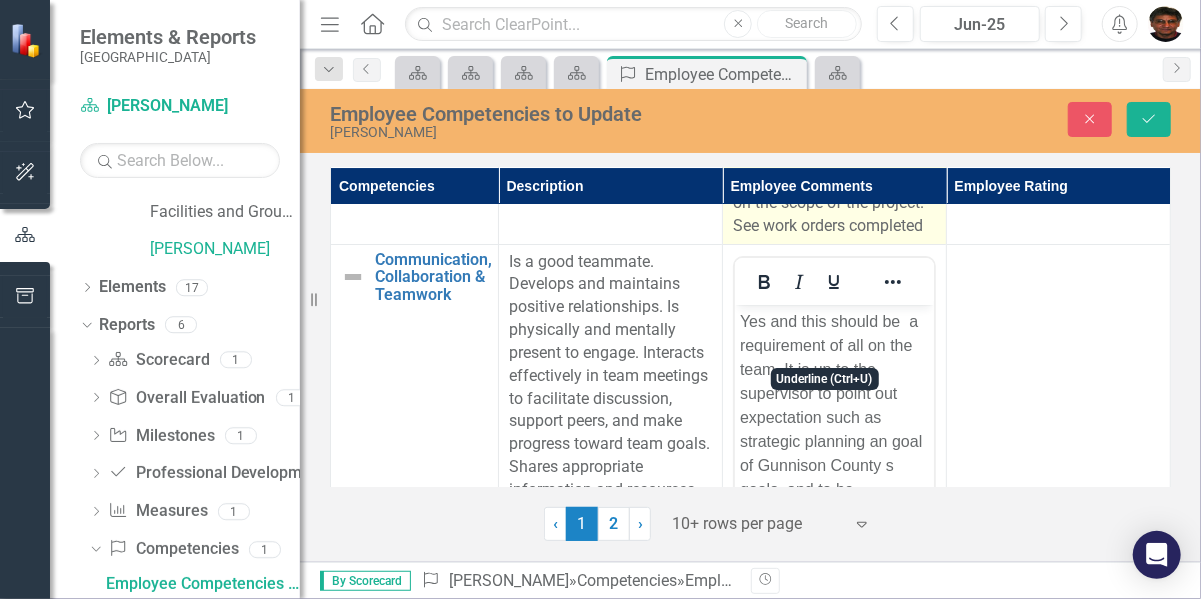 scroll, scrollTop: 3500, scrollLeft: 0, axis: vertical 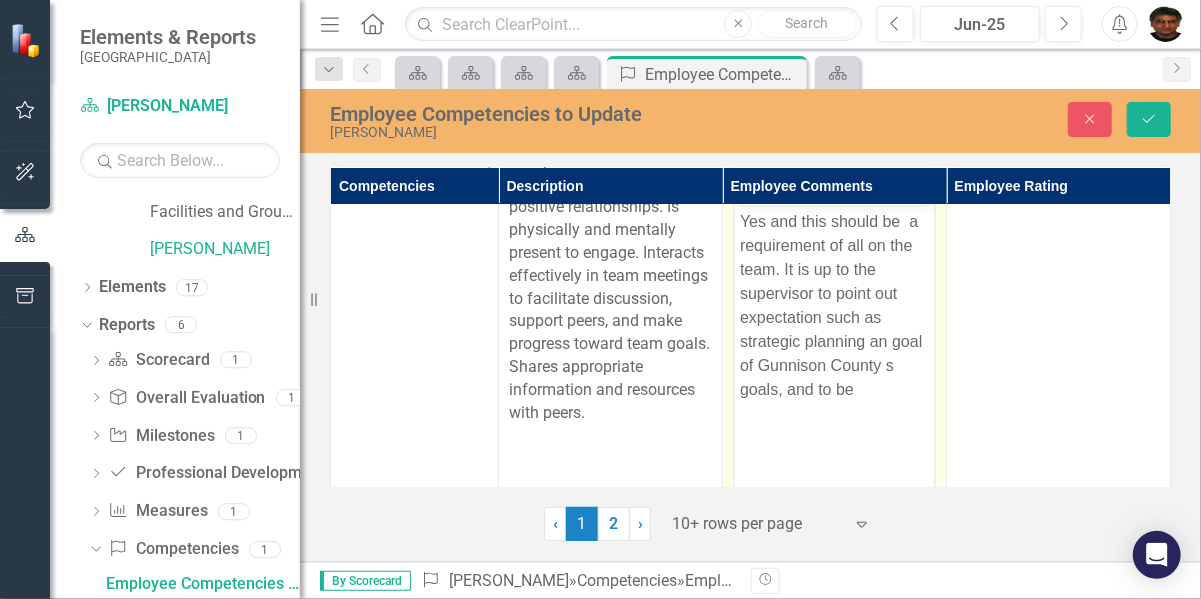 click on "Yes and this should be  a requirement of all on the team. It is up to the supervisor to point out expectation such as strategic planning an goal of Gunnison County s goals, and to be" at bounding box center (833, 305) 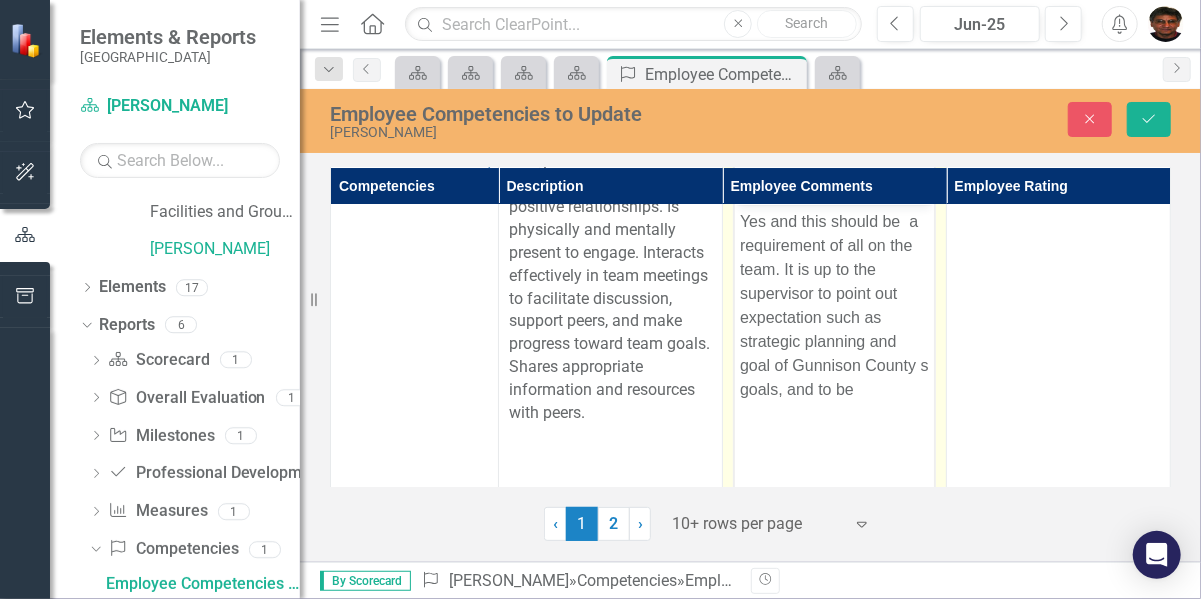 click on "Yes and this should be  a requirement of all on the team. It is up to the supervisor to point out expectation such as strategic planning and goal of Gunnison County s goals, and to be" at bounding box center (833, 305) 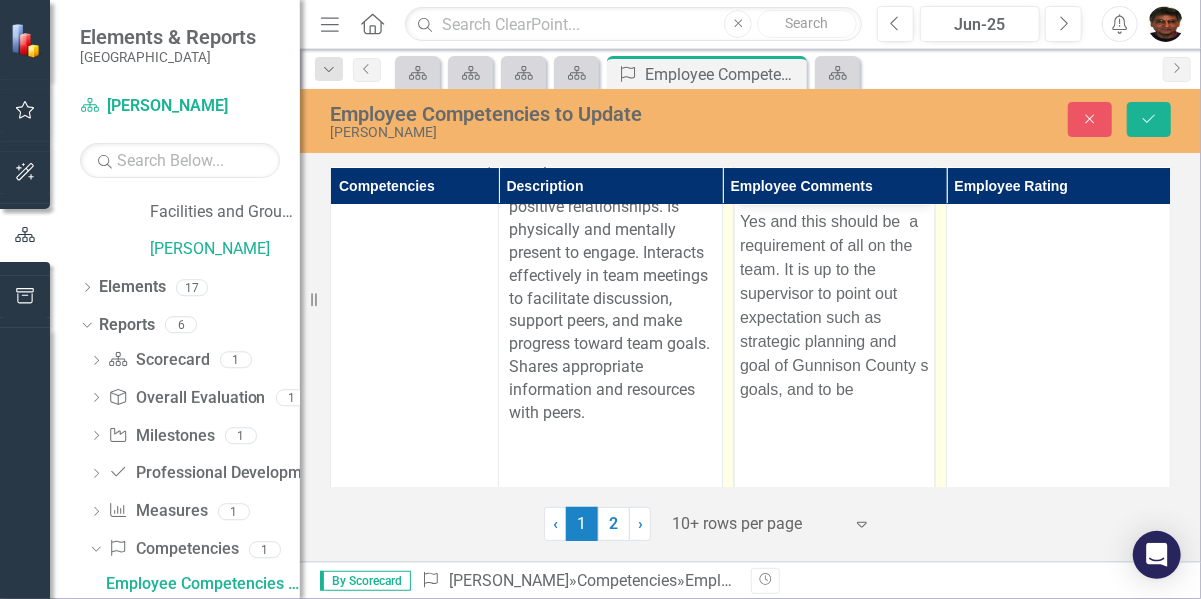 click on "Yes and this should be  a requirement of all on the team. It is up to the supervisor to point out expectation such as strategic planning and goal of Gunnison County s goals, and to be" at bounding box center (833, 305) 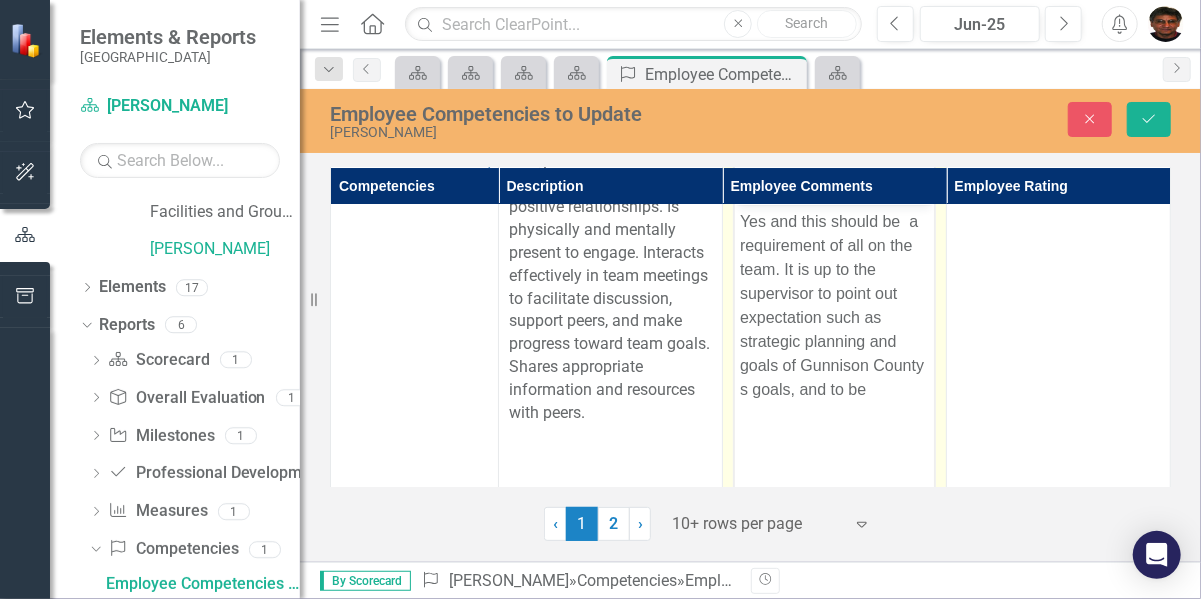 click on "Yes and this should be  a requirement of all on the team. It is up to the supervisor to point out expectation such as strategic planning and goals of Gunnison County s goals, and to be" at bounding box center [833, 305] 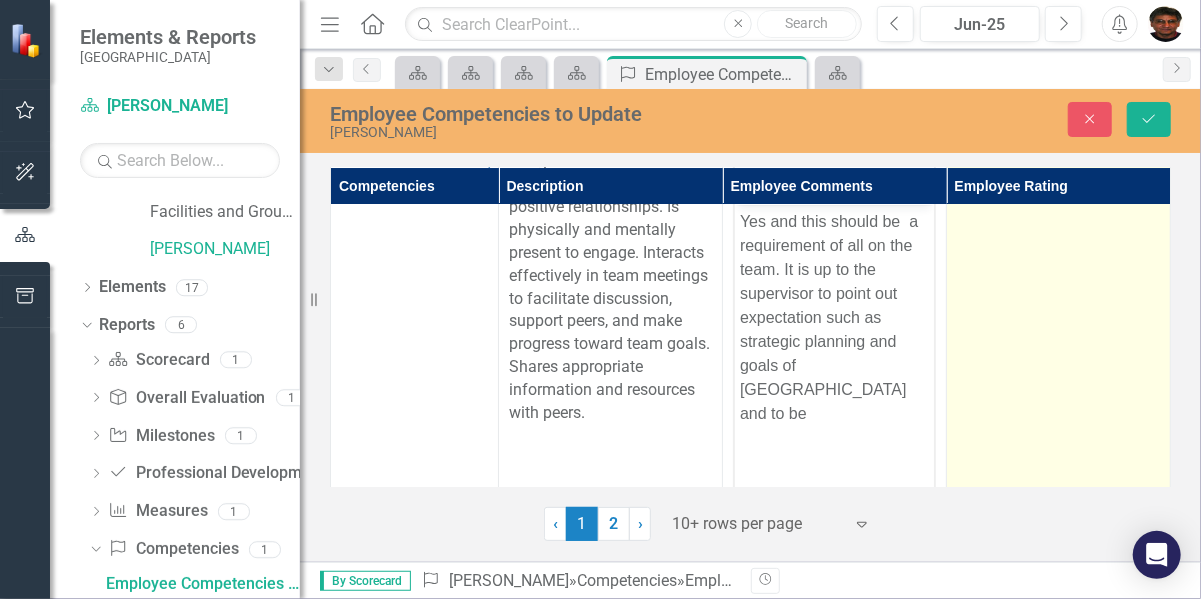 click at bounding box center [1059, 380] 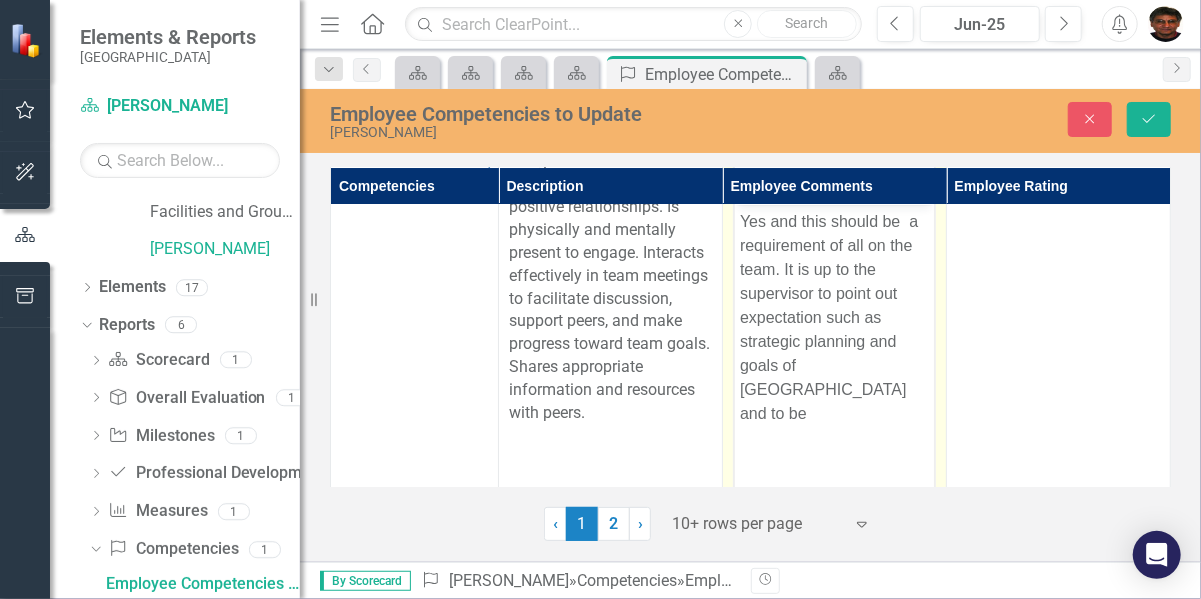 click on "Yes and this should be  a requirement of all on the team. It is up to the supervisor to point out expectation such as strategic planning and goals of [GEOGRAPHIC_DATA]  and to be" at bounding box center (833, 354) 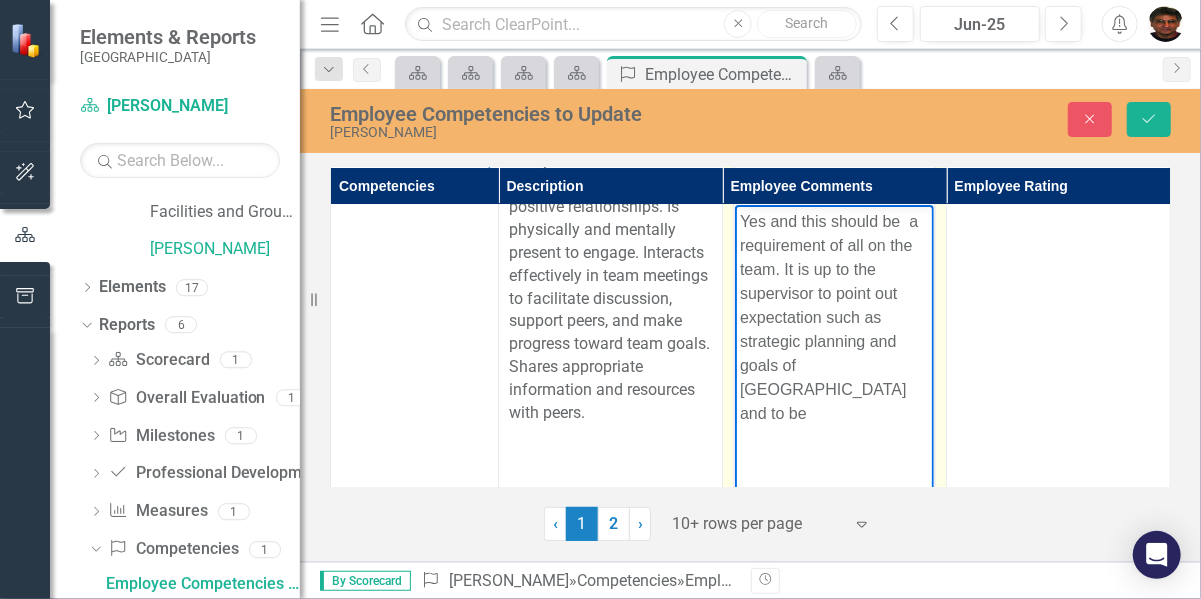 click on "Yes and this should be  a requirement of all on the team. It is up to the supervisor to point out expectation such as strategic planning and goals of [GEOGRAPHIC_DATA]  and to be" at bounding box center [833, 317] 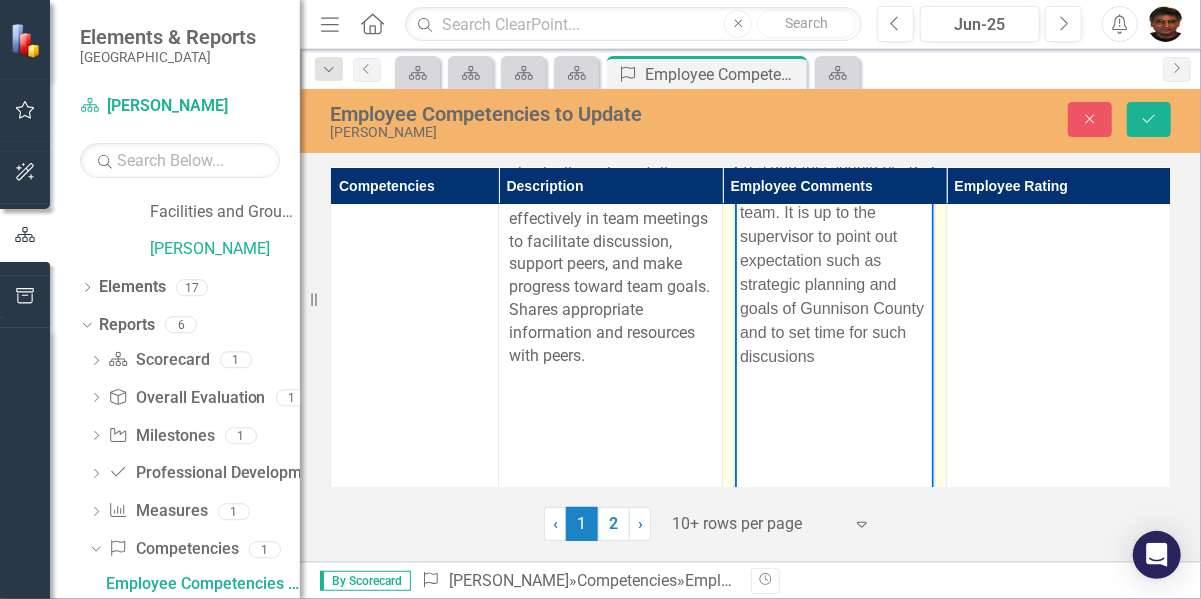 scroll, scrollTop: 3602, scrollLeft: 0, axis: vertical 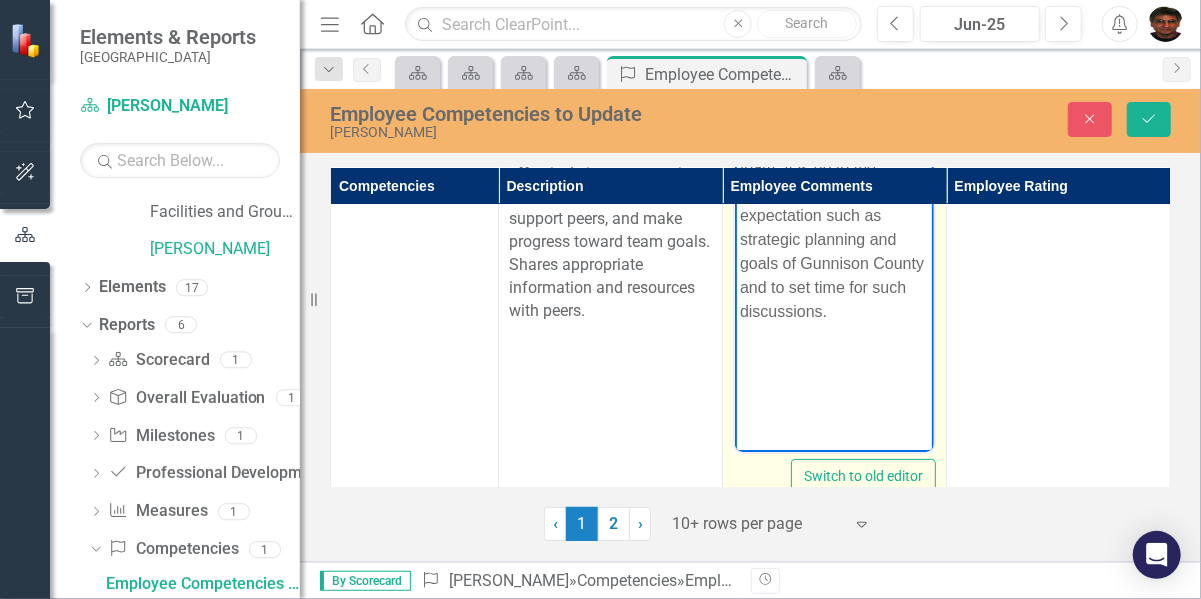 click on "Yes and this should be  a requirement of all on the team. It is up to the supervisor to point out expectation such as strategic planning and goals of Gunnison County  and to set time for such discussions." at bounding box center (833, 215) 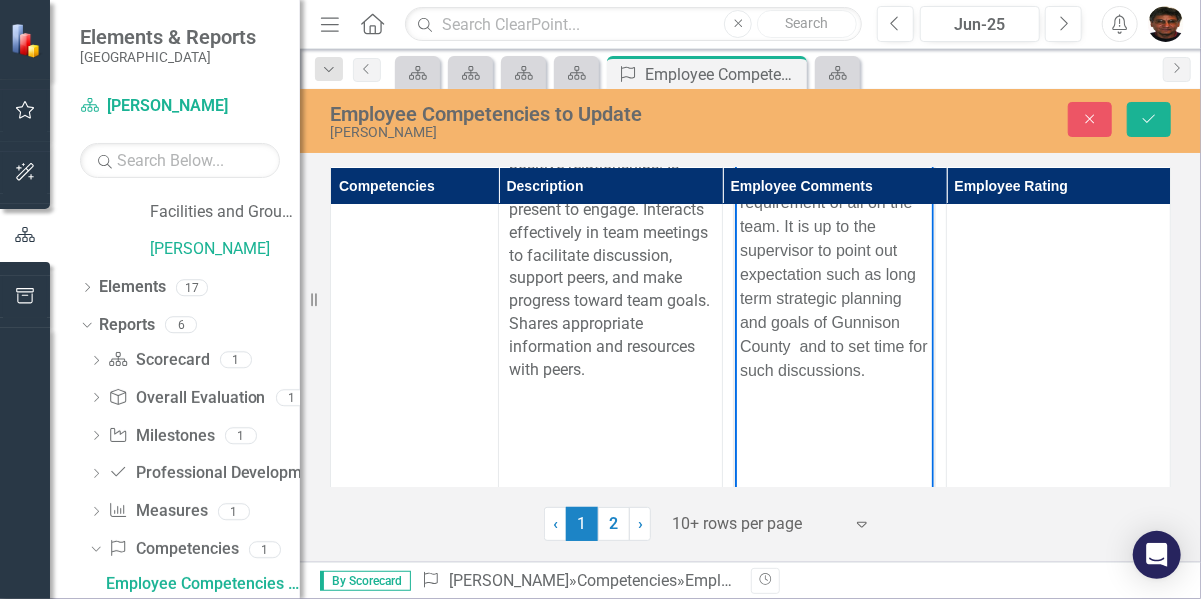 scroll, scrollTop: 3502, scrollLeft: 0, axis: vertical 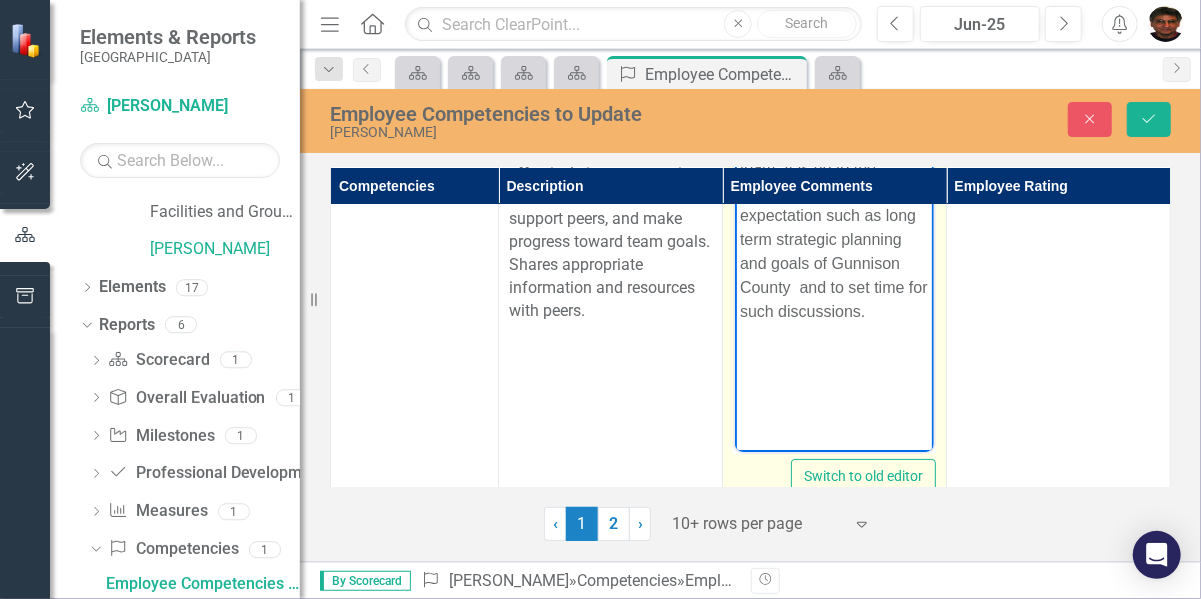 click on "Yes and this should be  a requirement of all on the team. It is up to the supervisor to point out expectation such as long term strategic planning and goals of Gunnison County  and to set time for such discussions." at bounding box center (833, 215) 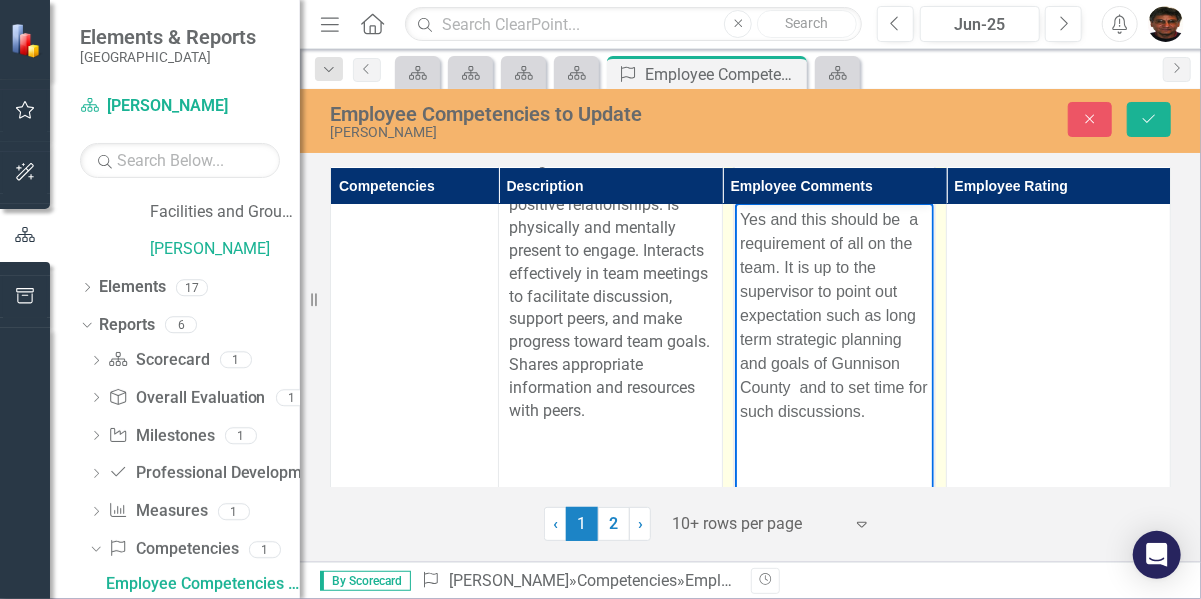 scroll, scrollTop: 3602, scrollLeft: 0, axis: vertical 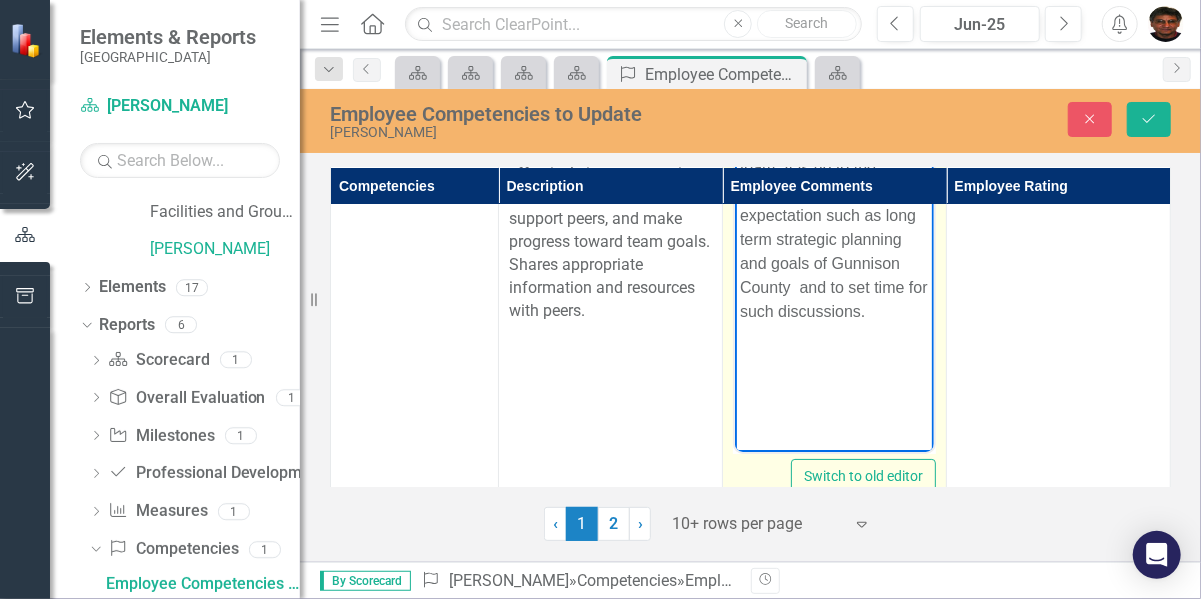 click on "Yes and this should be  a requirement of all on the team. It is up to the supervisor to point out expectation such as long term strategic planning and goals of Gunnison County  and to set time for such discussions." at bounding box center (833, 215) 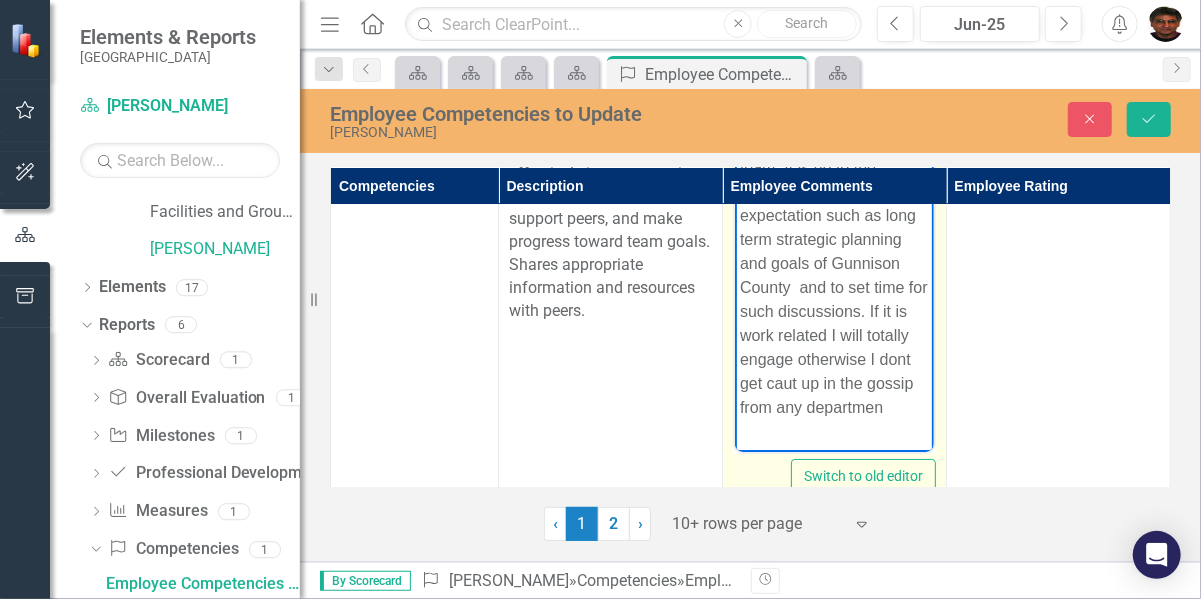 click on "Yes and this should be  a requirement of all on the team. It is up to the supervisor to point out expectation such as long term strategic planning and goals of Gunnison County  and to set time for such discussions. If it is work related I will totally engage otherwise I dont get caut up in the gossip from any departmen" at bounding box center (833, 263) 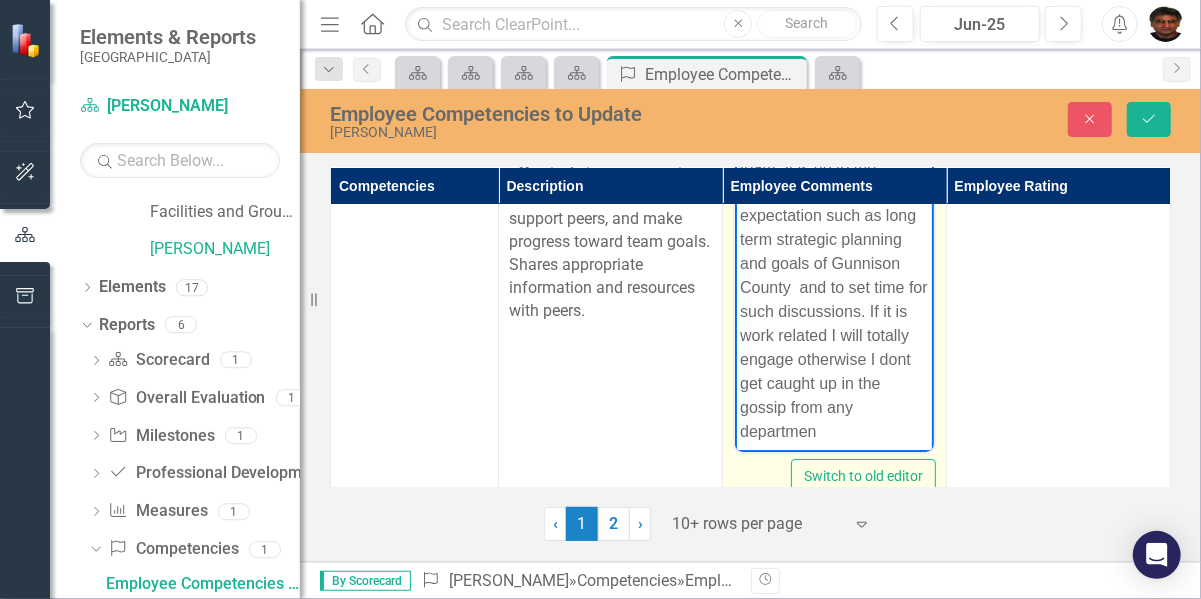 click on "Yes and this should be  a requirement of all on the team. It is up to the supervisor to point out expectation such as long term strategic planning and goals of Gunnison County  and to set time for such discussions. If it is work related I will totally engage otherwise I dont get caught up in the gossip from any departmen" at bounding box center (833, 275) 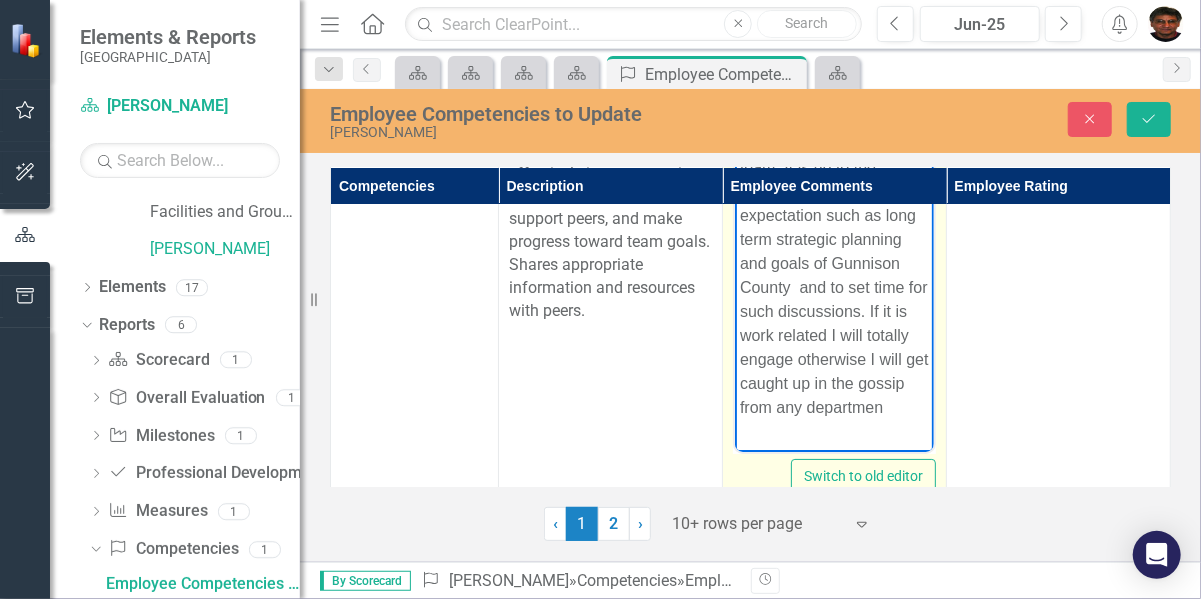 click on "Yes and this should be  a requirement of all on the team. It is up to the supervisor to point out expectation such as long term strategic planning and goals of Gunnison County  and to set time for such discussions. If it is work related I will totally engage otherwise I will get caught up in the gossip from any departmen" at bounding box center (833, 263) 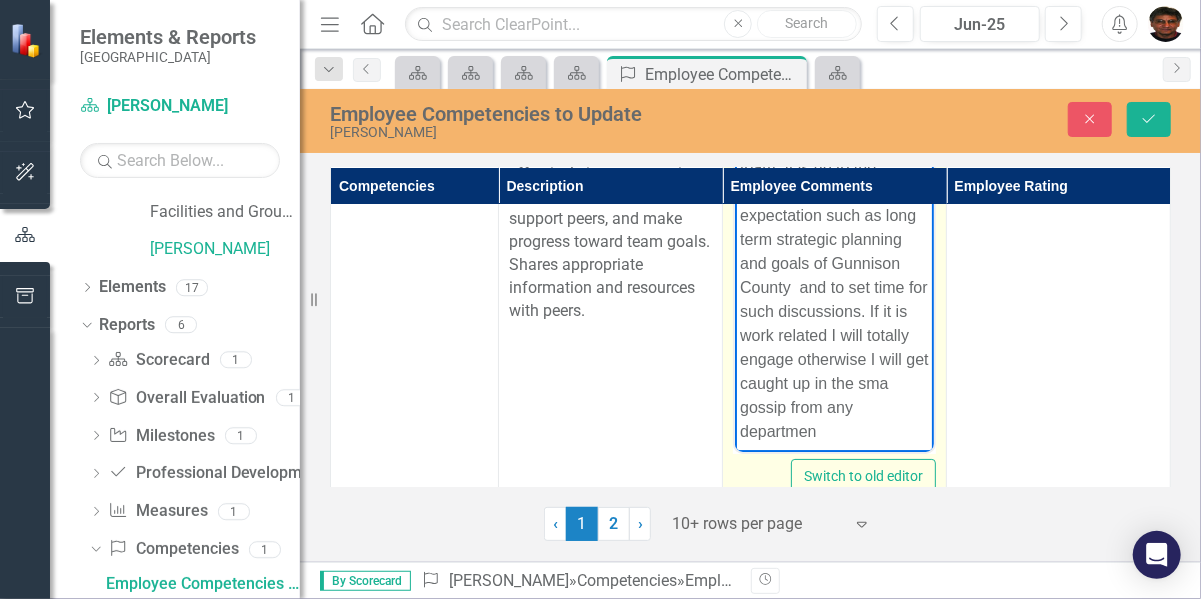 scroll, scrollTop: 3622, scrollLeft: 0, axis: vertical 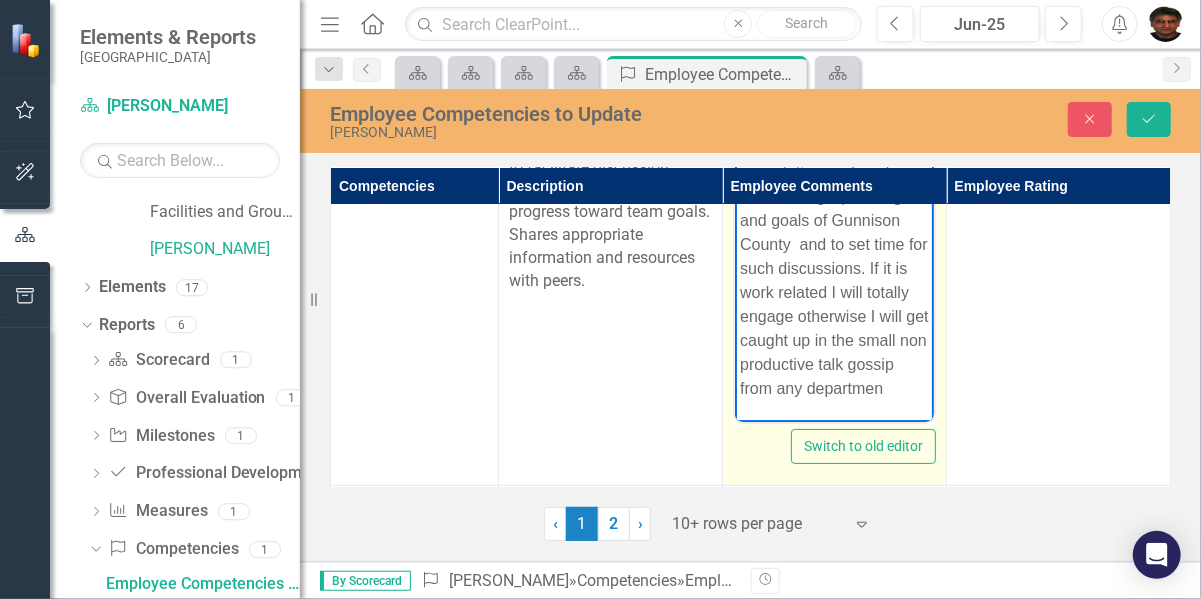 click on "Yes and this should be  a requirement of all on the team. It is up to the supervisor to point out expectation such as long term strategic planning and goals of Gunnison County  and to set time for such discussions. If it is work related I will totally engage otherwise I will get caught up in the small non productive talk gossip from any departmen" at bounding box center [833, 232] 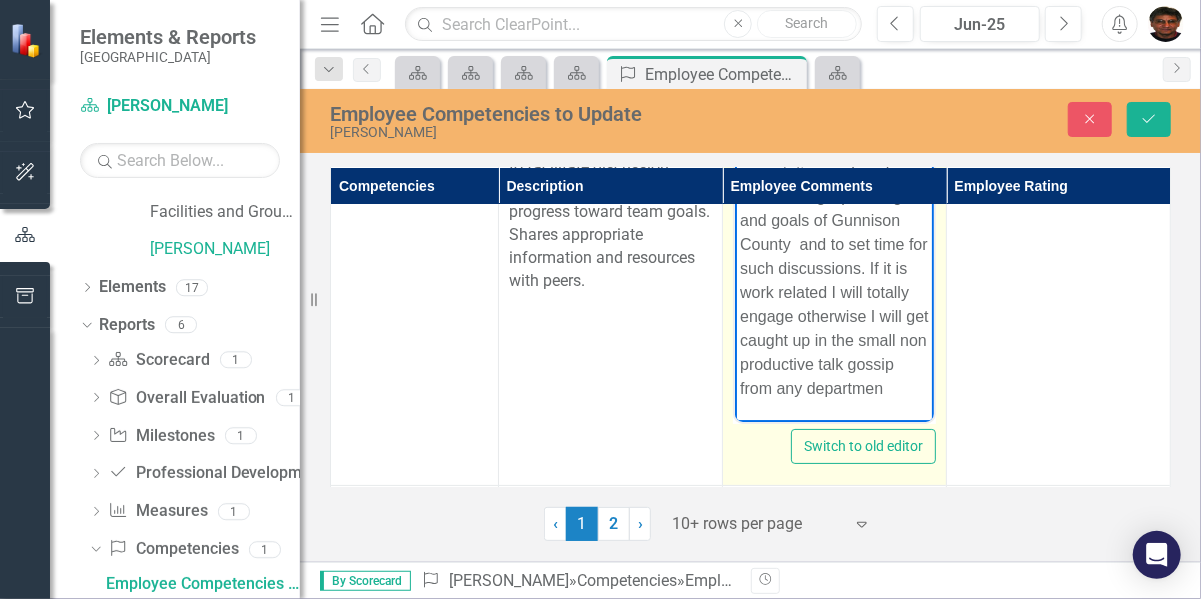 click on "Yes and this should be  a requirement of all on the team. It is up to the supervisor to point out expectation such as long term strategic planning and goals of Gunnison County  and to set time for such discussions. If it is work related I will totally engage otherwise I will get caught up in the small non productive talk gossip from any departmen" at bounding box center (833, 240) 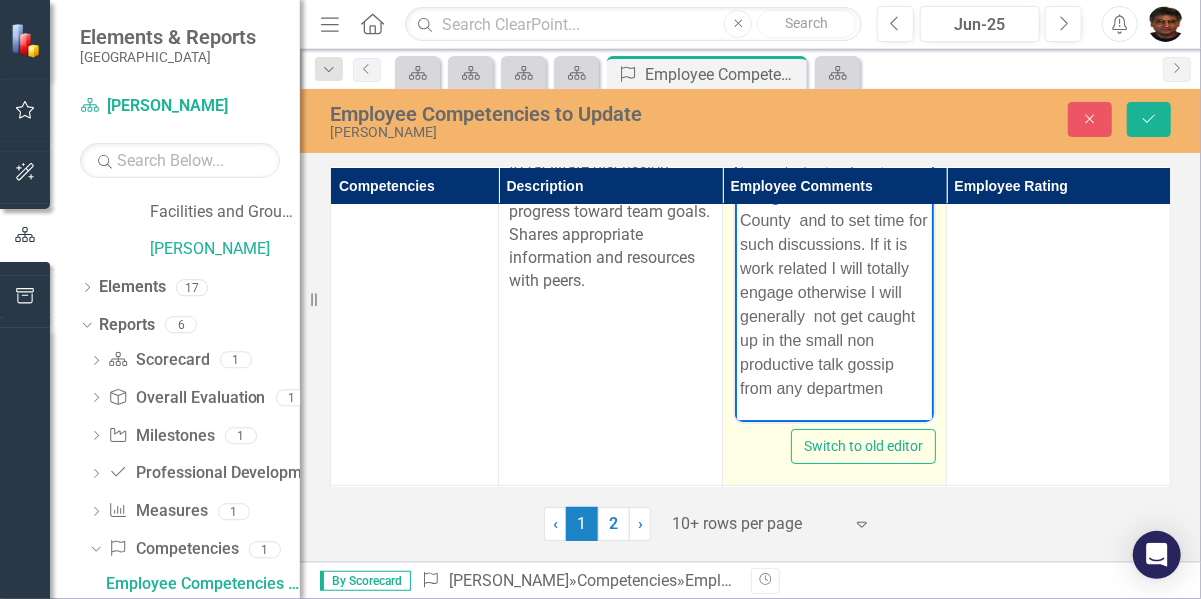 click on "Yes and this should be  a requirement of all on the team. It is up to the supervisor to point out expectation such as long term strategic planning and goals of Gunnison County  and to set time for such discussions. If it is work related I will totally engage otherwise I will generally  not get caught up in the small non productive talk gossip from any departmen" at bounding box center (833, 220) 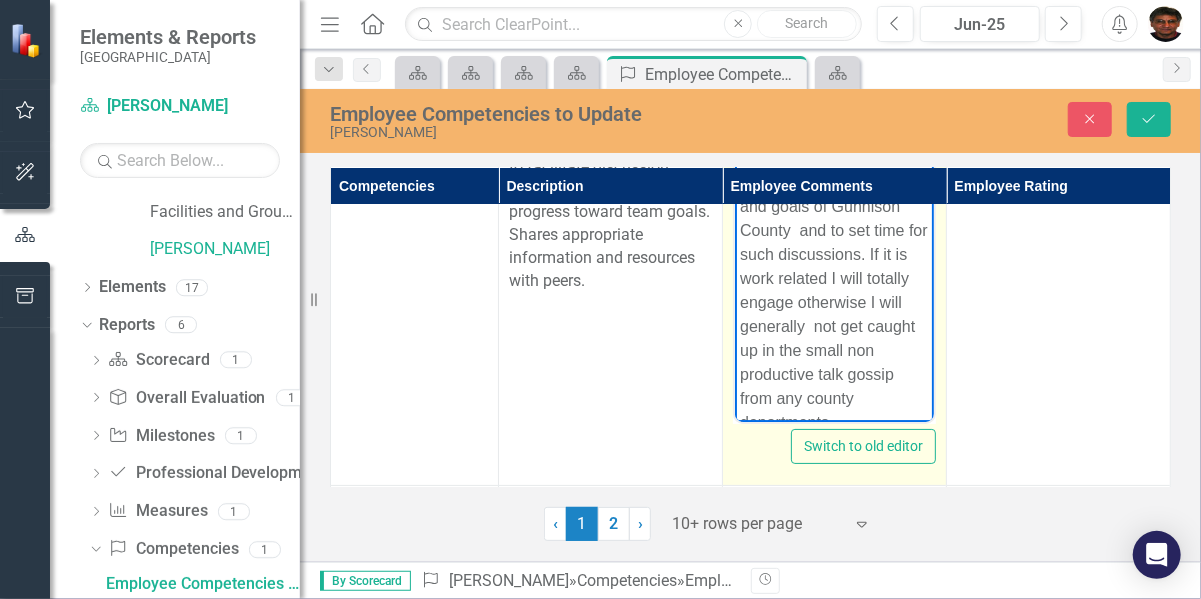 scroll, scrollTop: 0, scrollLeft: 0, axis: both 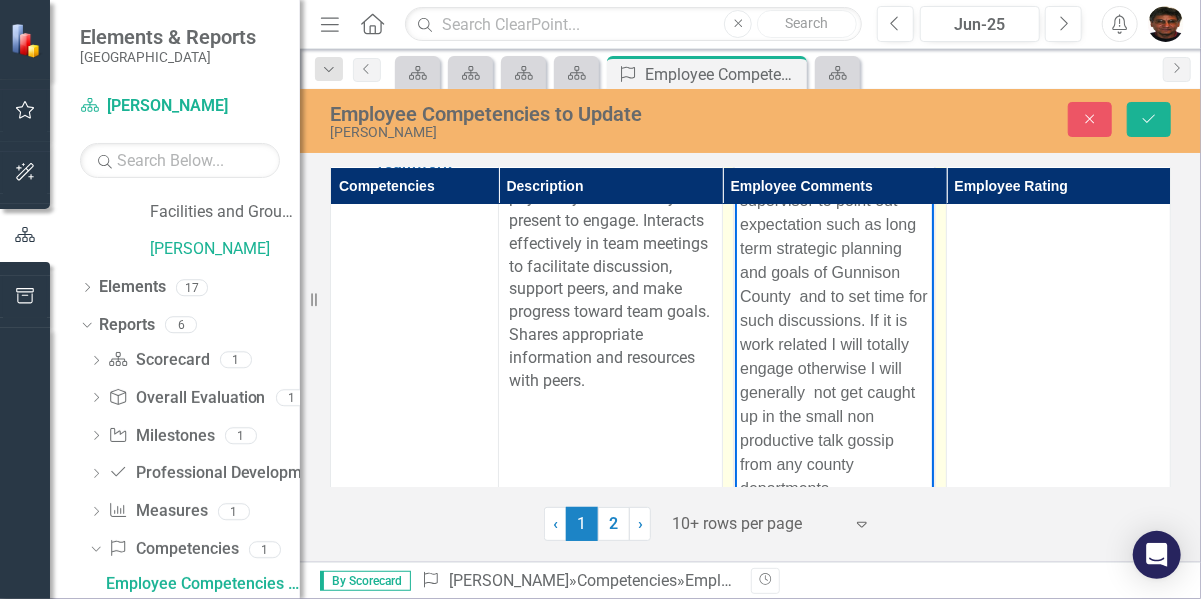 click on "Yes and this should be  a requirement of all on the team. It is up to the supervisor to point out expectation such as long term strategic planning and goals of Gunnison County  and to set time for such discussions. If it is work related I will totally engage otherwise I will generally  not get caught up in the small non productive talk gossip from any county departments" at bounding box center [833, 308] 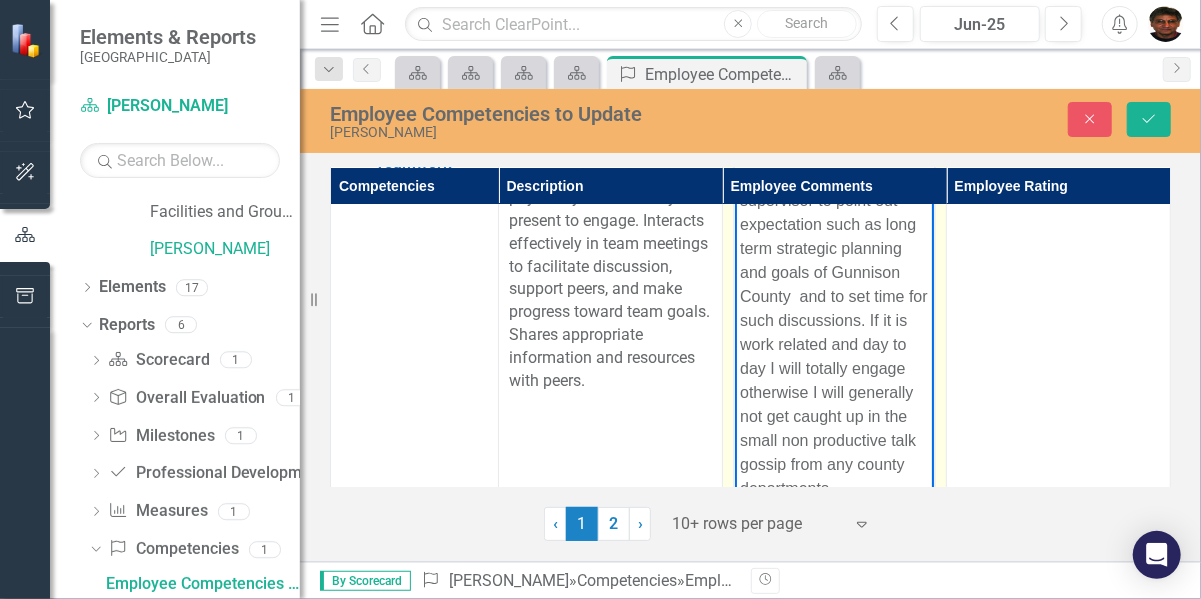 scroll, scrollTop: 108, scrollLeft: 0, axis: vertical 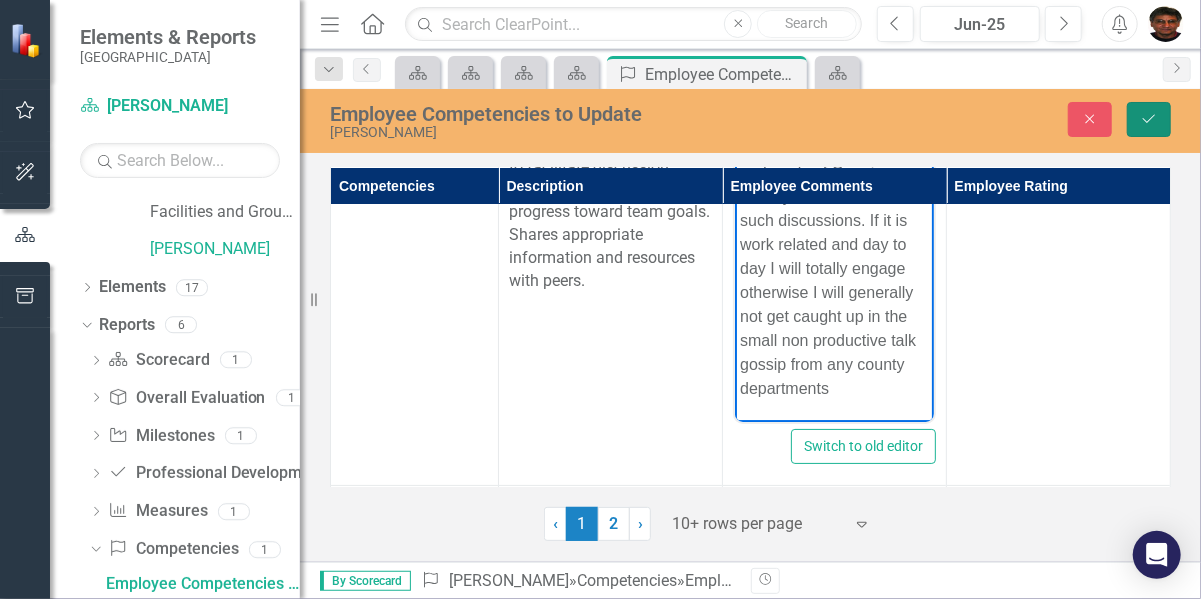 click on "Save" at bounding box center (1149, 119) 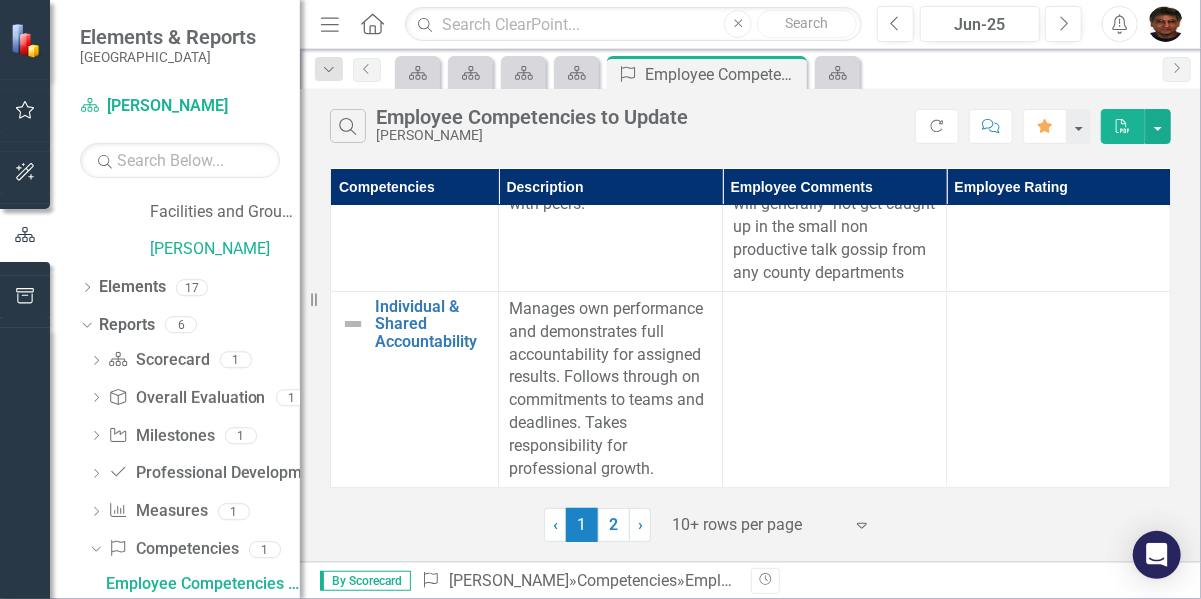 scroll, scrollTop: 3774, scrollLeft: 0, axis: vertical 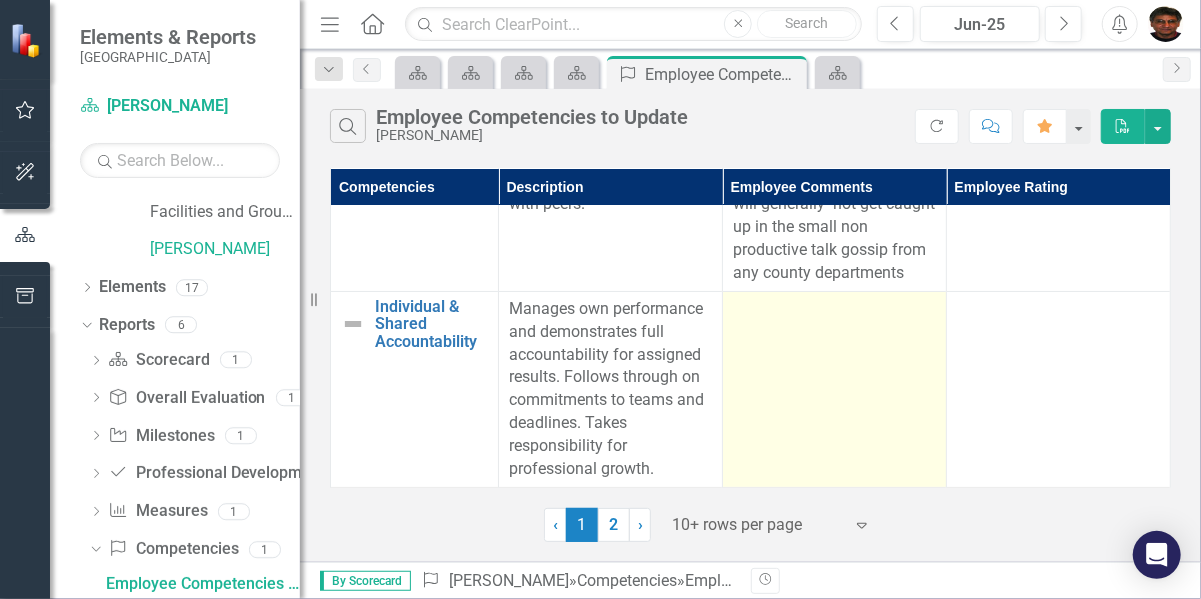 click at bounding box center (834, 310) 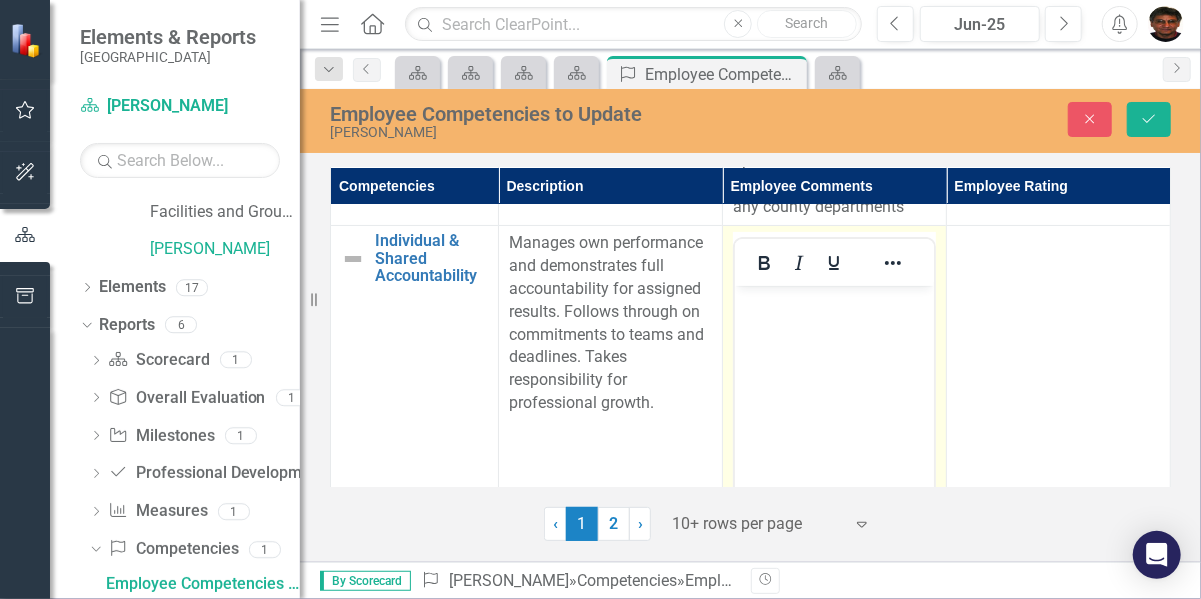 scroll, scrollTop: 0, scrollLeft: 0, axis: both 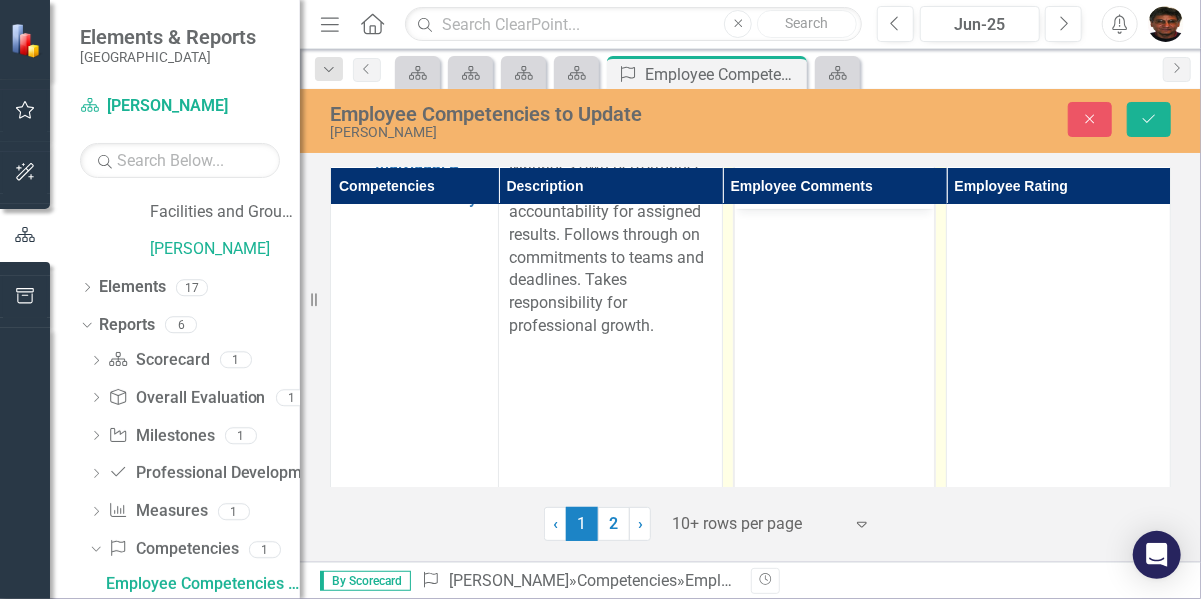 click at bounding box center (833, 359) 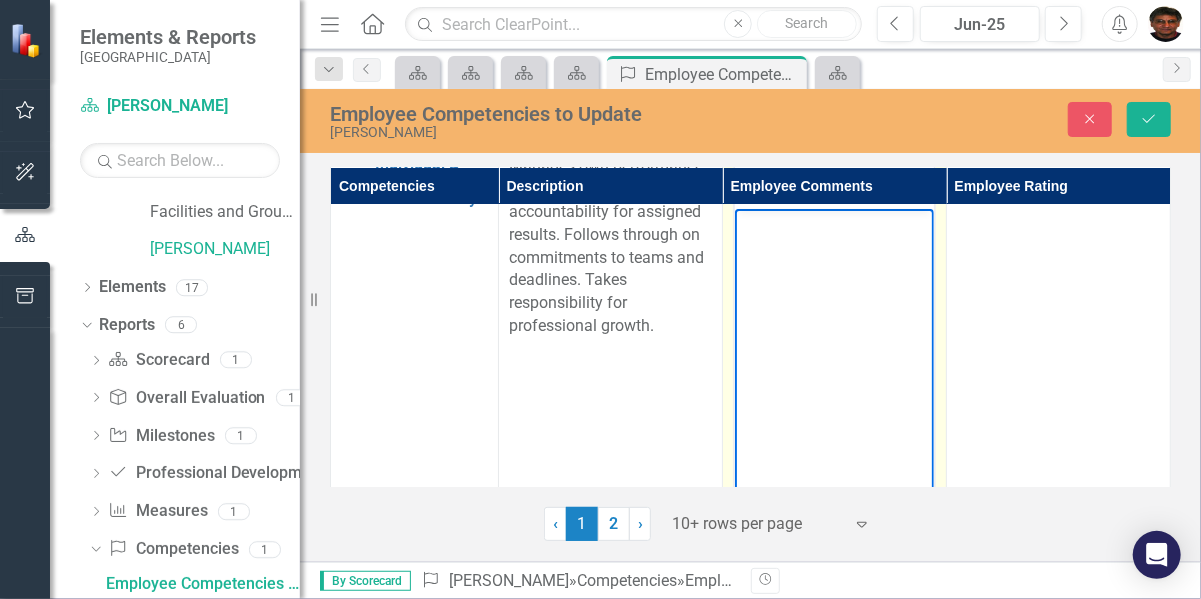 type 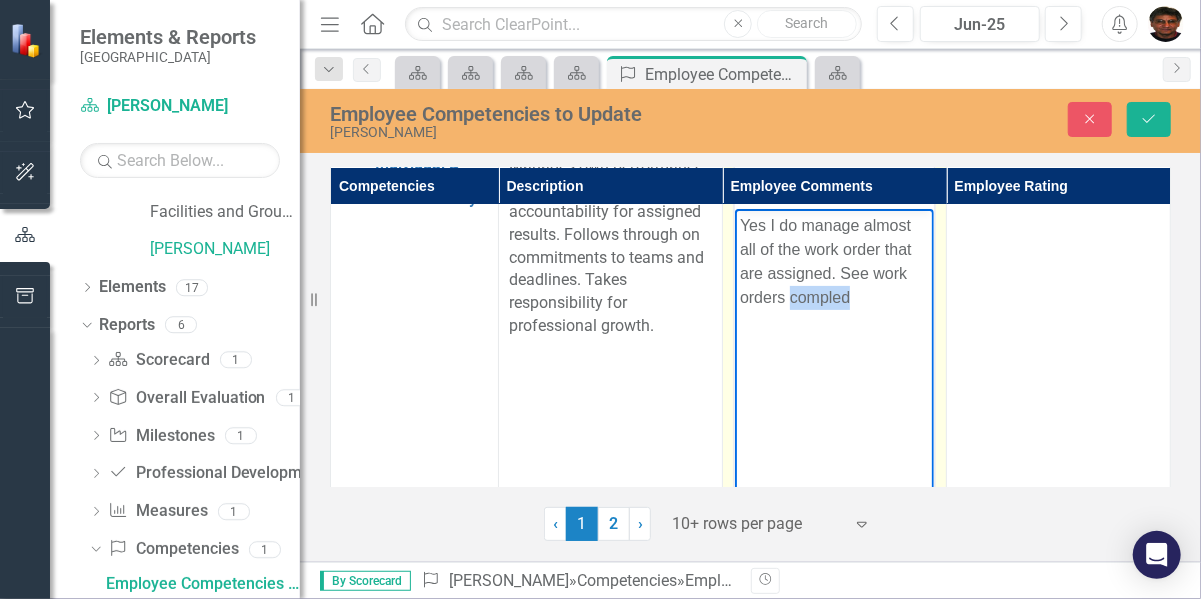 drag, startPoint x: 800, startPoint y: 305, endPoint x: 825, endPoint y: 379, distance: 78.1089 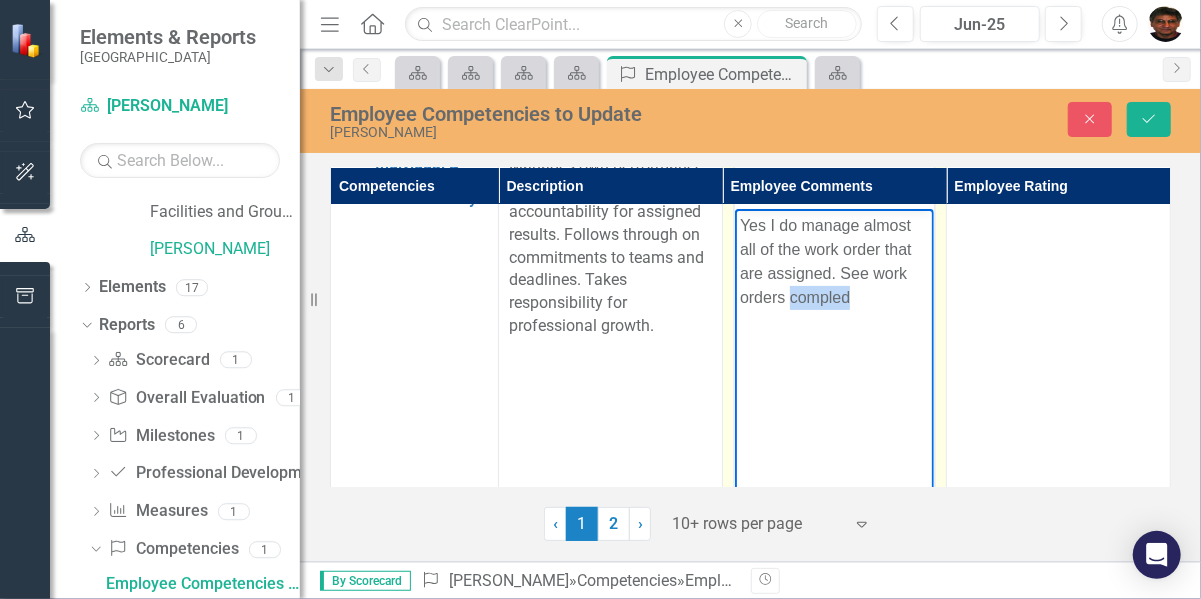 click on "Yes I do manage almost all of the work order that are assigned. See work orders compled" at bounding box center [833, 359] 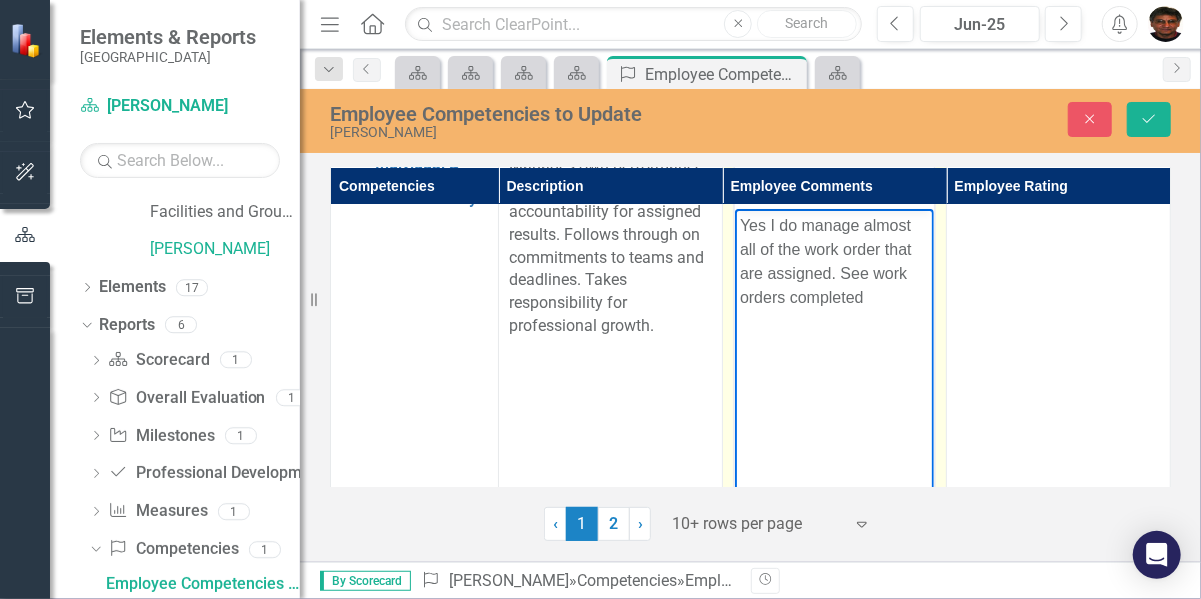 click on "Yes I do manage almost all of the work order that are assigned. See work orders completed" at bounding box center [833, 262] 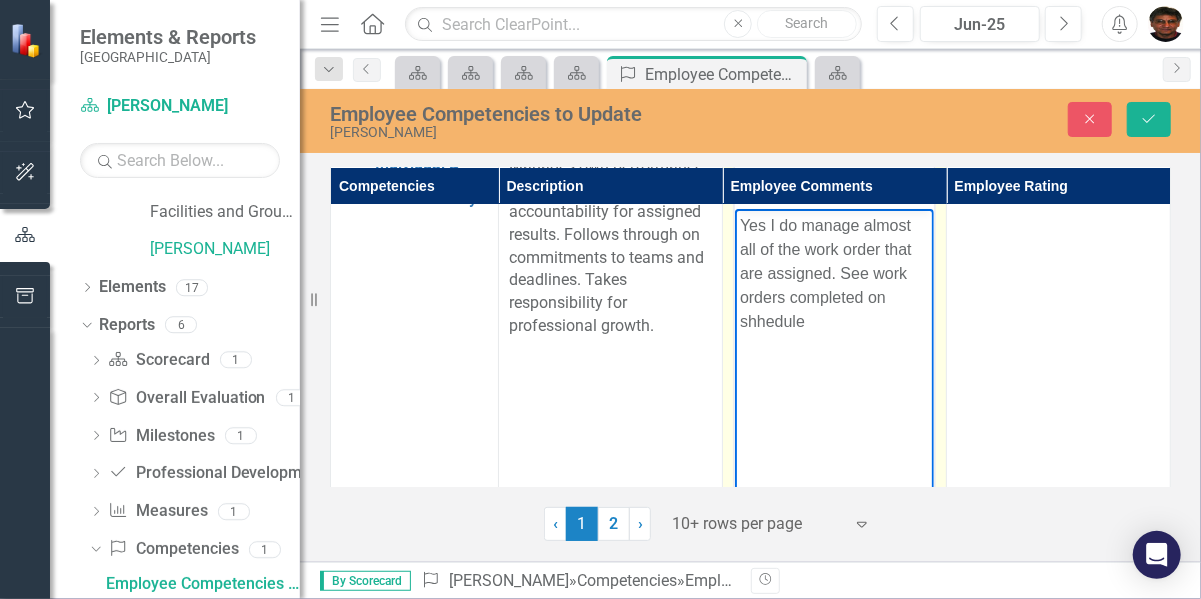 click on "Yes I do manage almost all of the work order that are assigned. See work orders completed on shhedule" at bounding box center (833, 274) 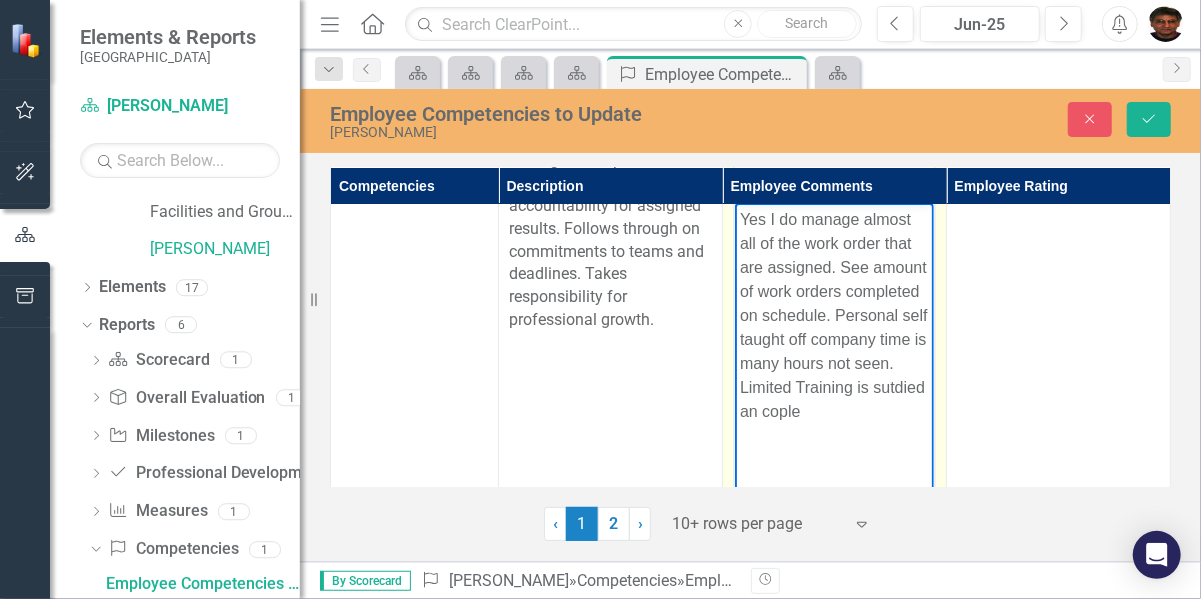 scroll, scrollTop: 3881, scrollLeft: 0, axis: vertical 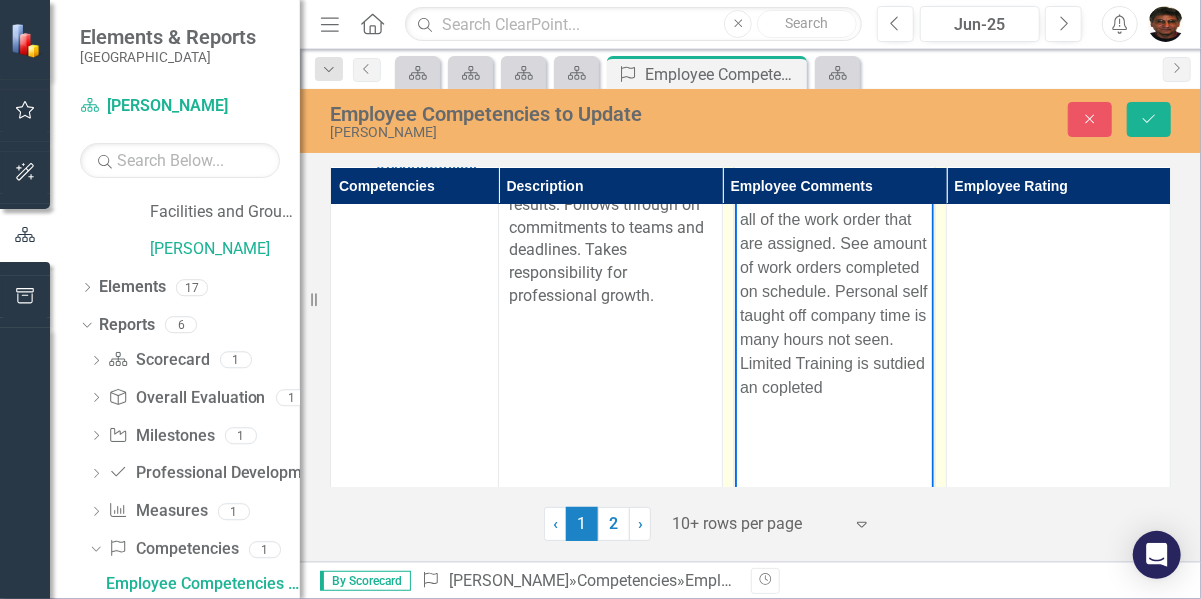 click on "Yes I do manage almost all of the work order that are assigned. See amount of work orders completed on schedule. Personal self taught off company time is many hours not seen. Limited Training is sutdied an copleted" at bounding box center [833, 292] 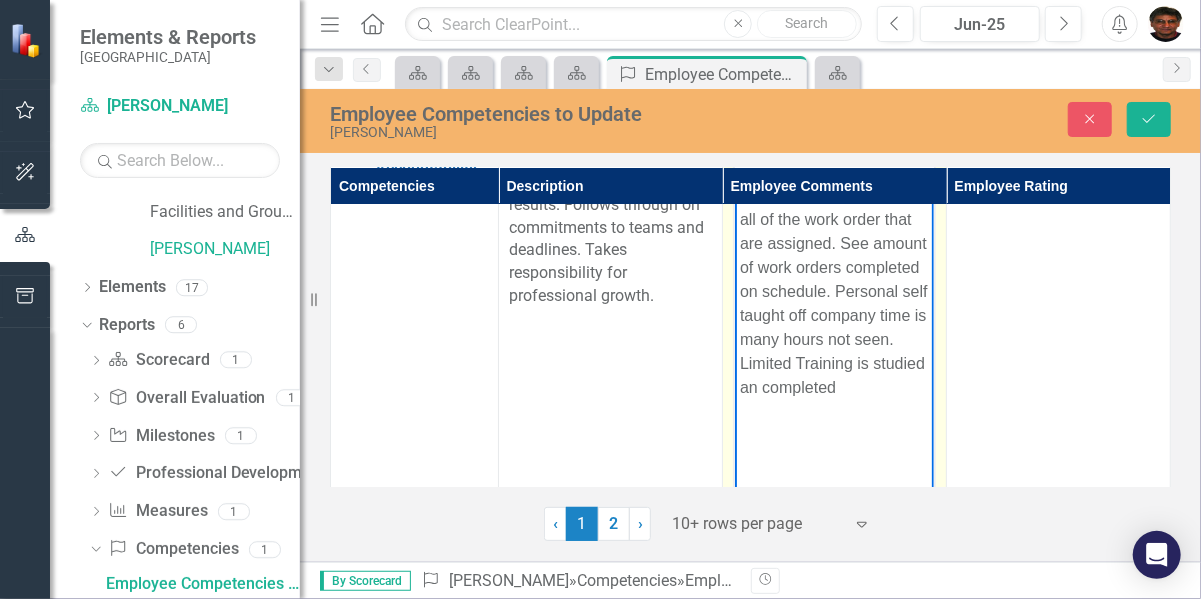 click on "Yes I do manage almost all of the work order that are assigned. See amount of work orders completed on schedule. Personal self taught off company time is many hours not seen. Limited Training is studied an completed" at bounding box center [833, 292] 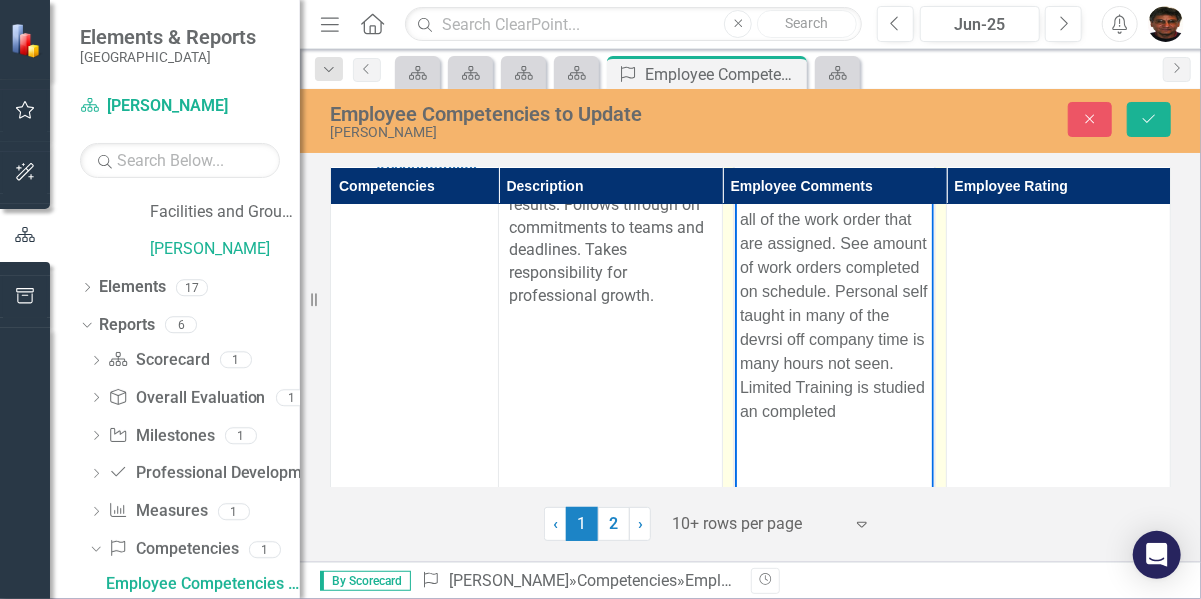 click on "Yes I do manage almost all of the work order that are assigned. See amount of work orders completed on schedule. Personal self taught in many of the devrsi off company time is many hours not seen. Limited Training is studied an completed" at bounding box center (833, 304) 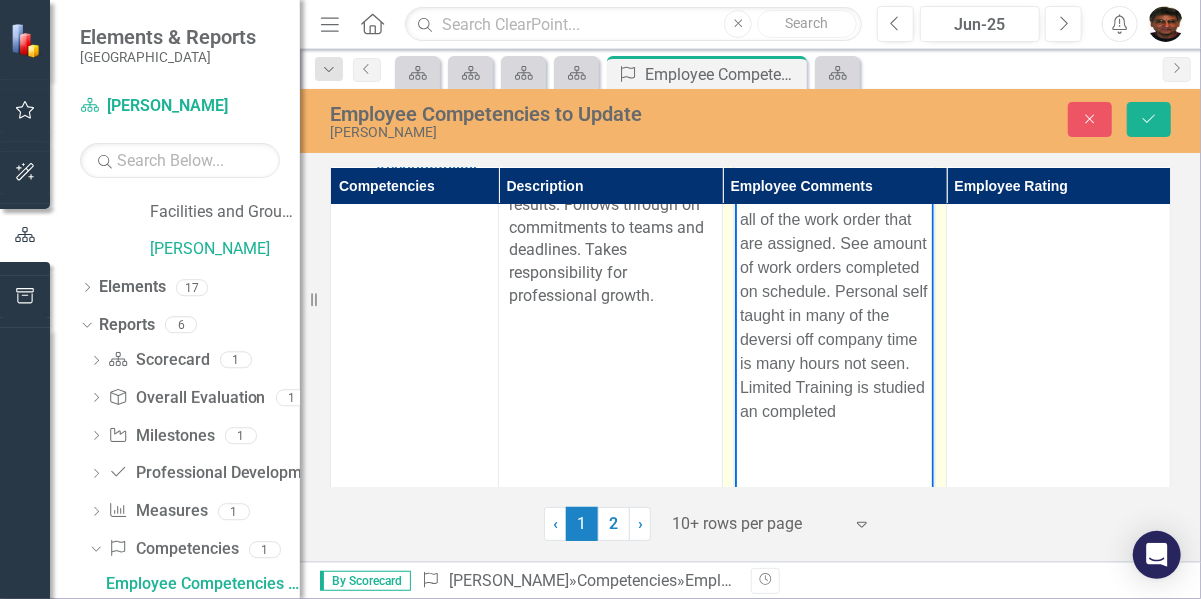 click on "Yes I do manage almost all of the work order that are assigned. See amount of work orders completed on schedule. Personal self taught in many of the deversi off company time is many hours not seen. Limited Training is studied an completed" at bounding box center (833, 304) 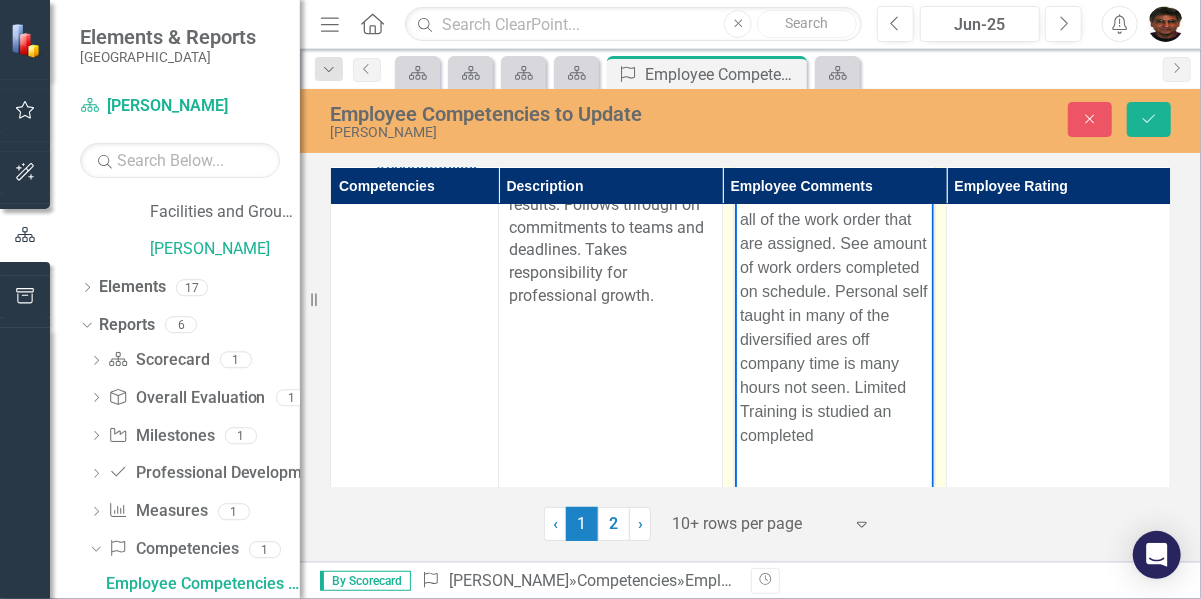 click on "Yes I do manage almost all of the work order that are assigned. See amount of work orders completed on schedule. Personal self taught in many of the diversified ares off company time is many hours not seen. Limited Training is studied an completed" at bounding box center [833, 316] 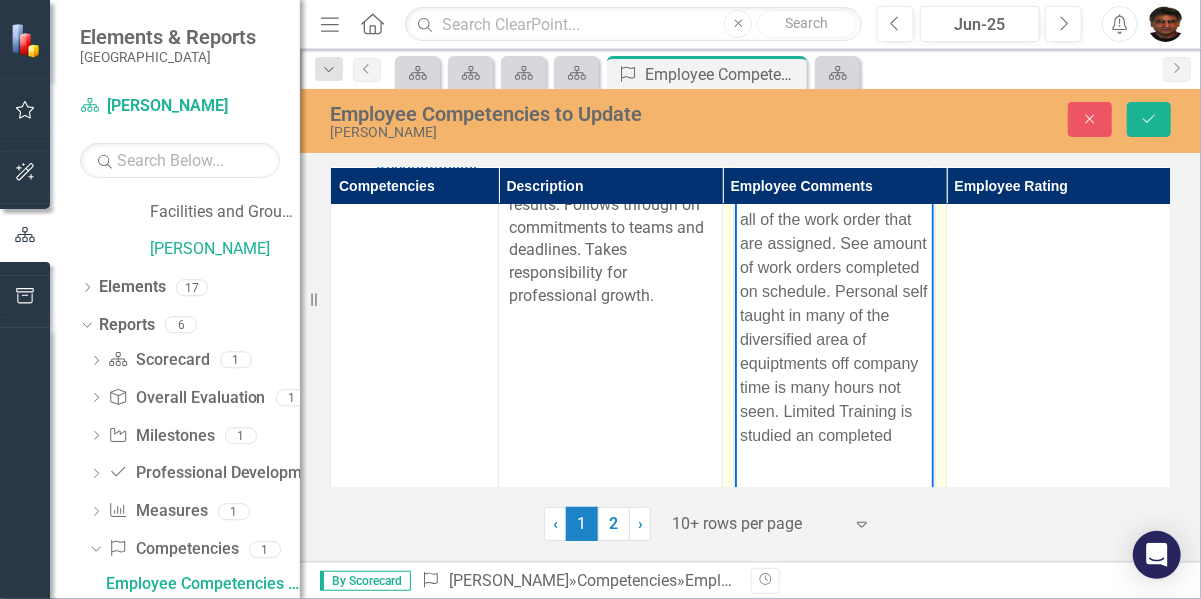 click on "Yes I do manage almost all of the work order that are assigned. See amount of work orders completed on schedule. Personal self taught in many of the diversified area of equiptments off company time is many hours not seen. Limited Training is studied an completed" at bounding box center (833, 316) 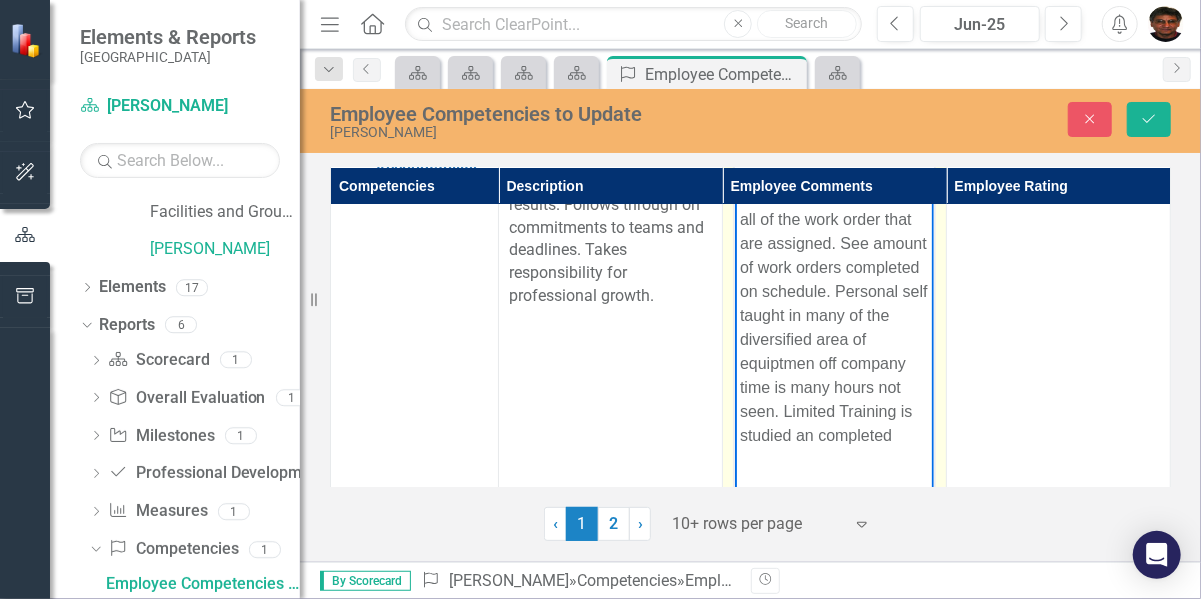 scroll, scrollTop: 3981, scrollLeft: 0, axis: vertical 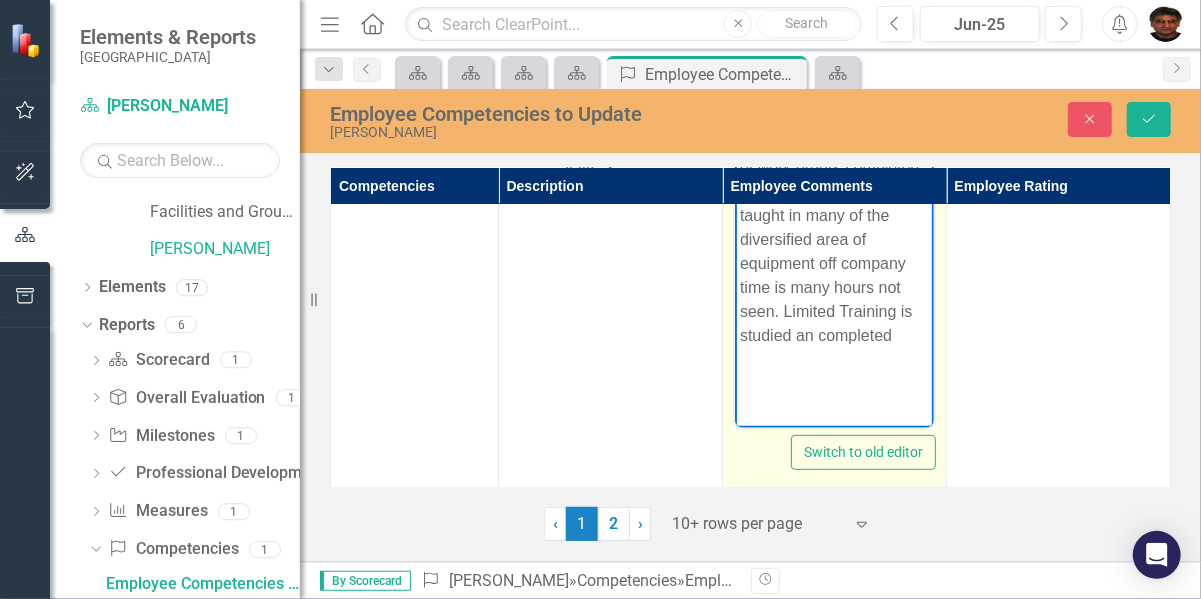 click on "Yes I do manage almost all of the work order that are assigned. See amount of work orders completed on schedule. Personal self taught in many of the diversified area of equipment off company time is many hours not seen. Limited Training is studied an completed" at bounding box center (833, 216) 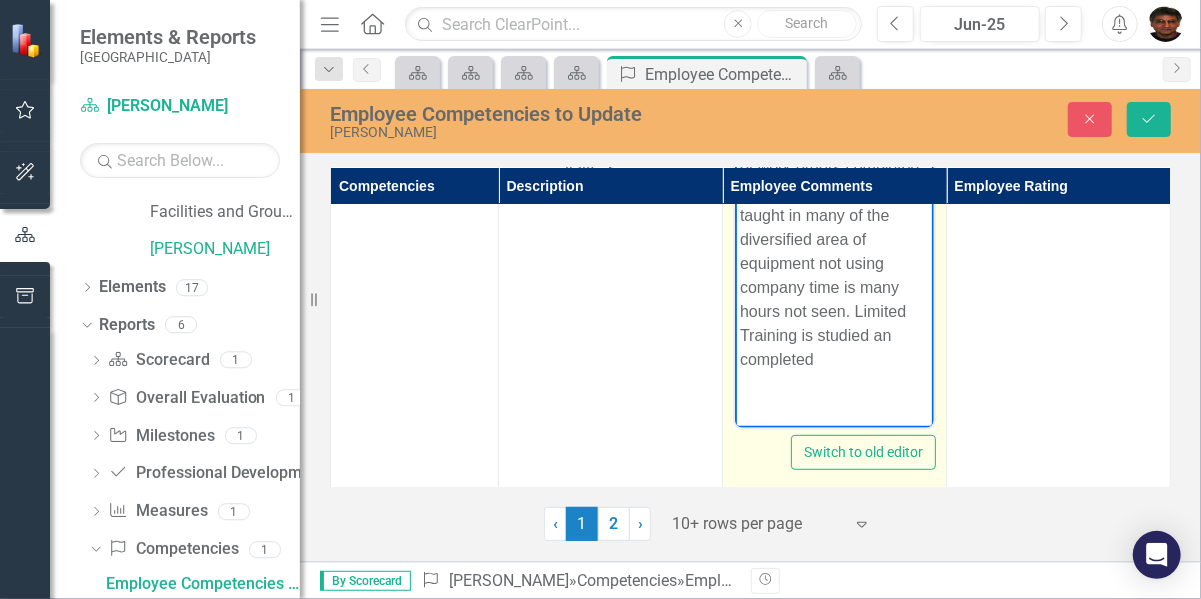 click on "Yes I do manage almost all of the work order that are assigned. See amount of work orders completed on schedule. Personal self taught in many of the diversified area of equipment not using  company time is many hours not seen. Limited Training is studied an completed" at bounding box center (833, 228) 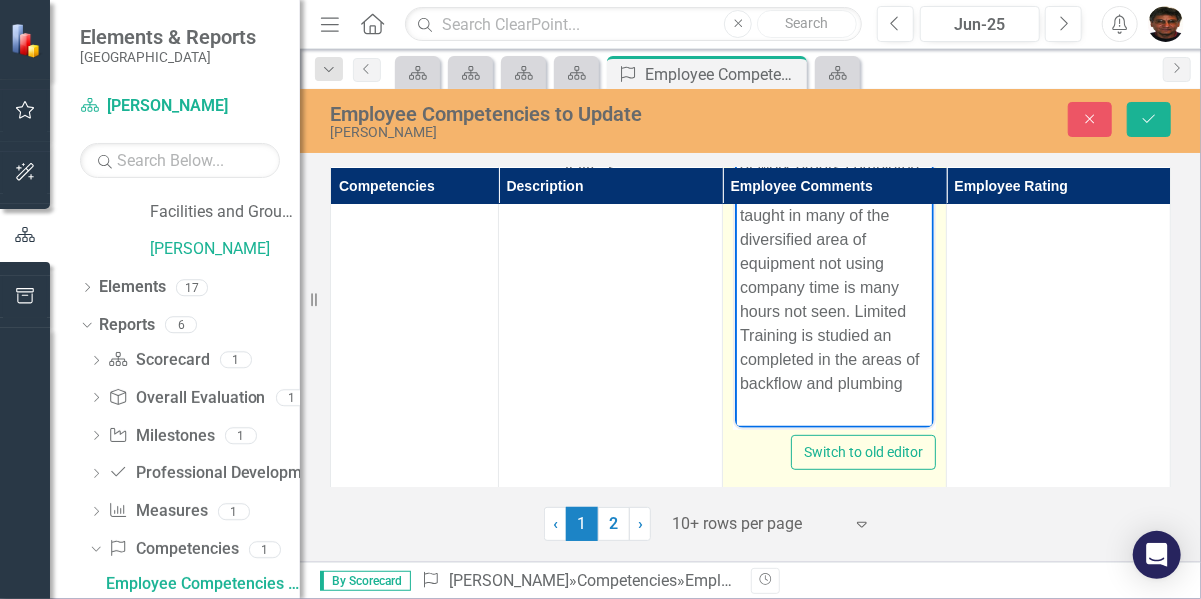 scroll, scrollTop: 12, scrollLeft: 0, axis: vertical 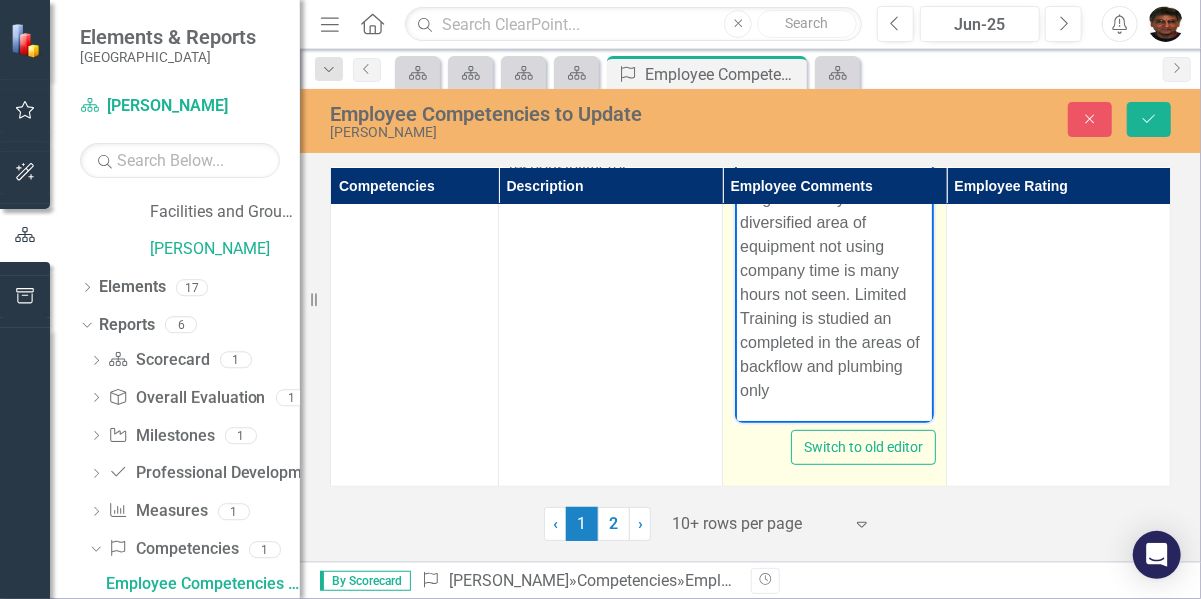 click on "Yes I do manage almost all of the work order that are assigned. See amount of work orders completed on schedule. Personal self taught in many of the diversified area of equipment not using  company time is many hours not seen. Limited Training is studied an completed in the areas of backflow and plumbing only" at bounding box center [833, 235] 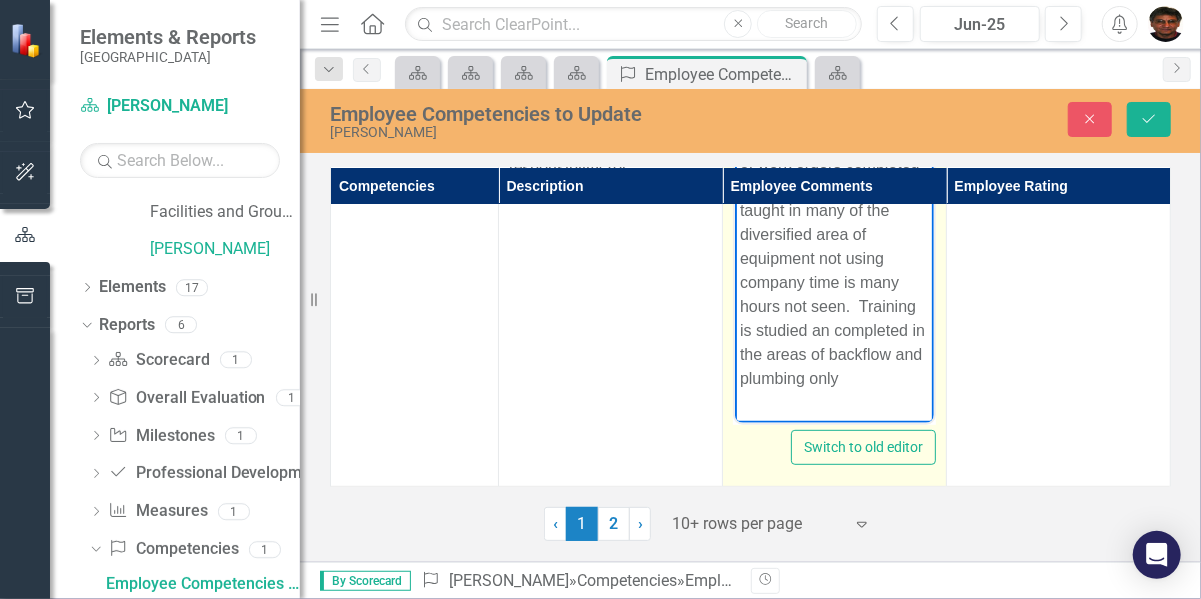 click on "Yes I do manage almost all of the work order that are assigned. See amount of work orders completed on schedule. Personal self taught in many of the diversified area of equipment not using  company time is many hours not seen.  Training is studied an completed in the areas of backflow and plumbing only" at bounding box center [833, 235] 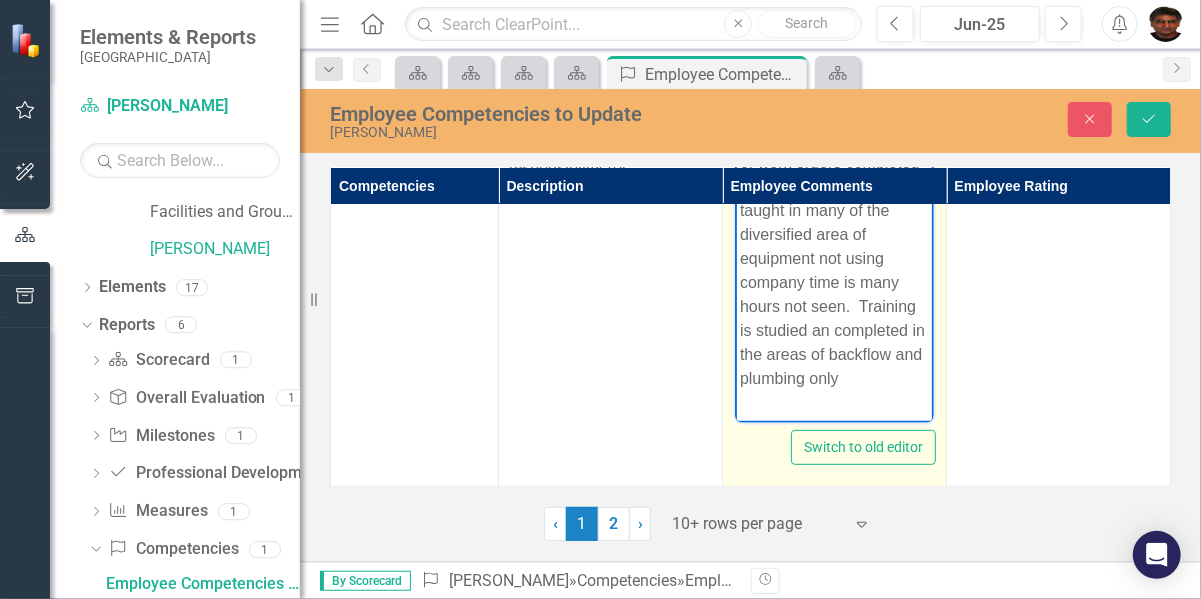 click on "Yes I do manage almost all of the work order that are assigned. See amount of work orders completed on schedule. Personal self taught in many of the diversified area of equipment not using  company time is many hours not seen.  Training is studied an completed in the areas of backflow and plumbing only" at bounding box center (833, 235) 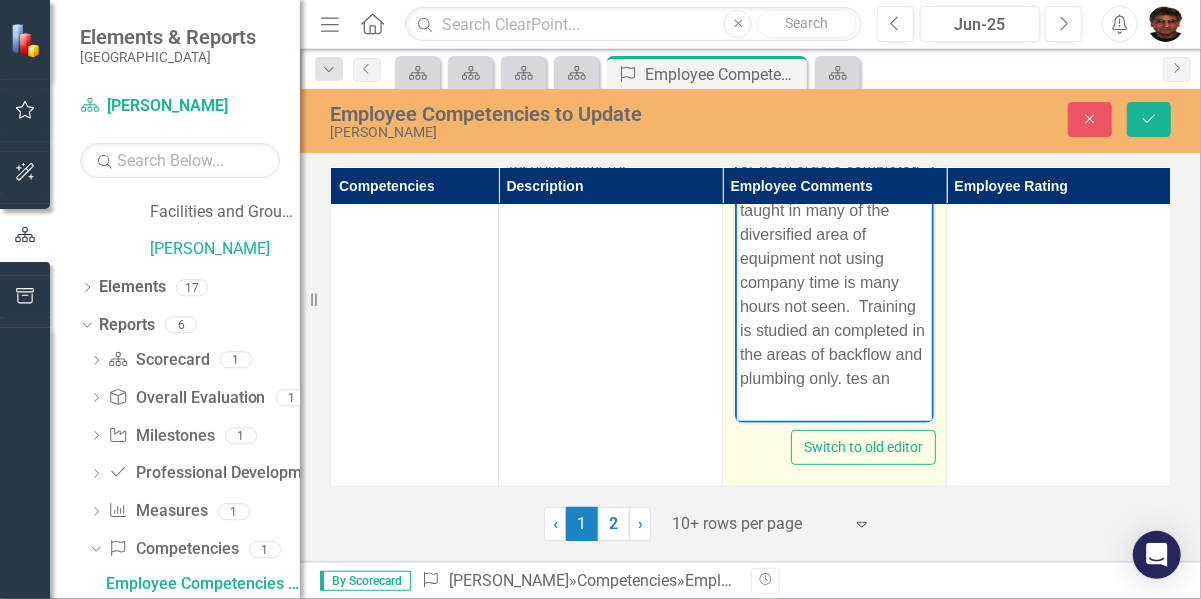 click on "Yes I do manage almost all of the work order that are assigned. See amount of work orders completed on schedule. Personal self taught in many of the diversified area of equipment not using  company time is many hours not seen.  Training is studied an completed in the areas of backflow and plumbing only. tes an" at bounding box center [833, 235] 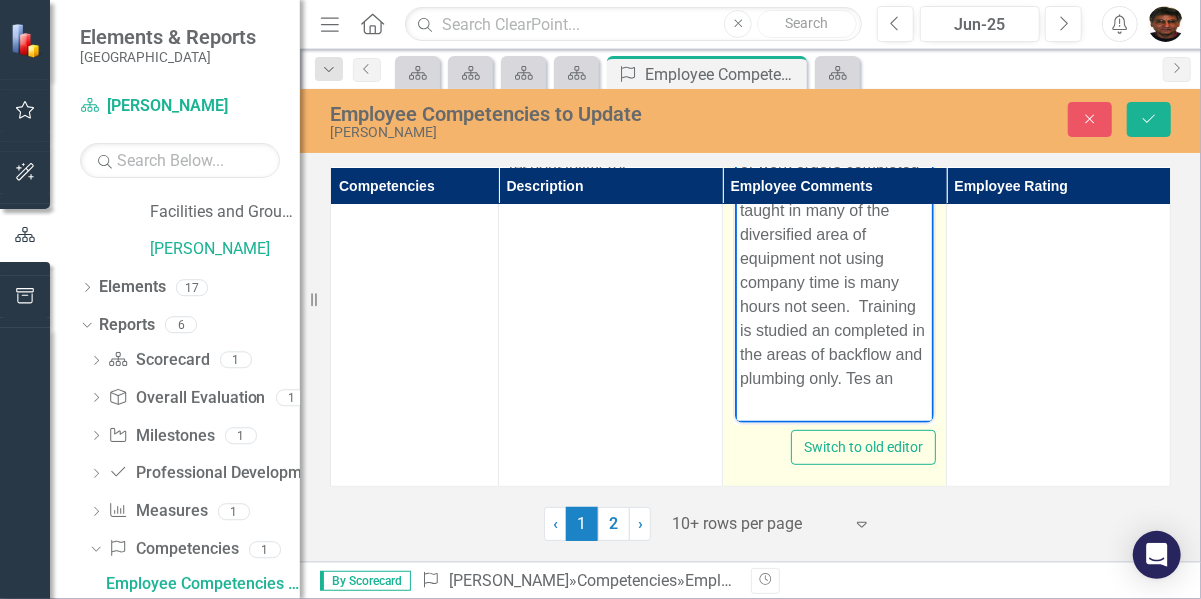 click on "Yes I do manage almost all of the work order that are assigned. See amount of work orders completed on schedule. Personal self taught in many of the diversified area of equipment not using  company time is many hours not seen.  Training is studied an completed in the areas of backflow and plumbing only. Tes an" at bounding box center (833, 235) 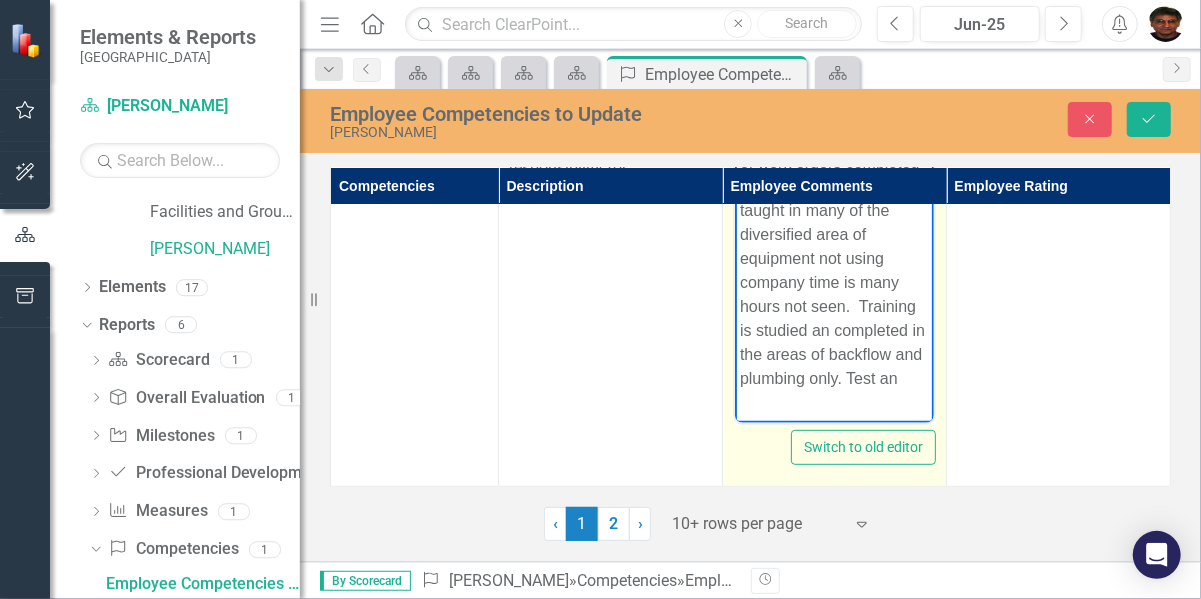 click on "Yes I do manage almost all of the work order that are assigned. See amount of work orders completed on schedule. Personal self taught in many of the diversified area of equipment not using  company time is many hours not seen.  Training is studied an completed in the areas of backflow and plumbing only. Test an" at bounding box center [833, 235] 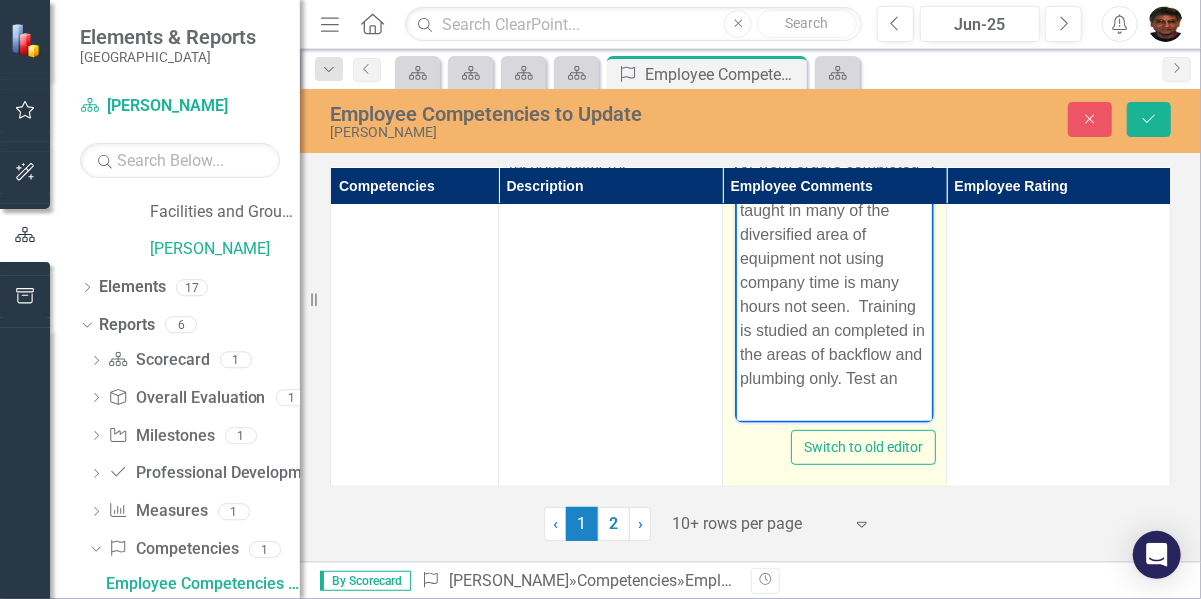 scroll, scrollTop: 36, scrollLeft: 0, axis: vertical 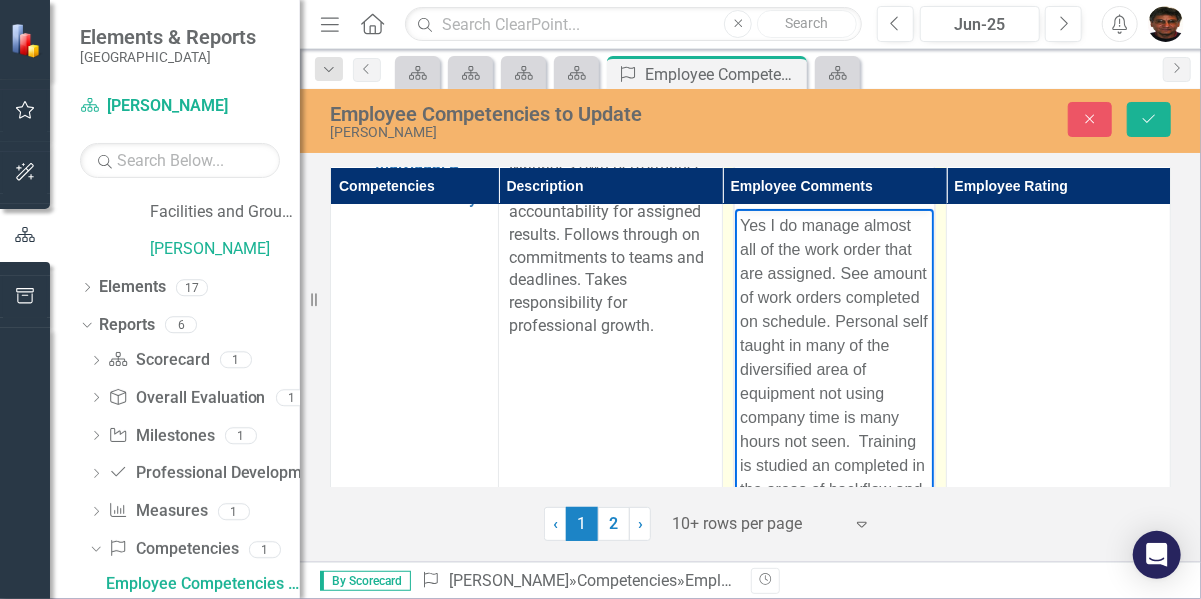 click on "Yes I do manage almost all of the work order that are assigned. See amount of work orders completed on schedule. Personal self taught in many of the diversified area of equipment not using  company time is many hours not seen.  Training is studied an completed in the areas of backflow and plumbing only. Test and certification is provided" at bounding box center [833, 382] 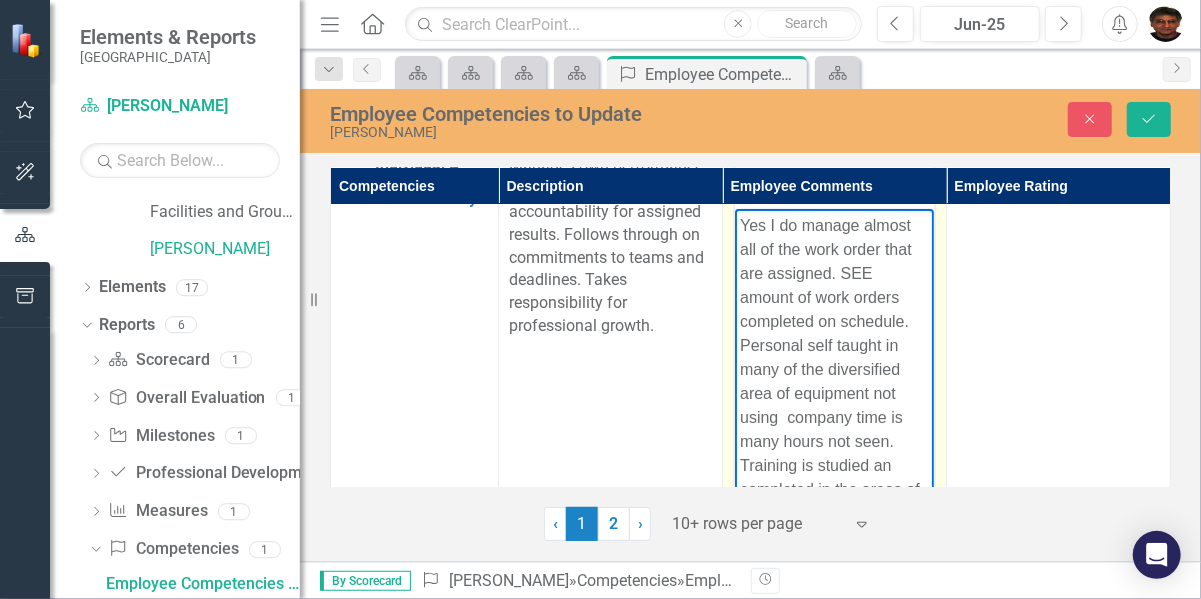 scroll, scrollTop: 60, scrollLeft: 0, axis: vertical 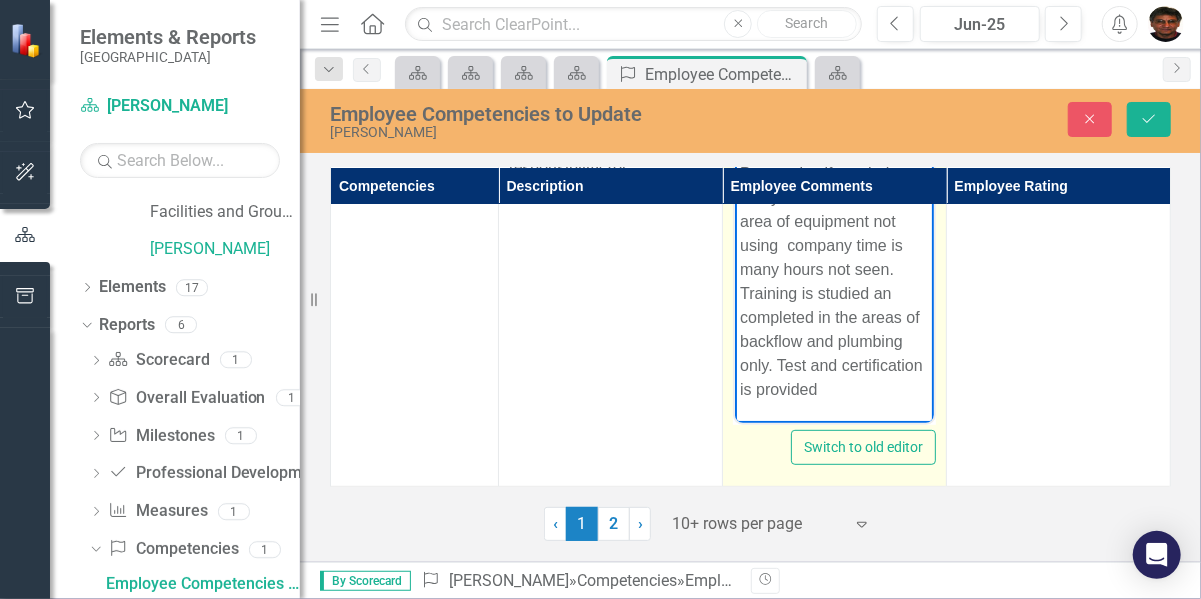 click on "Yes I do manage almost all of the work order that are assigned. SEE amount of work orders completed on schedule. Personal self taught in many of the diversified area of equipment not using  company time is many hours not seen.  Training is studied an completed in the areas of backflow and plumbing only. Test and certification is provided" at bounding box center (833, 222) 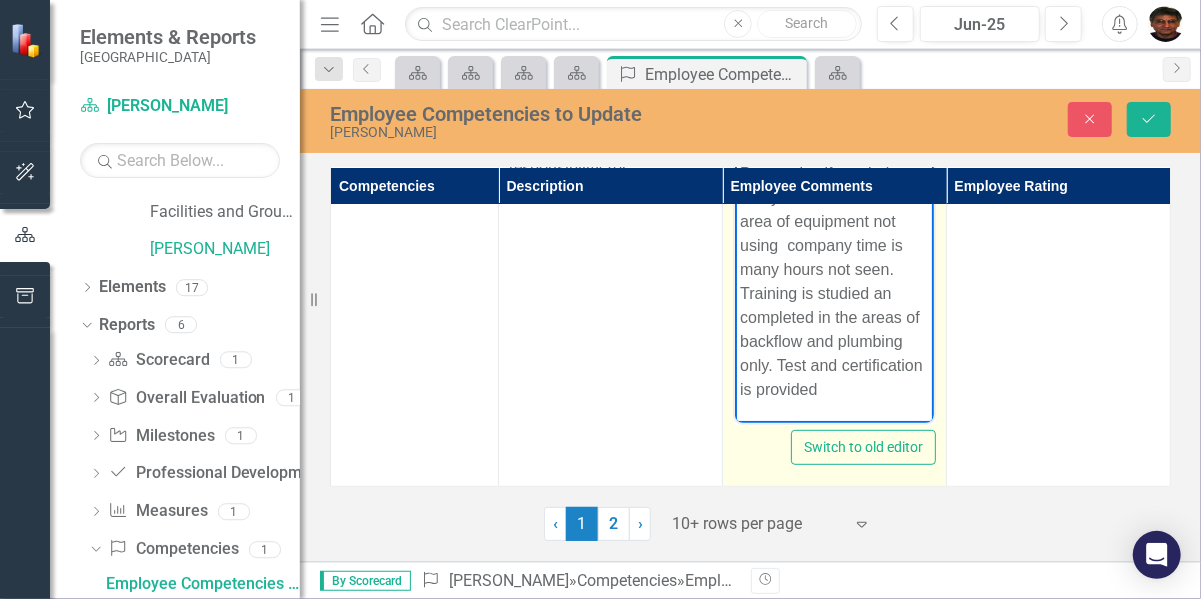 click on "Yes I do manage almost all of the work order that are assigned. SEE amount of work orders completed on schedule. Personal self taught in many of the diversified area of equipment not using  company time is many hours not seen.  Training is studied an completed in the areas of backflow and plumbing only. Test and certification is provided" at bounding box center [833, 222] 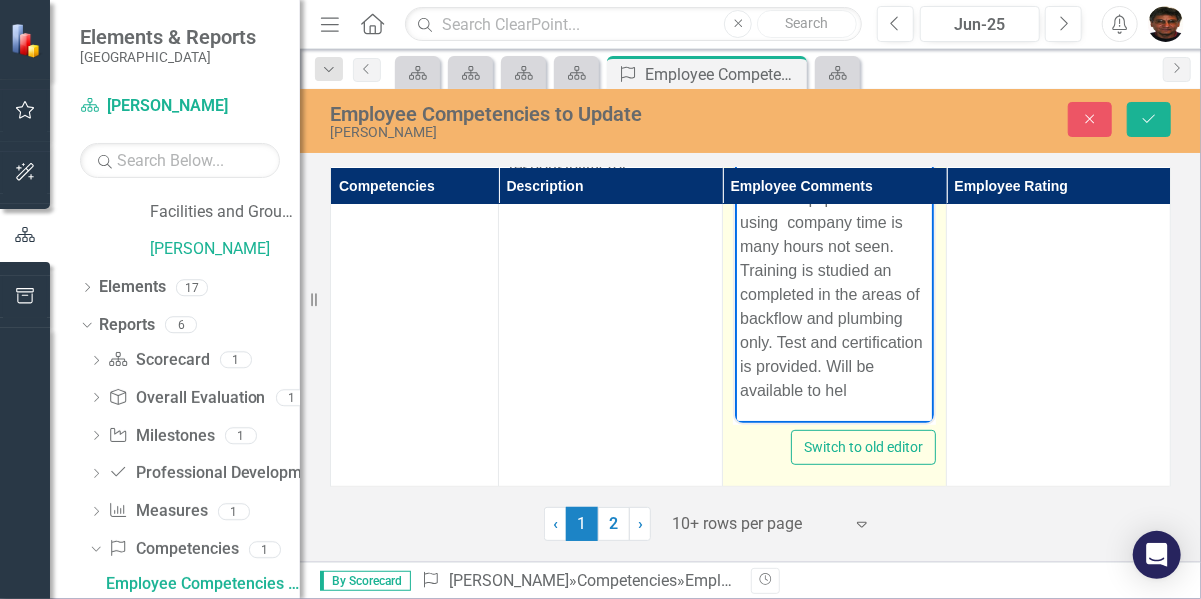 scroll, scrollTop: 84, scrollLeft: 0, axis: vertical 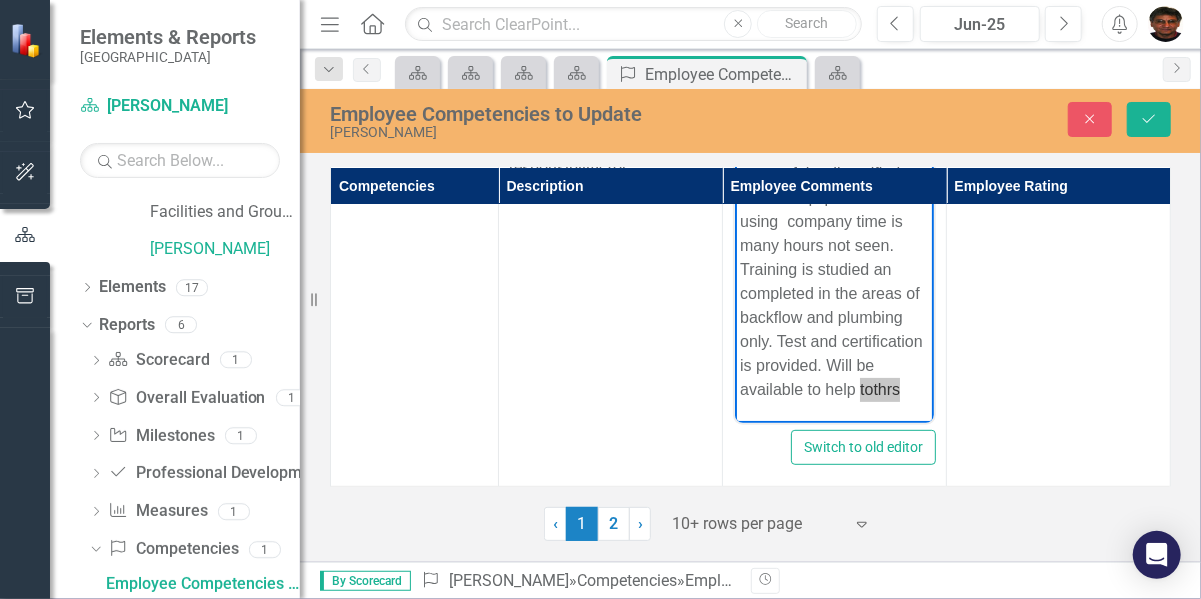 drag, startPoint x: 28, startPoint y: 341, endPoint x: 570, endPoint y: 405, distance: 545.7655 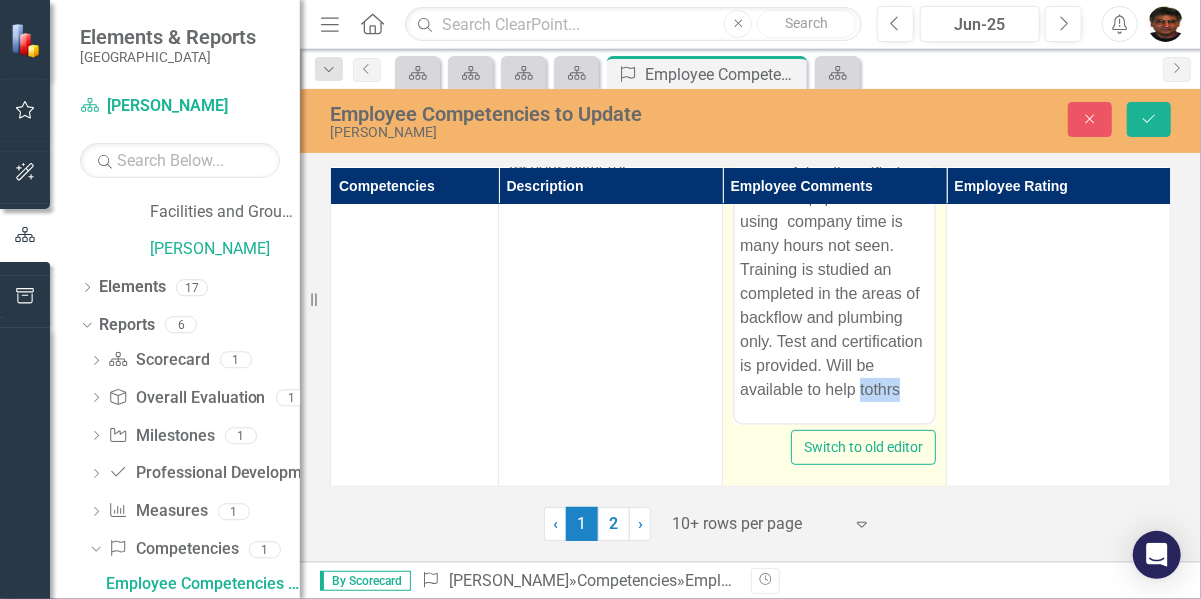 click on "Yes I do manage almost all of the work order that are assigned. SEE amount of work orders completed on schedule. Personal self taught in many of the diversified area of equipment not using  company time is many hours not seen.  Training is studied an completed in the areas of backflow and plumbing only. Test and certification is provided. Will be available to help tothrs" at bounding box center [833, 210] 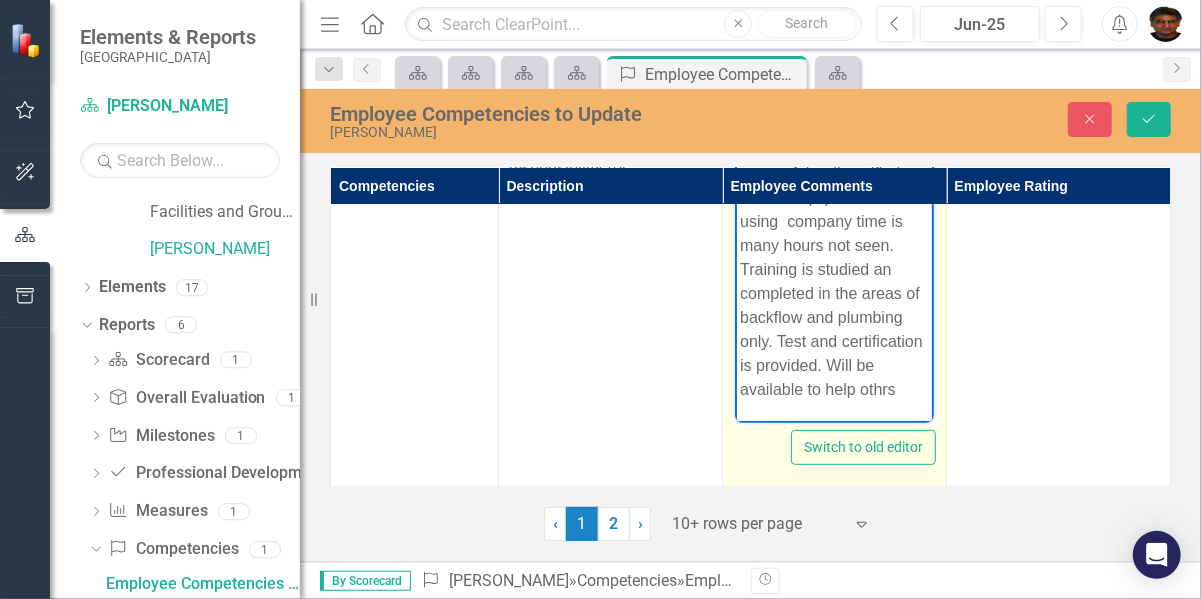 click on "Yes I do manage almost all of the work order that are assigned. SEE amount of work orders completed on schedule. Personal self taught in many of the diversified area of equipment not using  company time is many hours not seen.  Training is studied an completed in the areas of backflow and plumbing only. Test and certification is provided. Will be available to help othrs" at bounding box center (833, 210) 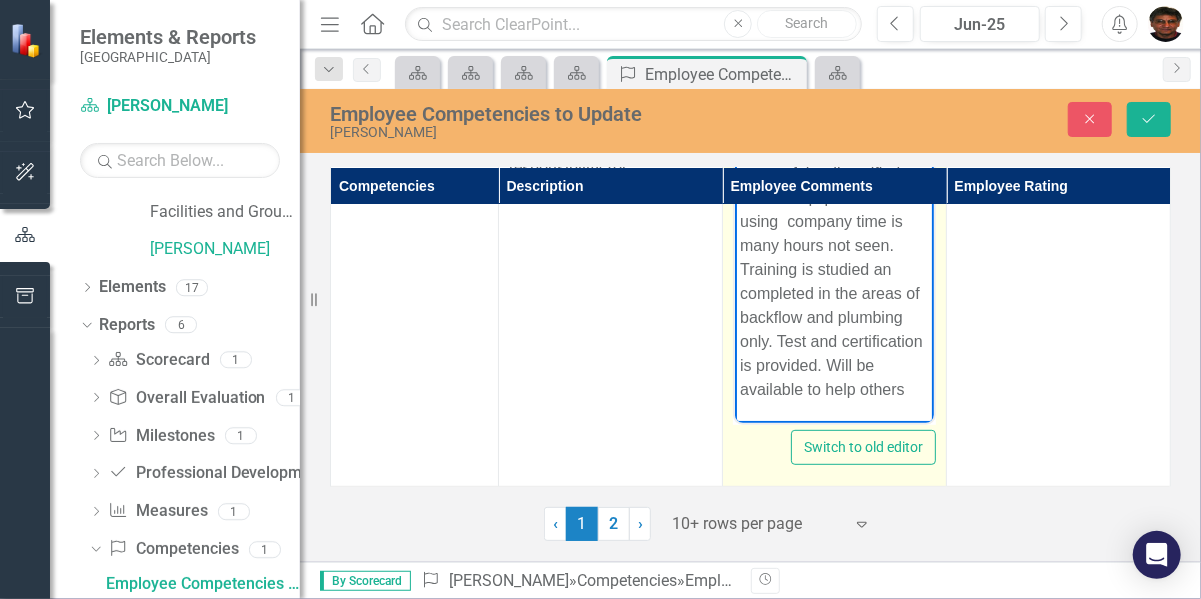 click on "Yes I do manage almost all of the work order that are assigned. SEE amount of work orders completed on schedule. Personal self taught in many of the diversified area of equipment not using  company time is many hours not seen.  Training is studied an completed in the areas of backflow and plumbing only. Test and certification is provided. Will be available to help others" at bounding box center (833, 210) 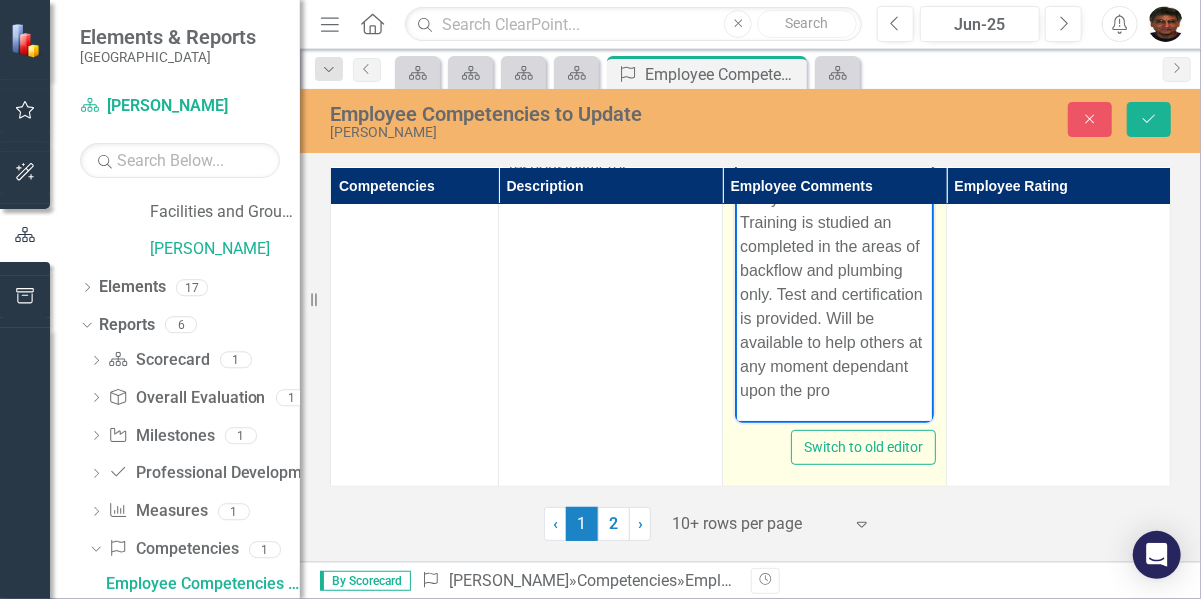 scroll, scrollTop: 132, scrollLeft: 0, axis: vertical 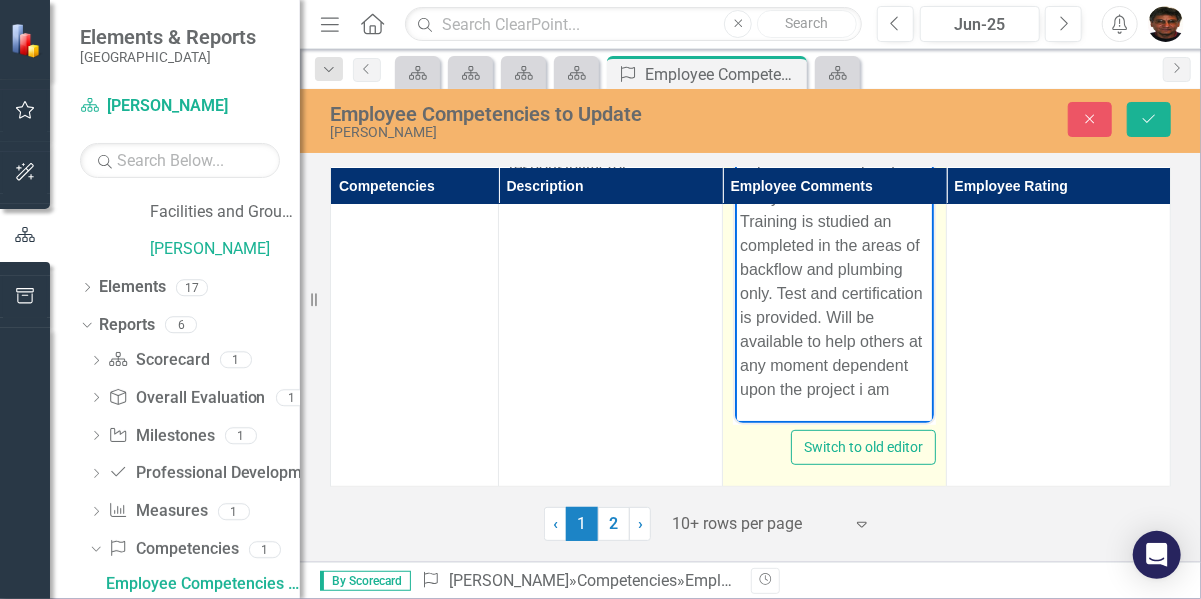 click on "Yes I do manage almost all of the work order that are assigned. SEE amount of work orders completed on schedule. Personal self taught in many of the diversified area of equipment not using  company time is many hours not seen.  Training is studied an completed in the areas of backflow and plumbing only. Test and certification is provided. Will be available to help others at any moment dependent upon the project i am" at bounding box center (833, 186) 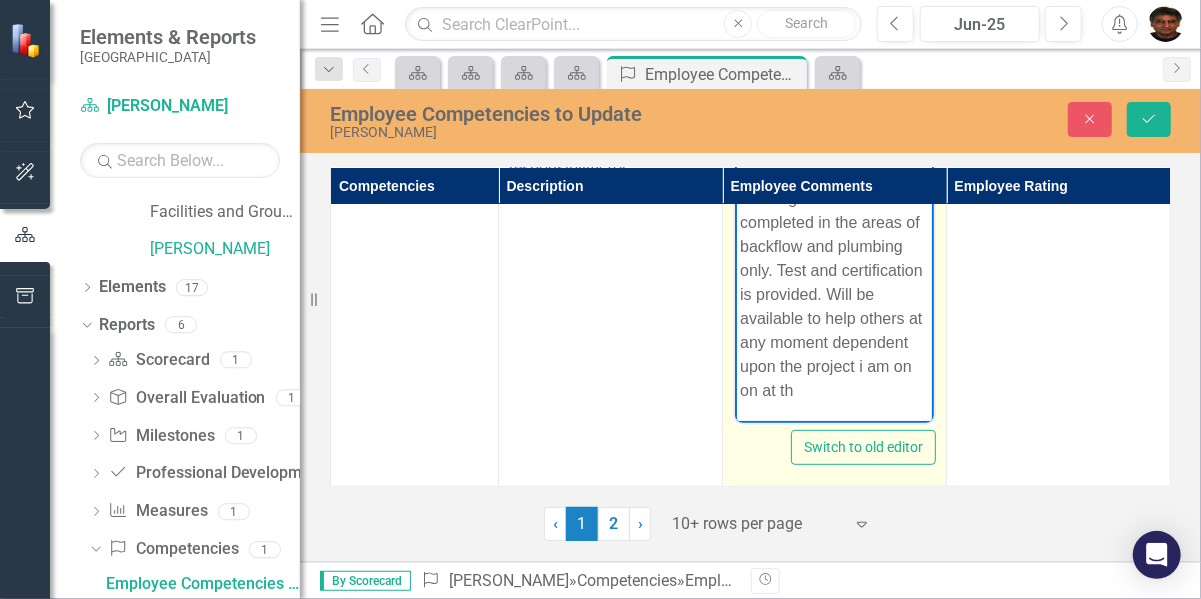 scroll, scrollTop: 156, scrollLeft: 0, axis: vertical 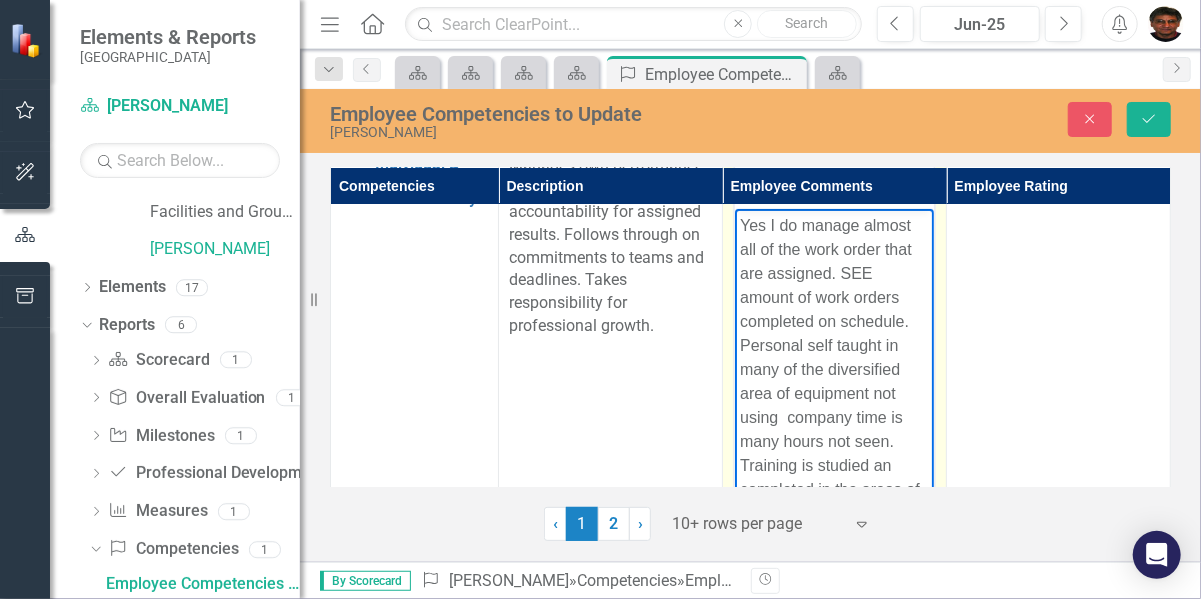click on "Yes I do manage almost all of the work order that are assigned. SEE amount of work orders completed on schedule. Personal self taught in many of the diversified area of equipment not using  company time is many hours not seen.  Training is studied an completed in the areas of backflow and plumbing only. Test and certification is provided. Will be available to help others at any moment dependent upon the project i am on on at that particular moment" at bounding box center [833, 454] 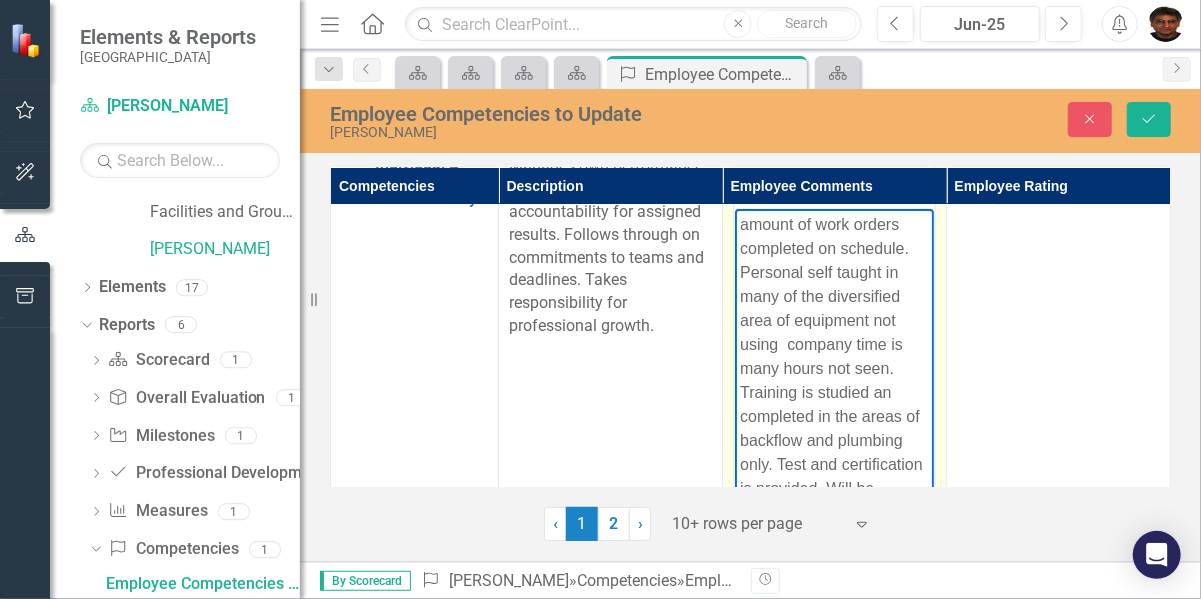 scroll, scrollTop: 100, scrollLeft: 0, axis: vertical 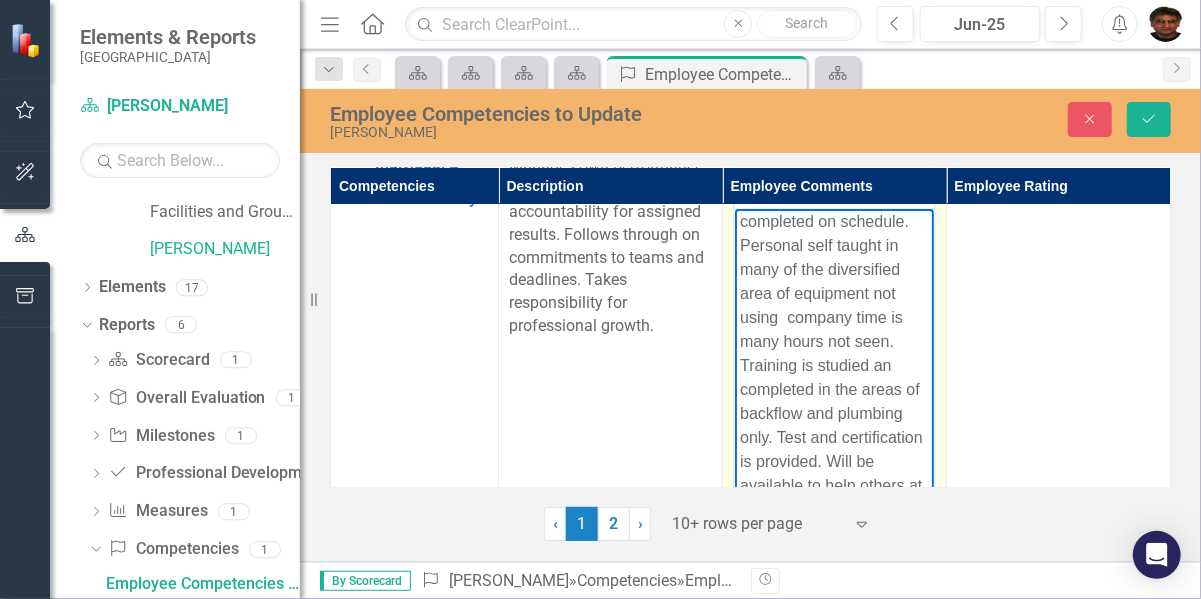 click on "Yes I do manage almost all of the work orders that are assigned. SEE amount of work orders completed on schedule. Personal self taught in many of the diversified area of equipment not using  company time is many hours not seen.  Training is studied an completed in the areas of backflow and plumbing only. Test and certification is provided. Will be available to help others at any moment dependent upon the project i am on on at that particular moment" at bounding box center [833, 362] 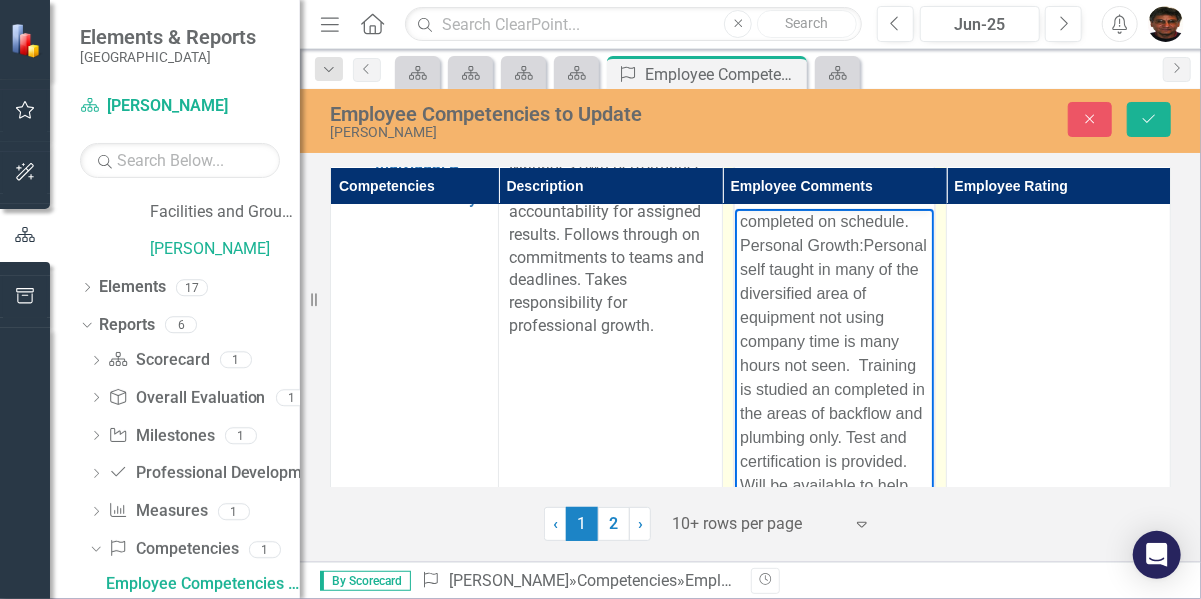 click on "Yes I do manage almost all of the work orders that are assigned. SEE amount of work orders completed on schedule. Personal Growth:Personal self taught in many of the diversified area of equipment not using  company time is many hours not seen.  Training is studied an completed in the areas of backflow and plumbing only. Test and certification is provided. Will be available to help others at any moment dependent upon the project i am on on at that particular moment" at bounding box center (833, 354) 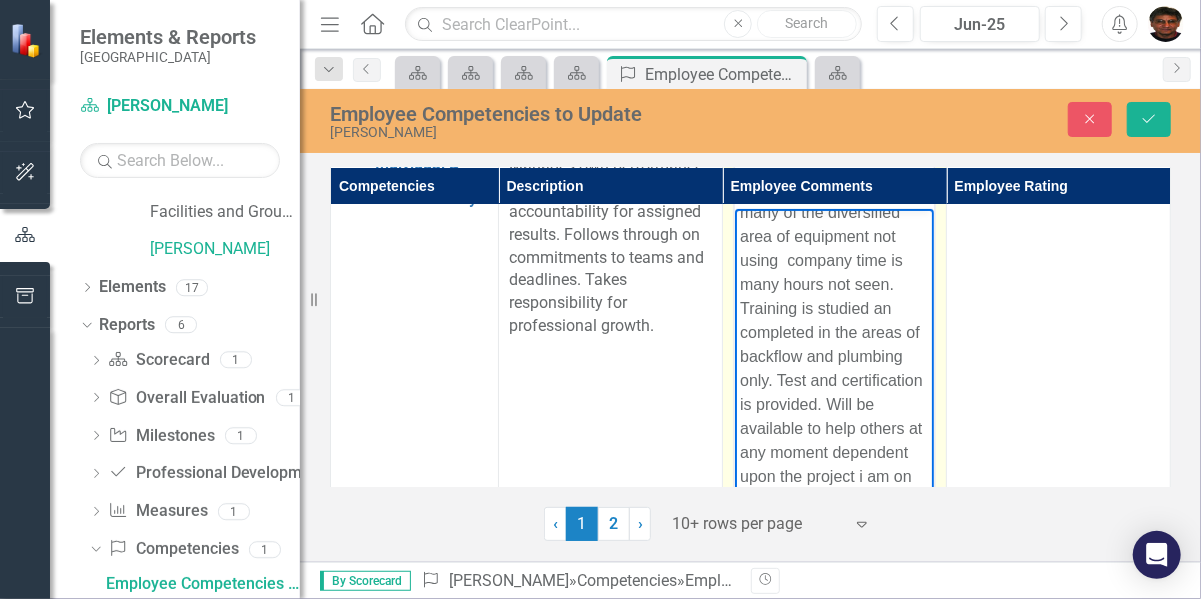 scroll, scrollTop: 204, scrollLeft: 0, axis: vertical 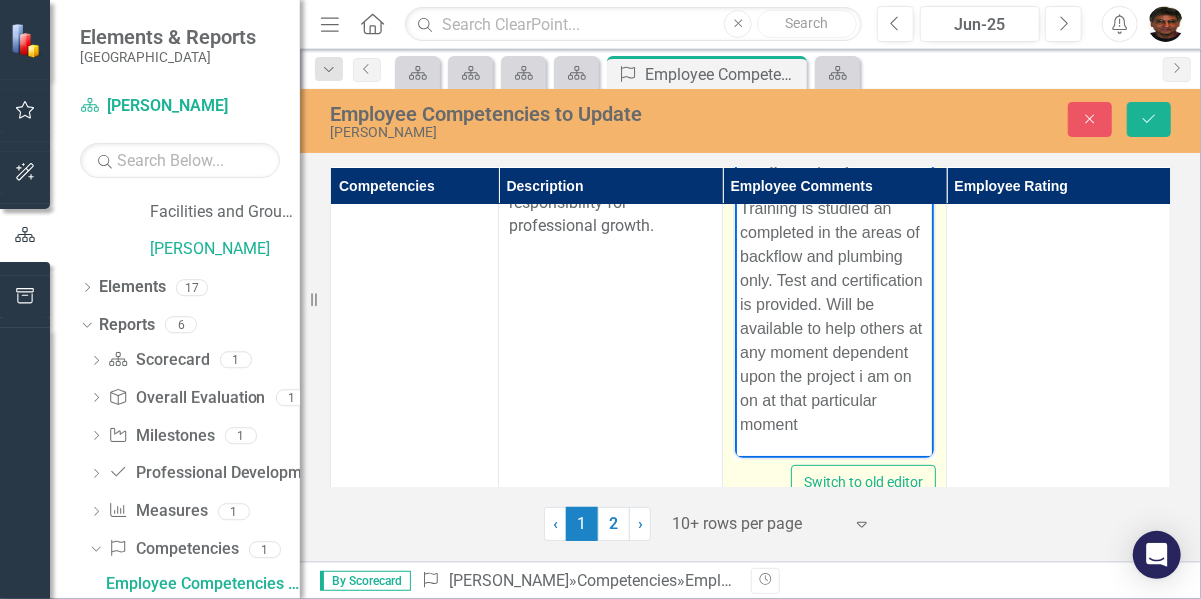 click on "Yes I do manage almost all of the work orders that are assigned. SEE amount of work orders completed on schedule. Personal Growth: Personal self taught in many of the diversified area of equipment not using  company time is many hours not seen.  Training is studied an completed in the areas of backflow and plumbing only. Test and certification is provided. Will be available to help others at any moment dependent upon the project i am on on at that particular moment" at bounding box center [833, 185] 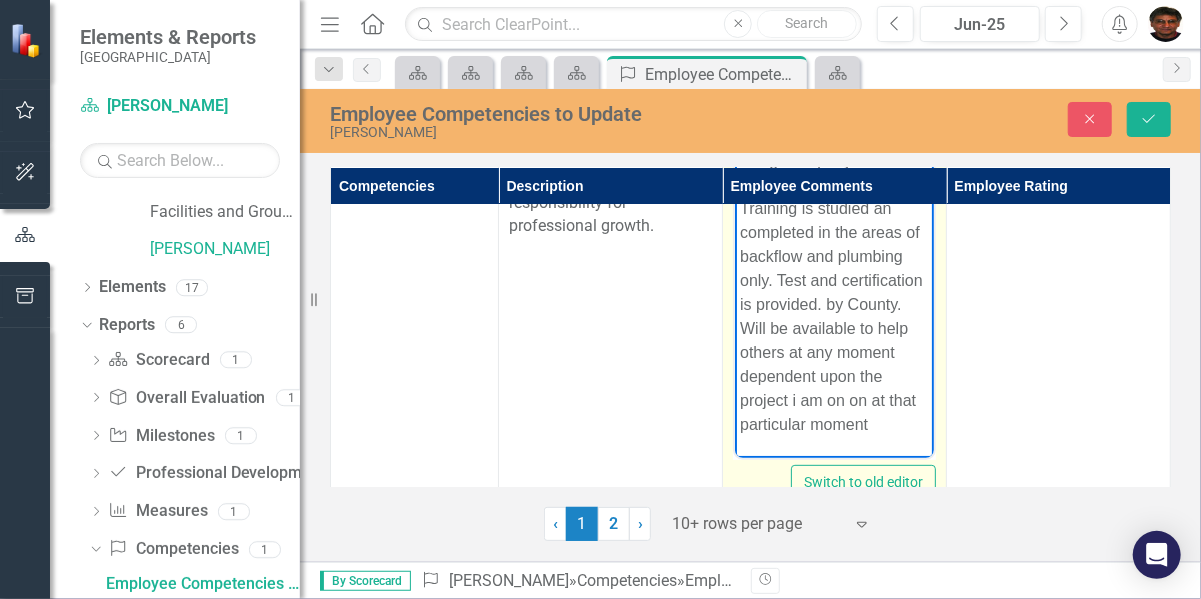 click on "Yes I do manage almost all of the work orders that are assigned. SEE amount of work orders completed on schedule. Personal Growth: Personal self taught in many of the diversified area of equipment not using  company time is many hours not seen.  Training is studied an completed in the areas of backflow and plumbing only. Test and certification is provided. by County. Will be available to help others at any moment dependent upon the project i am on on at that particular moment" at bounding box center (833, 185) 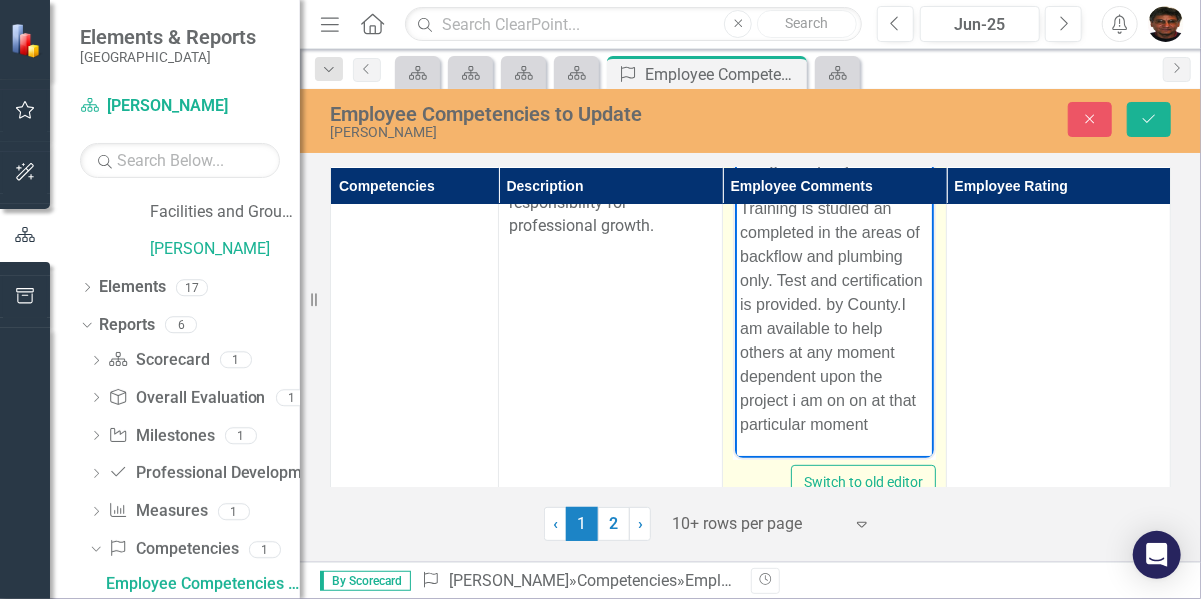 scroll, scrollTop: 228, scrollLeft: 0, axis: vertical 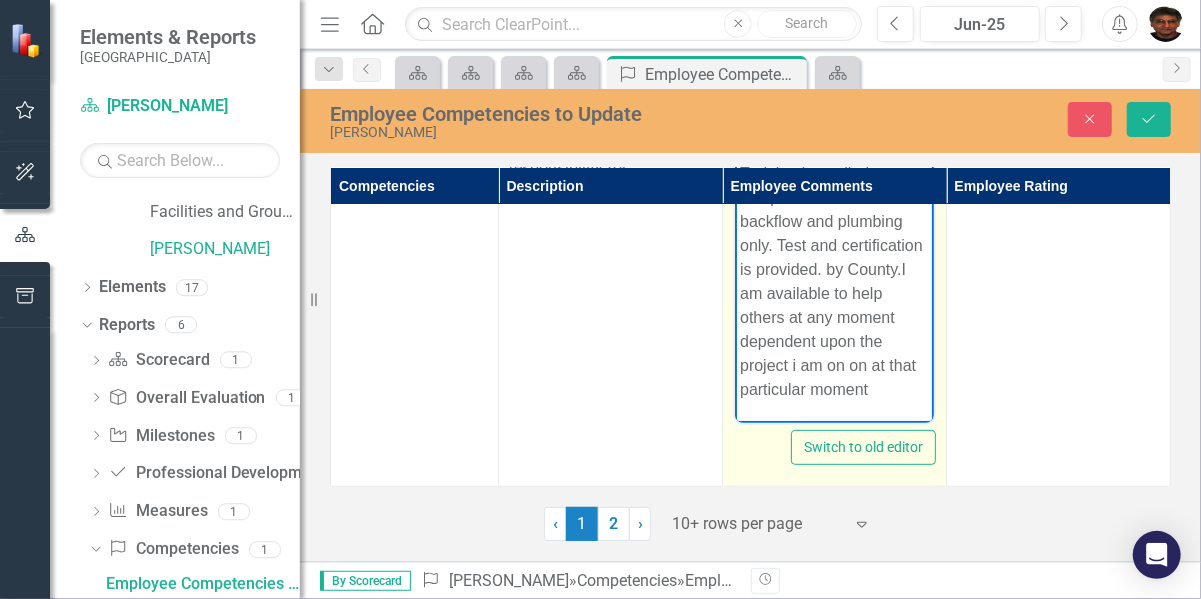 click on "Yes I do manage almost all of the work orders that are assigned. SEE amount of work orders completed on schedule. Personal Growth: Personal self taught in many of the diversified area of equipment not using  company time is many hours not seen.  Training is studied an completed in the areas of backflow and plumbing only. Test and certification is provided. by County.I am available to help others at any moment dependent upon the project i am on on at that particular moment" at bounding box center (833, 150) 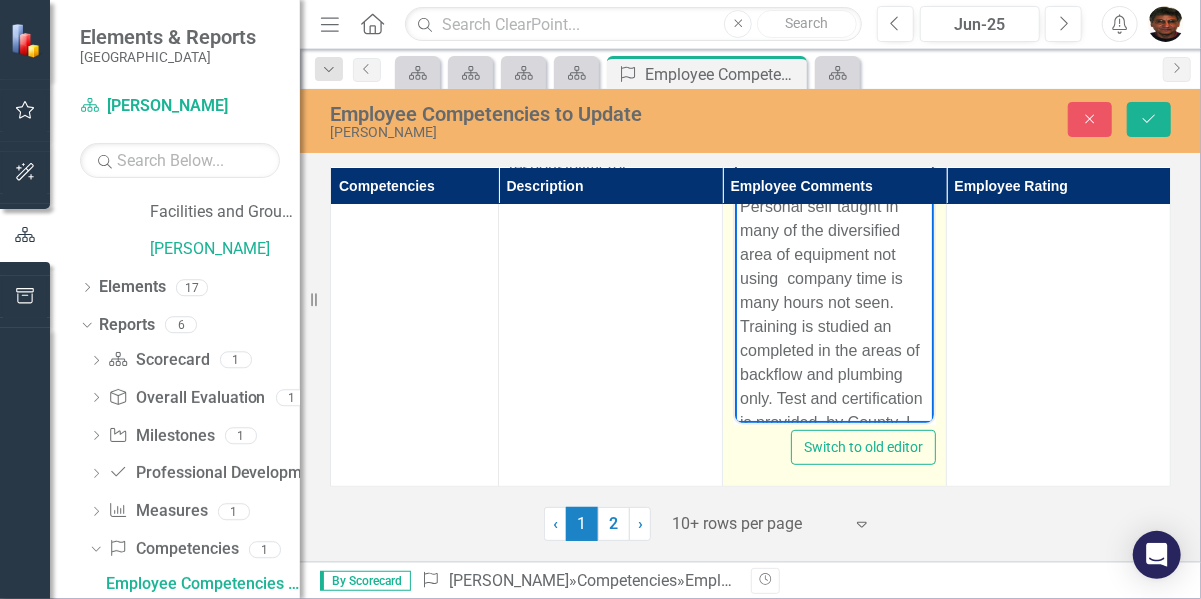scroll, scrollTop: 128, scrollLeft: 0, axis: vertical 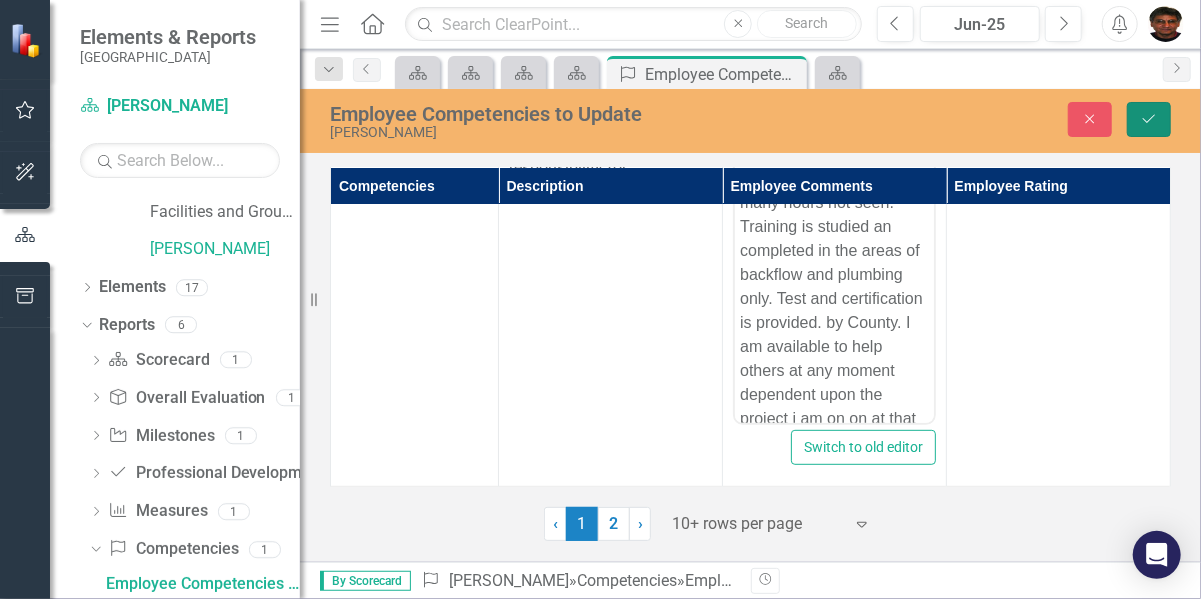 click on "Save" 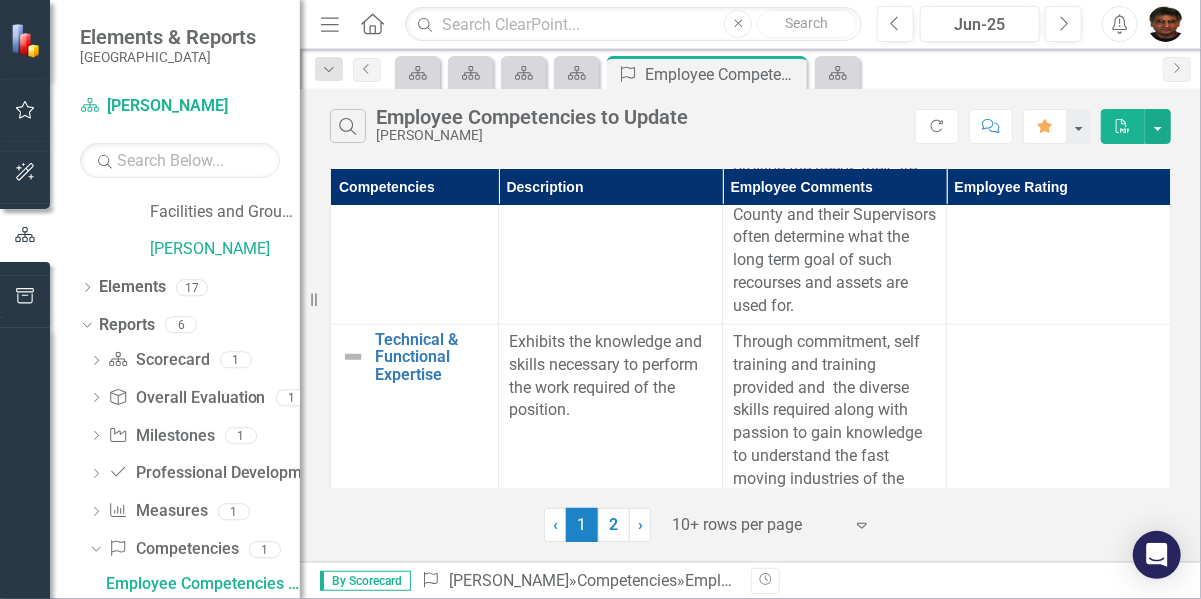 scroll, scrollTop: 726, scrollLeft: 0, axis: vertical 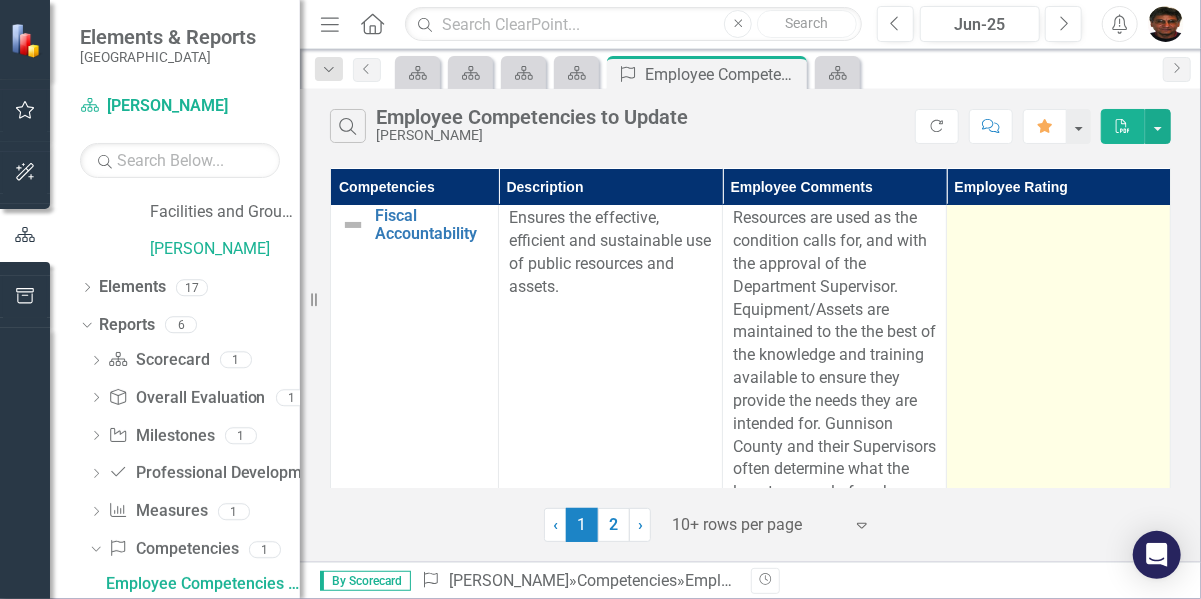 click at bounding box center (1059, 379) 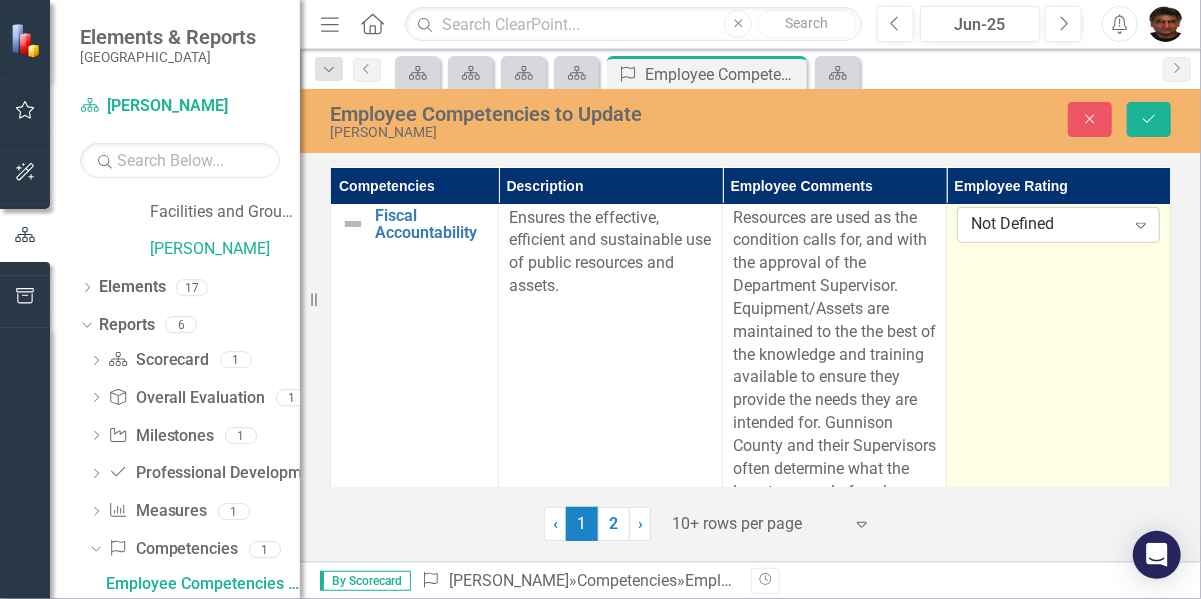 click on "Expand" 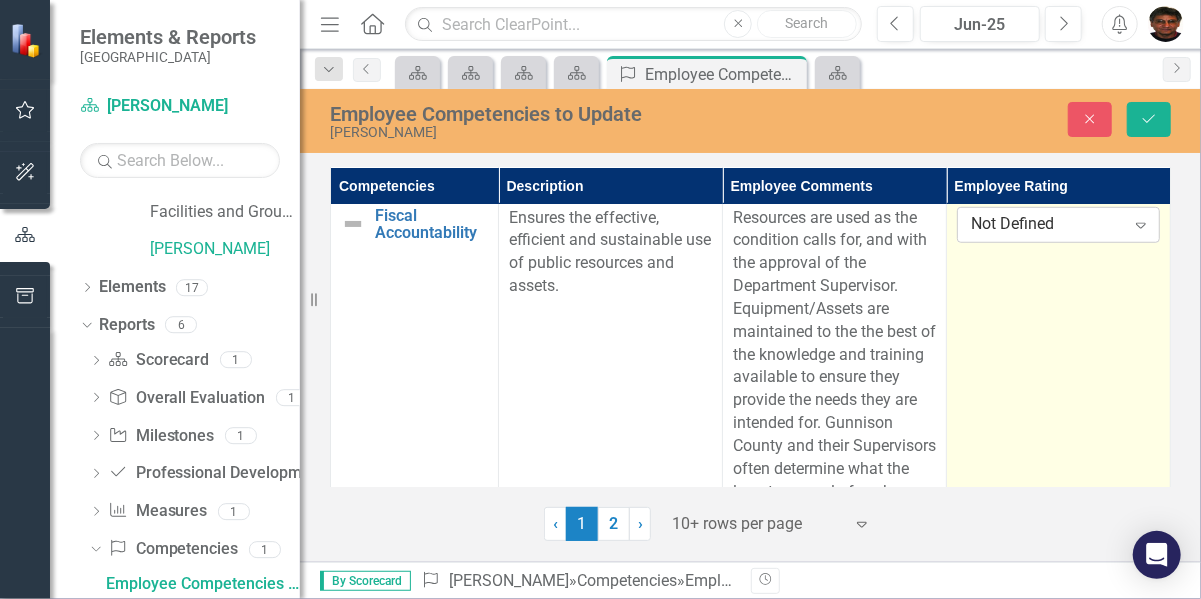 click on "Expand" 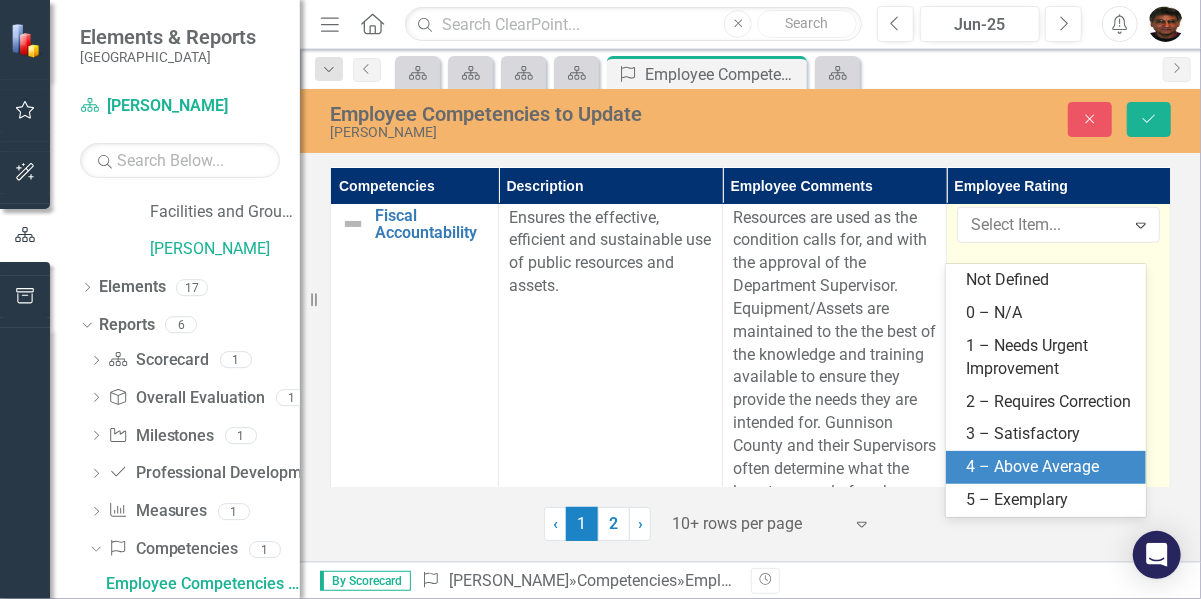 click on "4 – Above Average" at bounding box center (1050, 467) 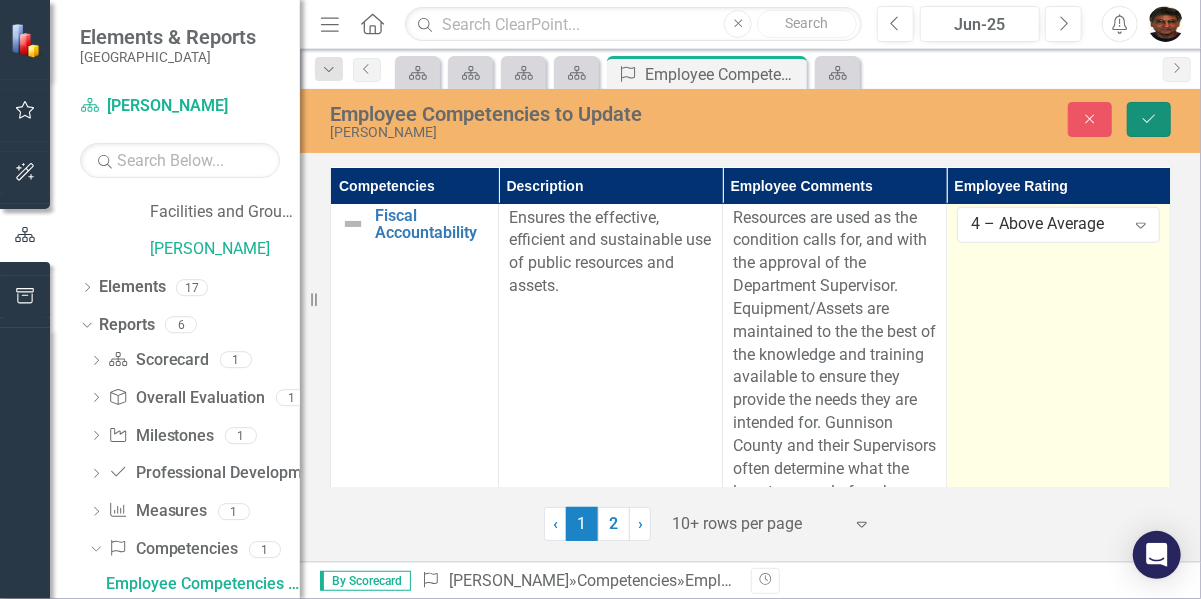 click on "Save" 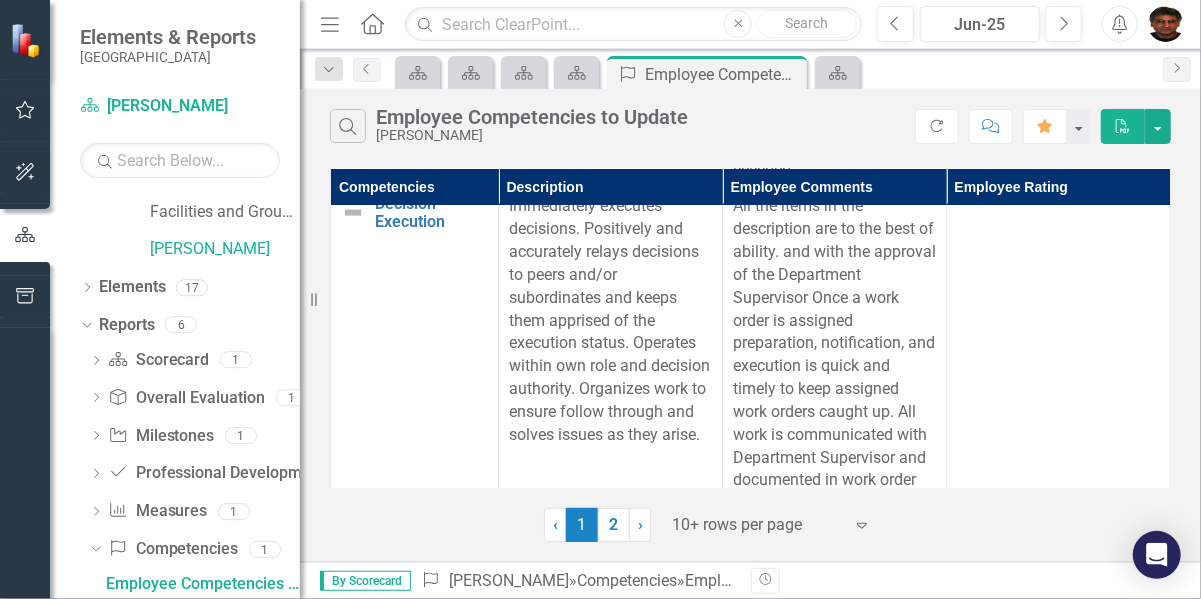 scroll, scrollTop: 1464, scrollLeft: 0, axis: vertical 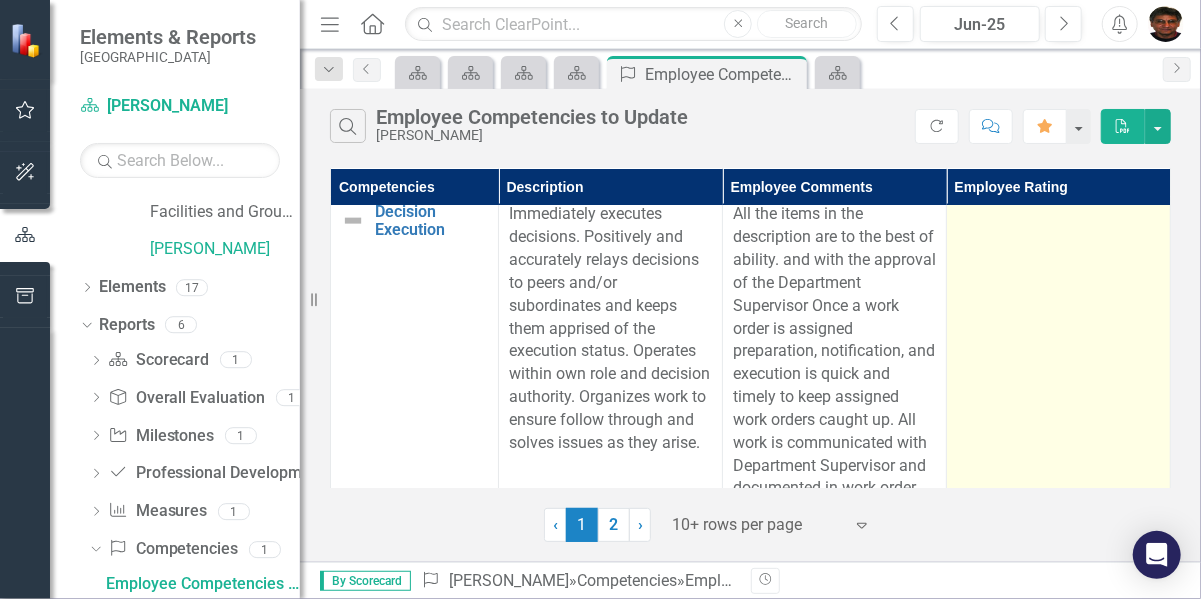 click at bounding box center [1059, 363] 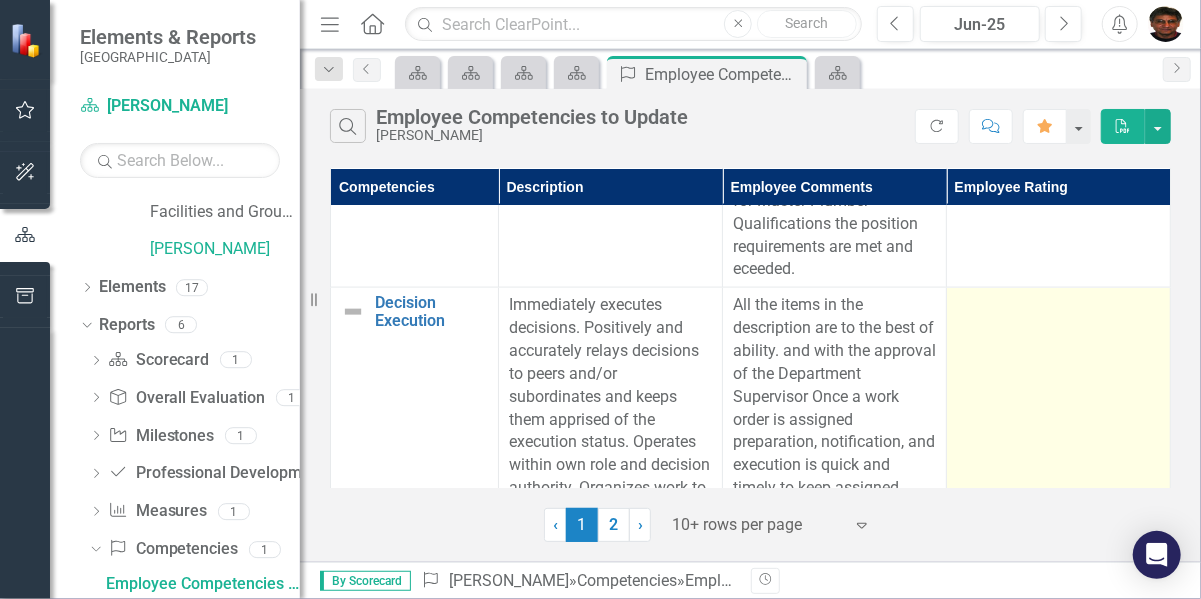 scroll, scrollTop: 1372, scrollLeft: 0, axis: vertical 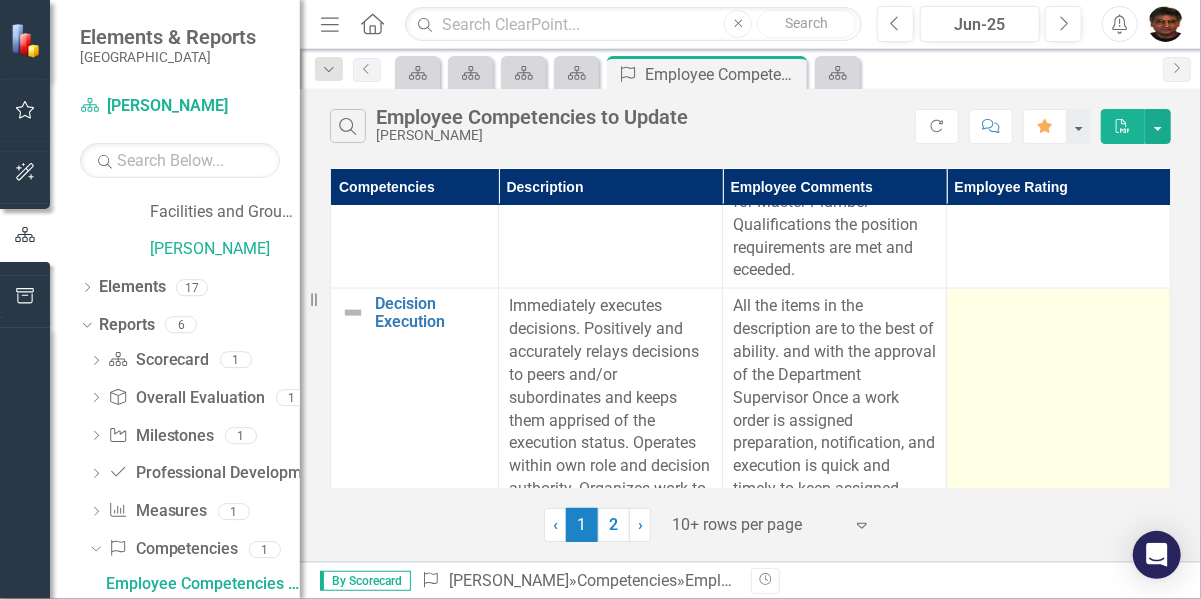 click at bounding box center [1058, 307] 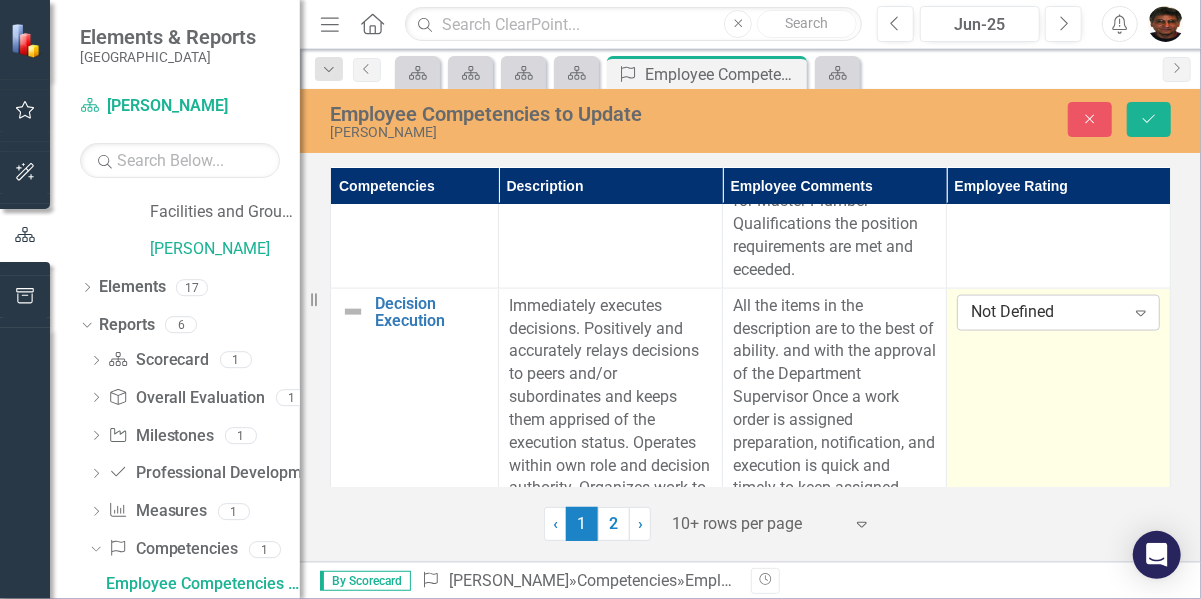 click 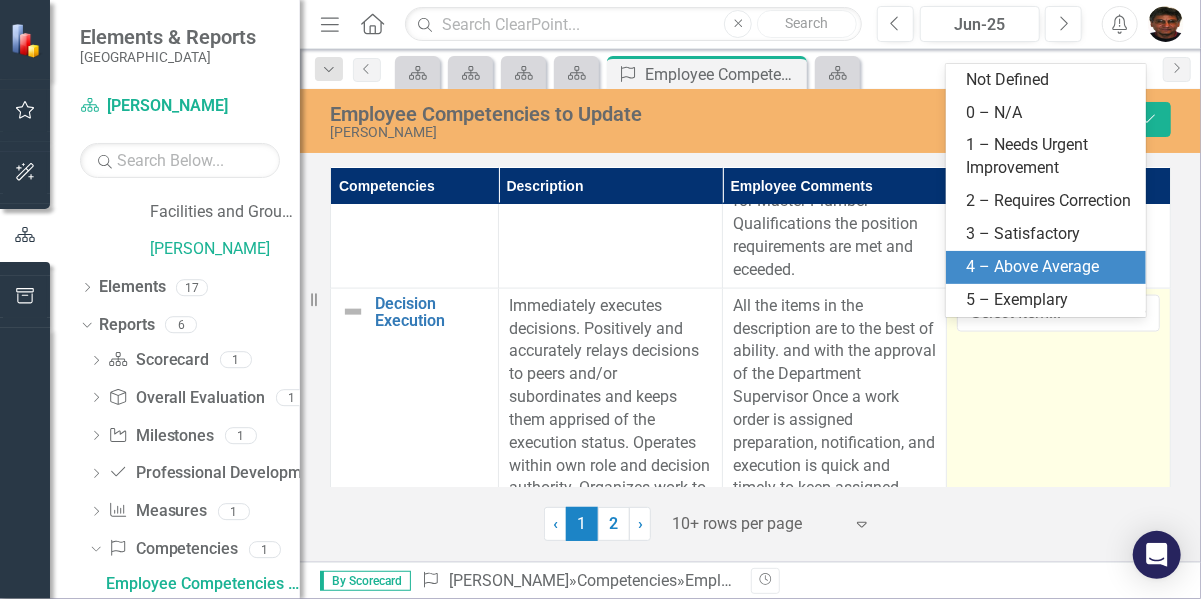 click on "4 – Above Average" at bounding box center [1050, 267] 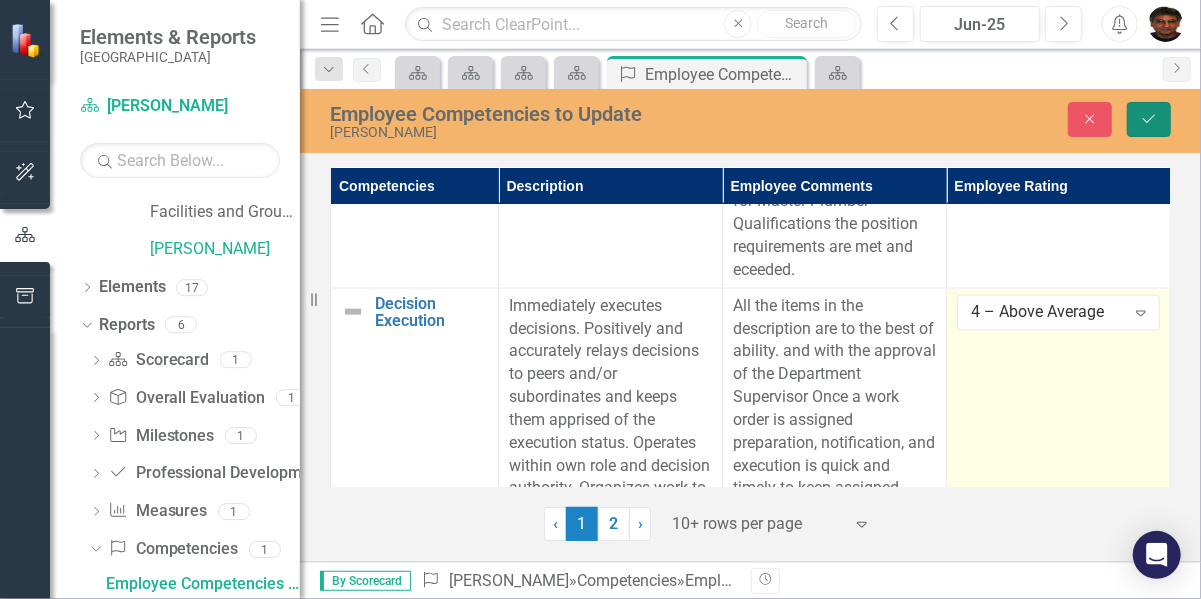 click on "Save" 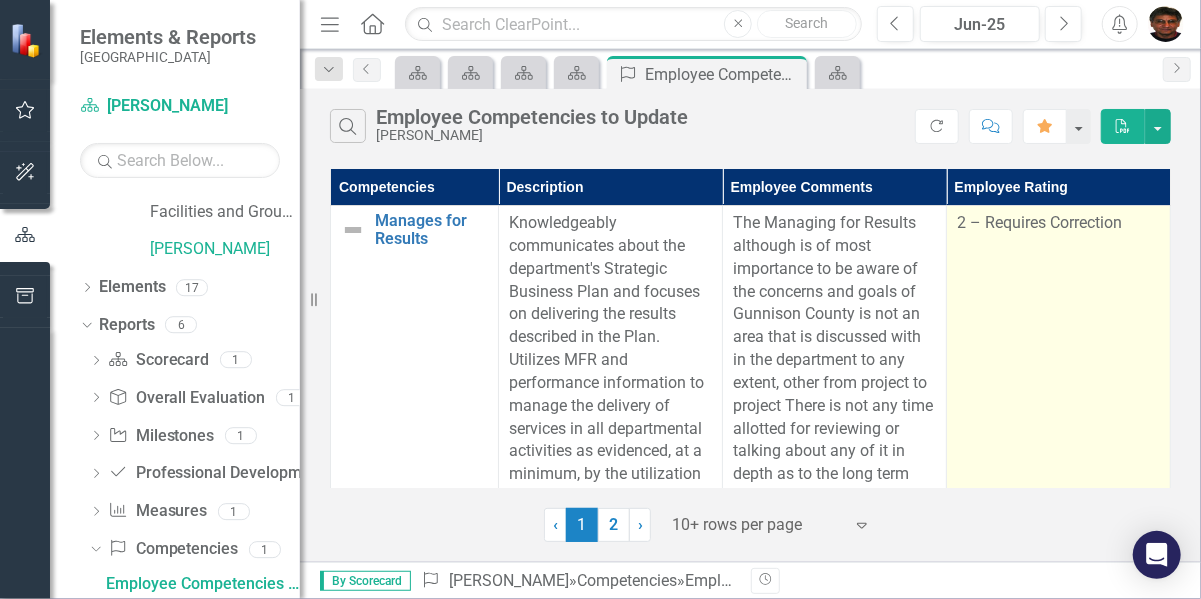 scroll, scrollTop: 3, scrollLeft: 0, axis: vertical 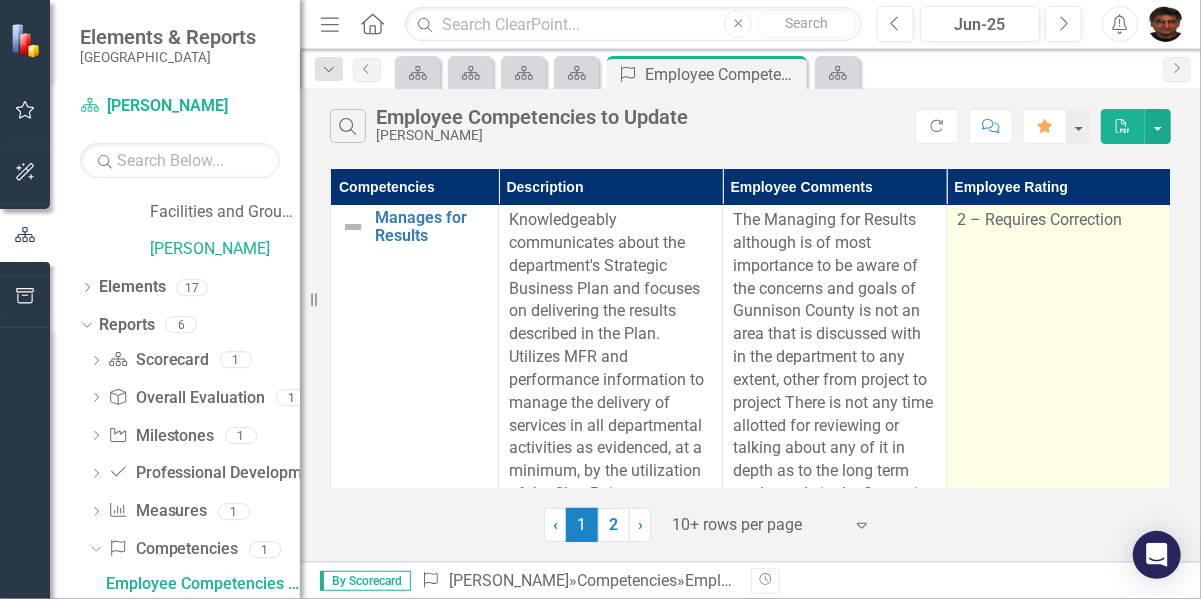 click on "2 – Requires Correction" at bounding box center (1059, 563) 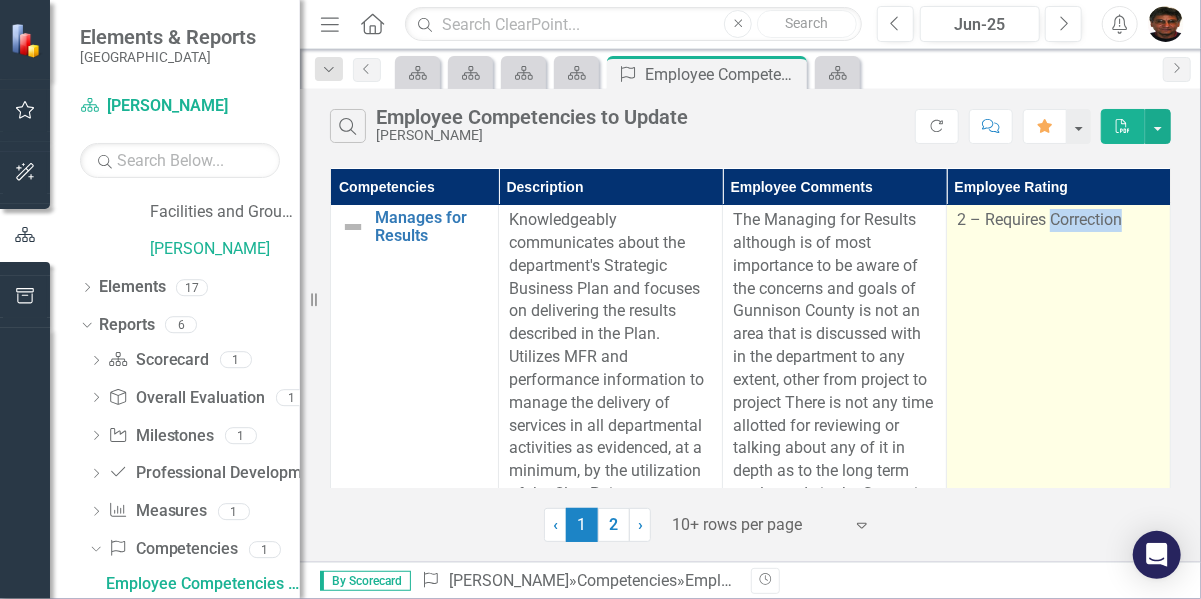 click on "2 – Requires Correction" at bounding box center (1059, 563) 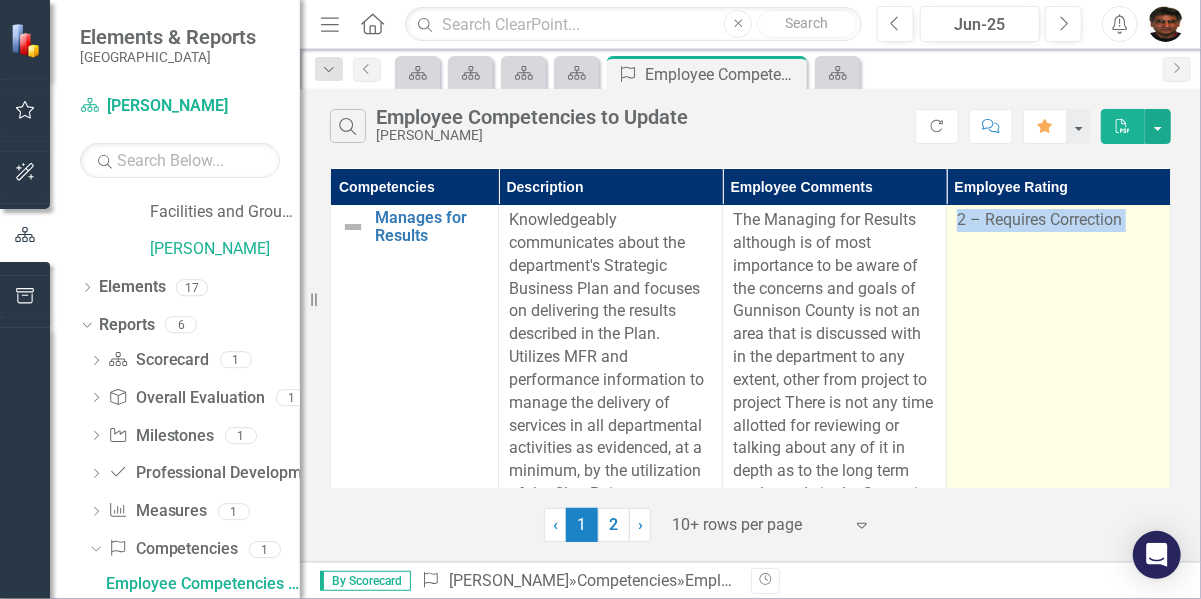 click on "2 – Requires Correction" at bounding box center [1059, 563] 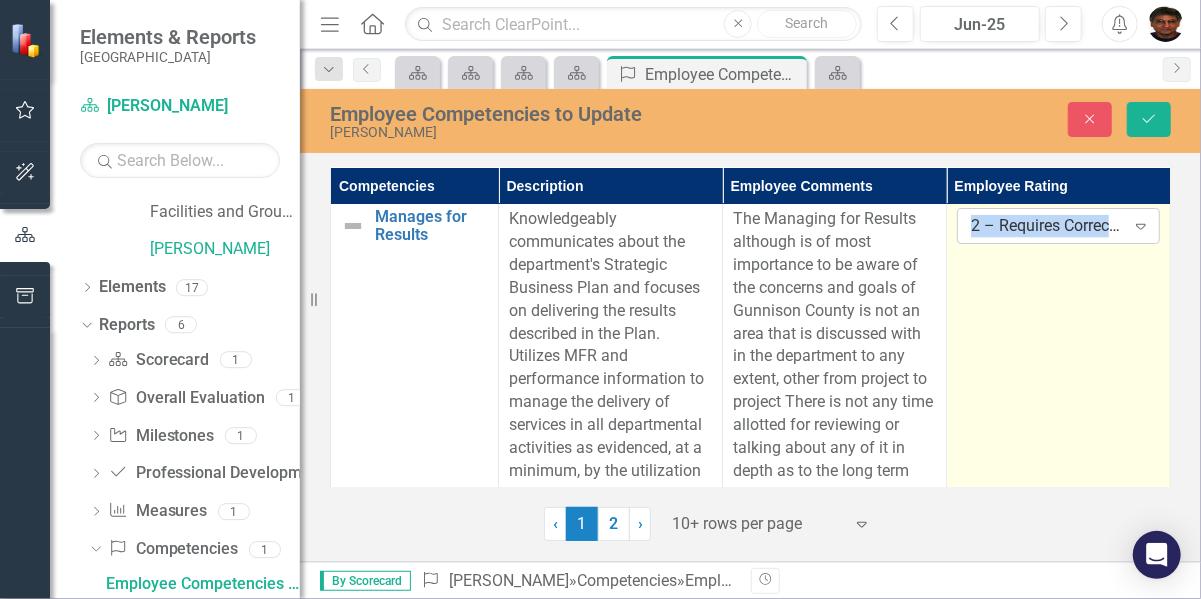 click 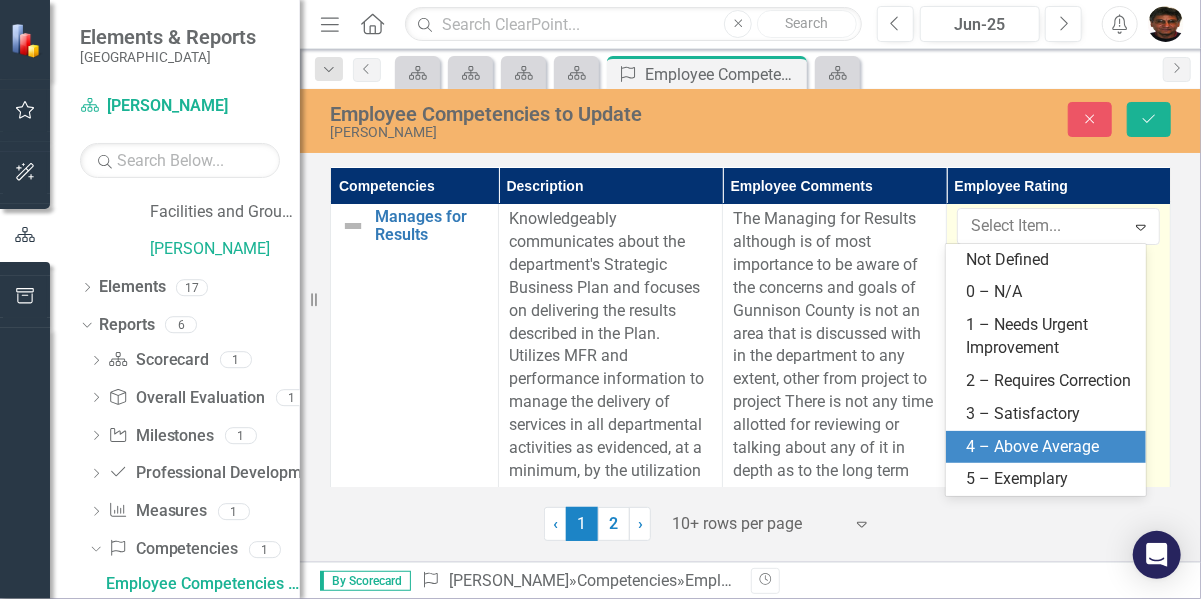 click on "4 – Above Average" at bounding box center (1050, 447) 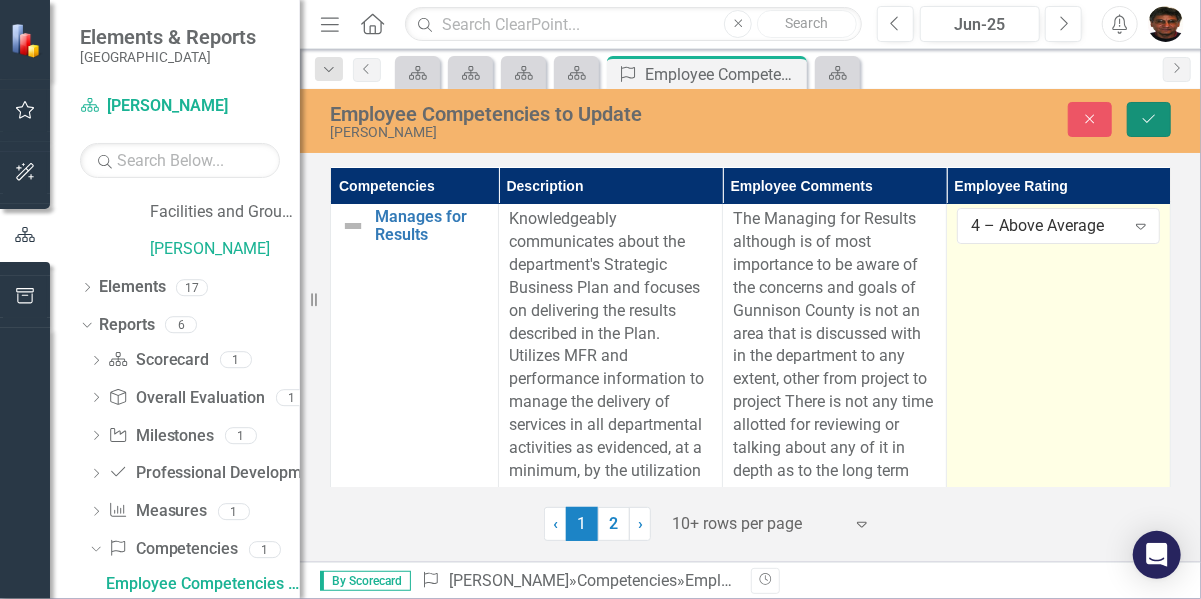 click on "Save" at bounding box center (1149, 119) 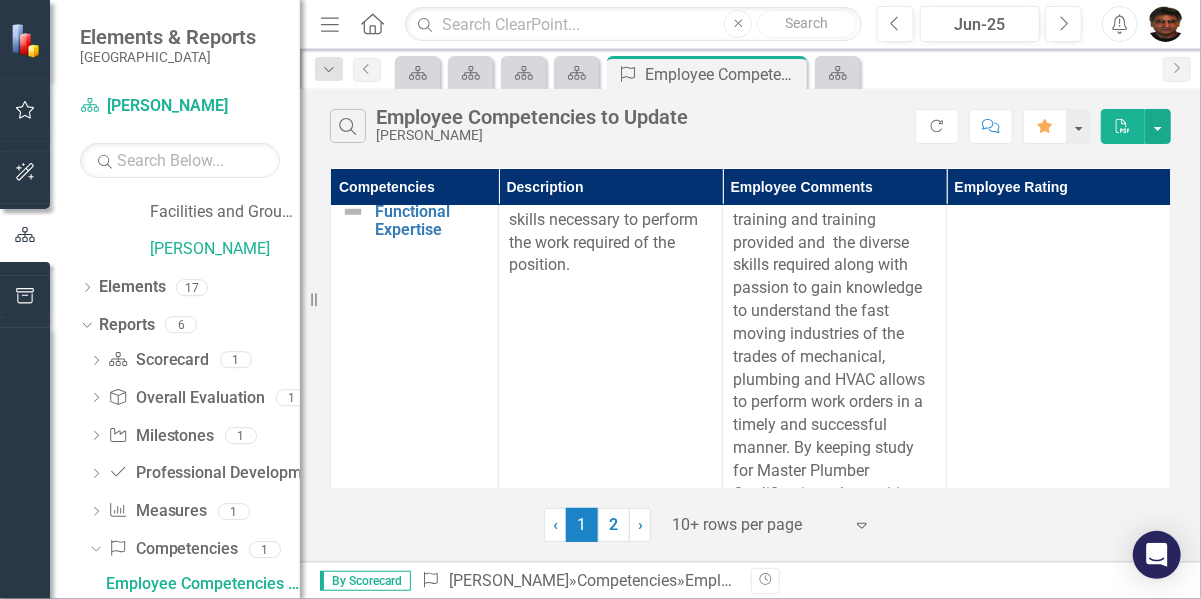 scroll, scrollTop: 1102, scrollLeft: 0, axis: vertical 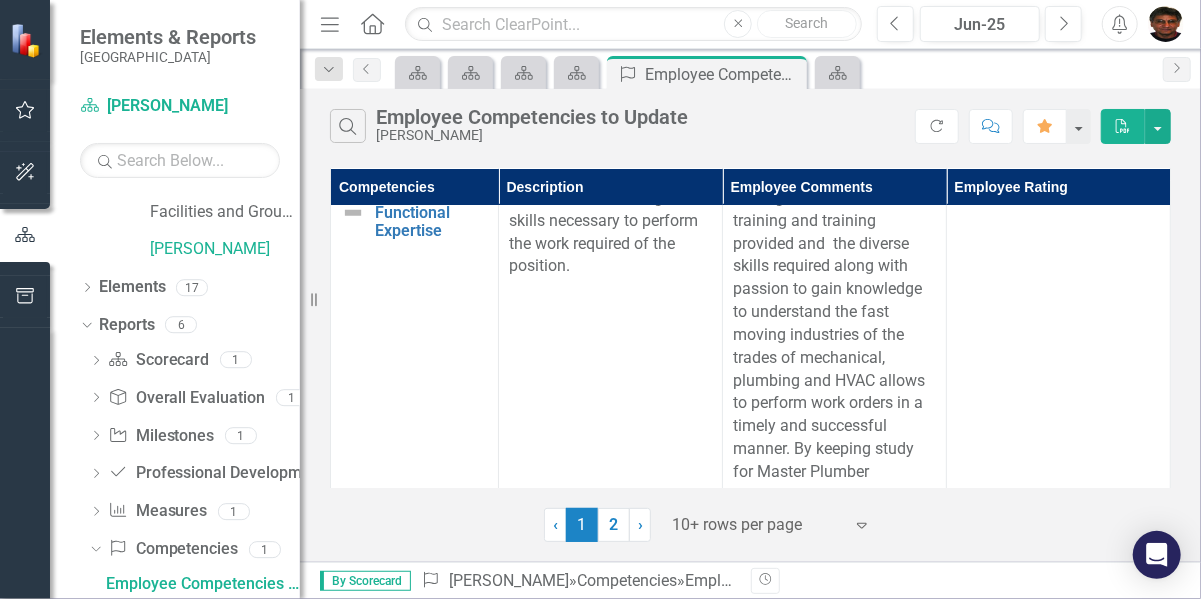 click on "Employee Rating" at bounding box center [1059, 187] 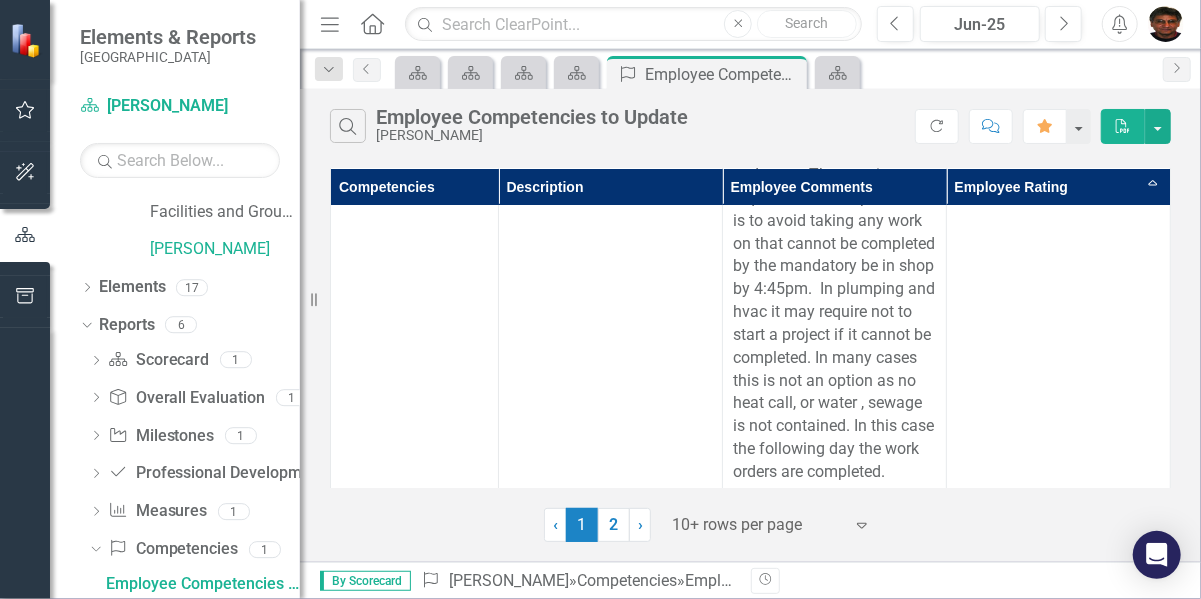 click on "Employee Rating Sort Ascending" at bounding box center [1059, 187] 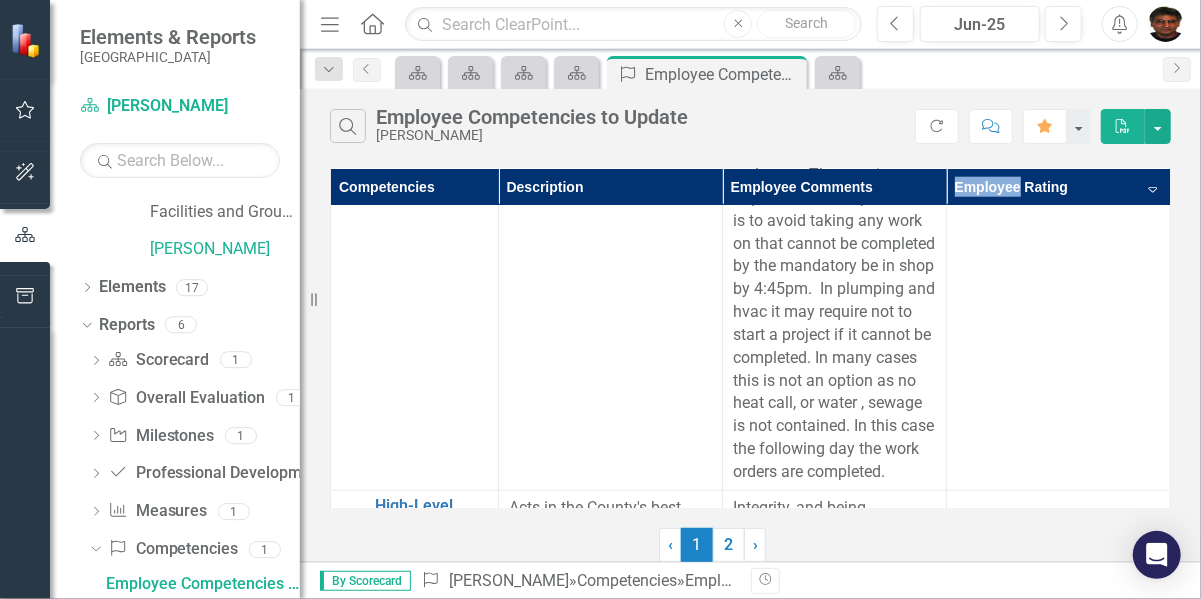 click on "Employee Rating Sort Descending" at bounding box center [1059, 187] 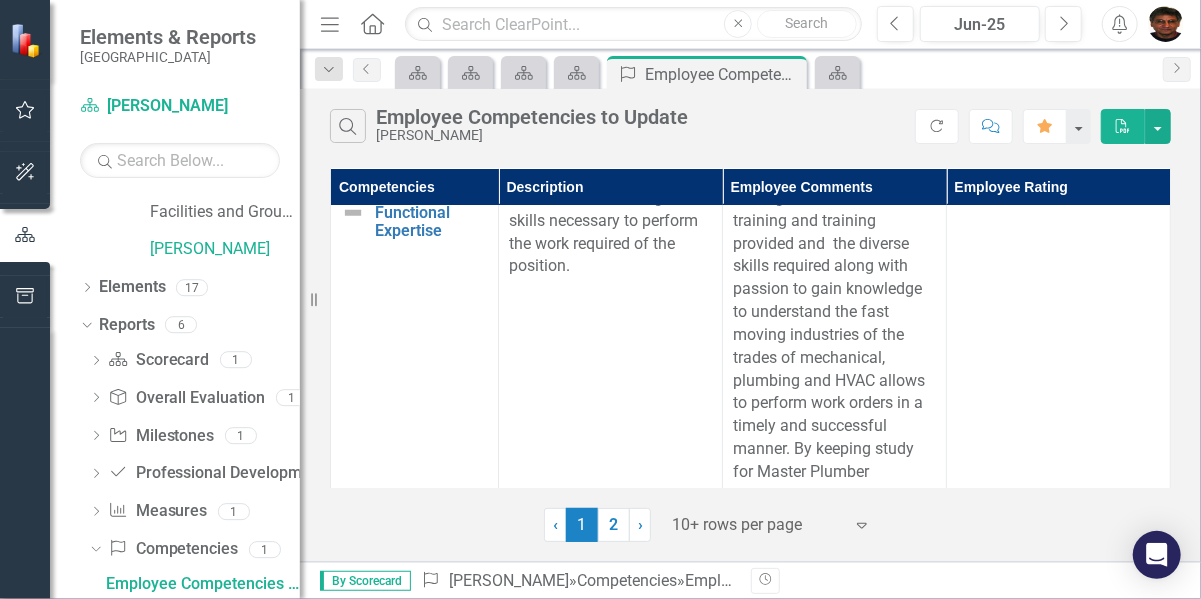 click on "Employee Rating" at bounding box center (1059, 187) 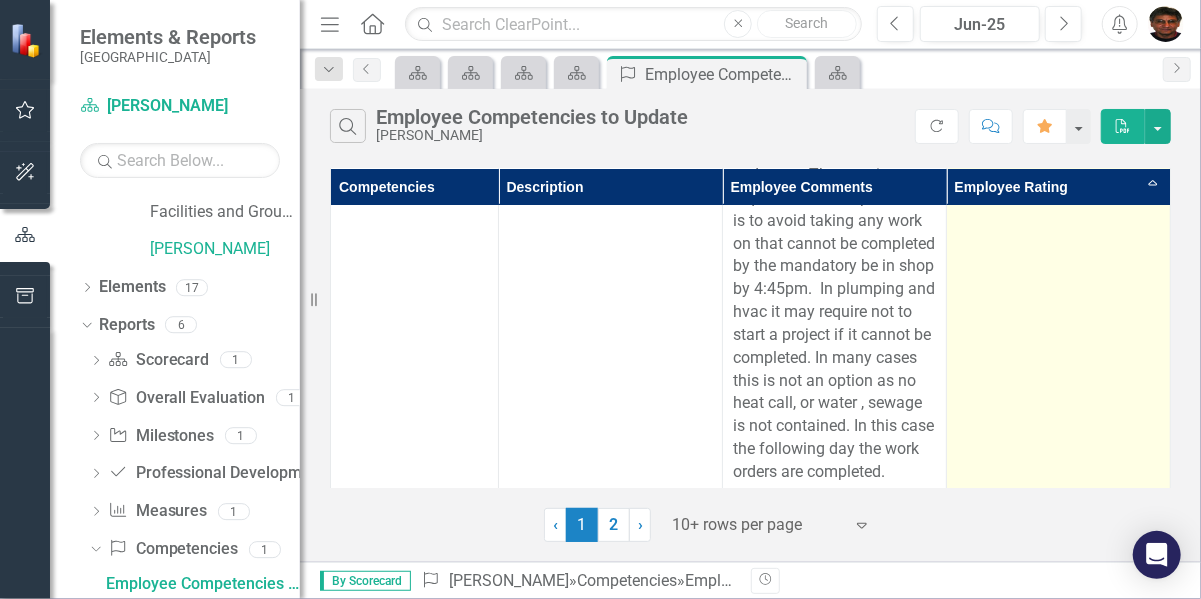 click at bounding box center (1059, 164) 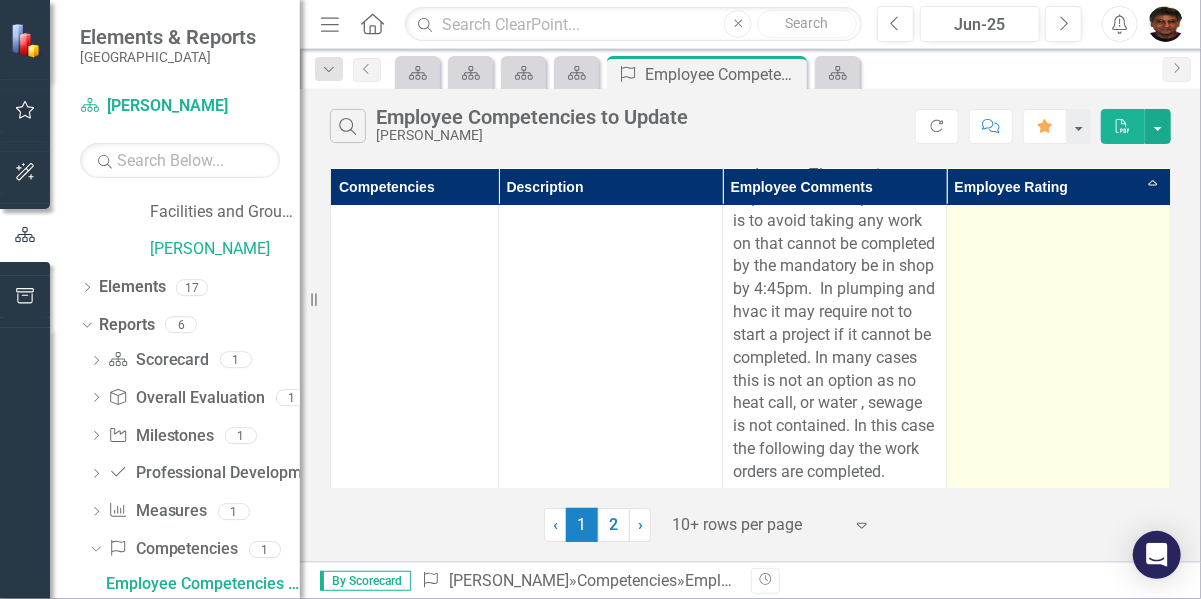 click at bounding box center [1059, 164] 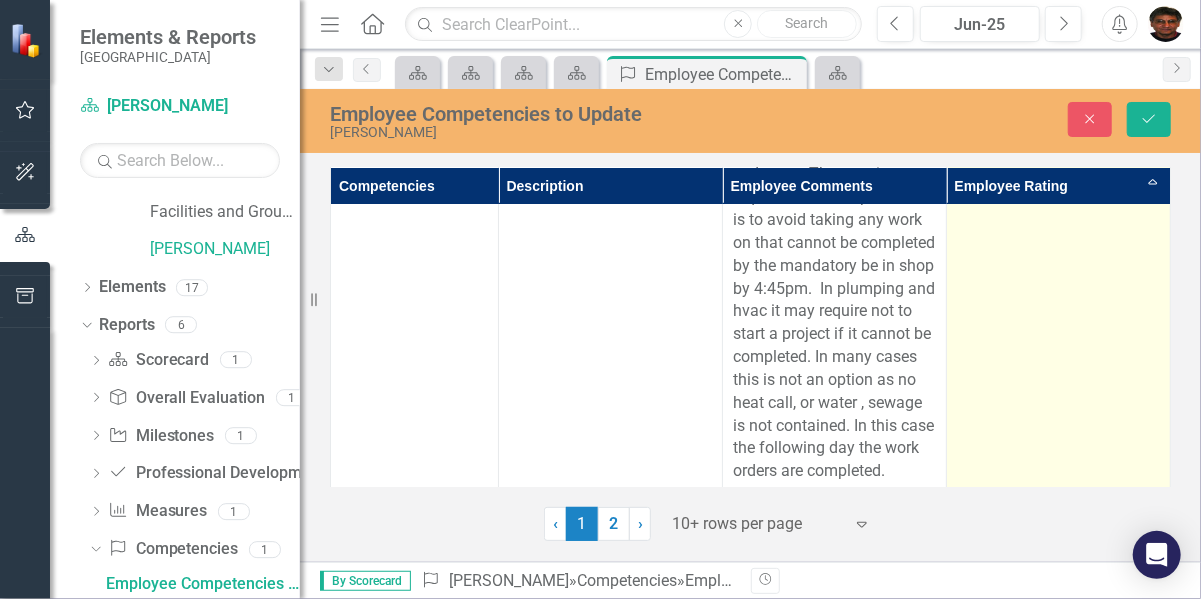 click on "Not Defined Expand" at bounding box center (1059, 163) 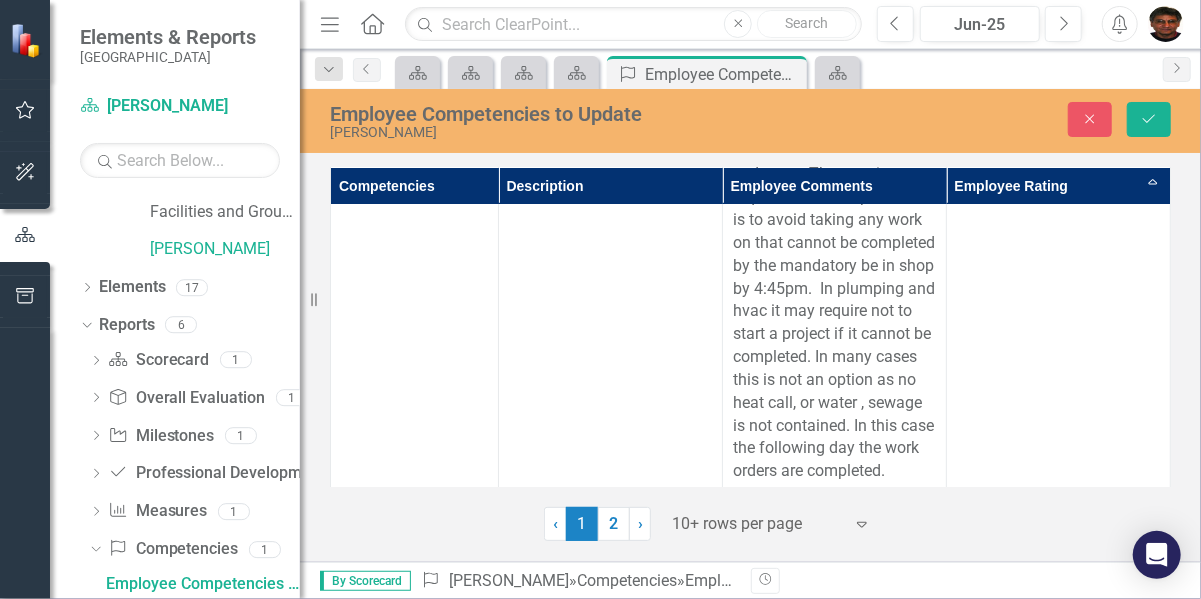 click on "Employee Rating Sort Ascending" at bounding box center (1059, 186) 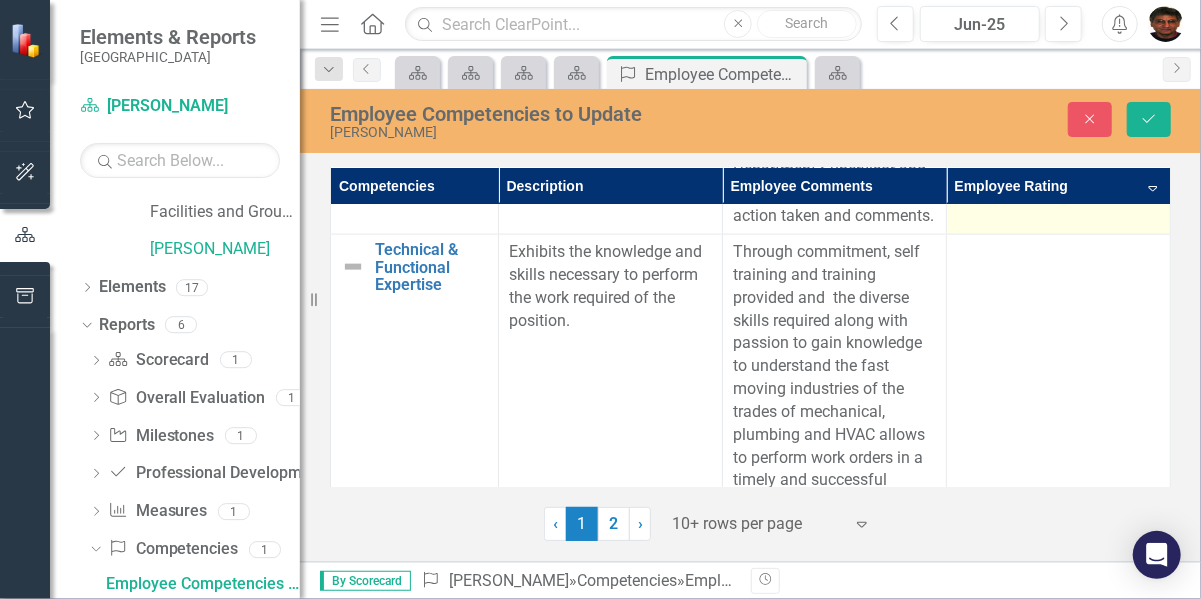 scroll, scrollTop: 1381, scrollLeft: 0, axis: vertical 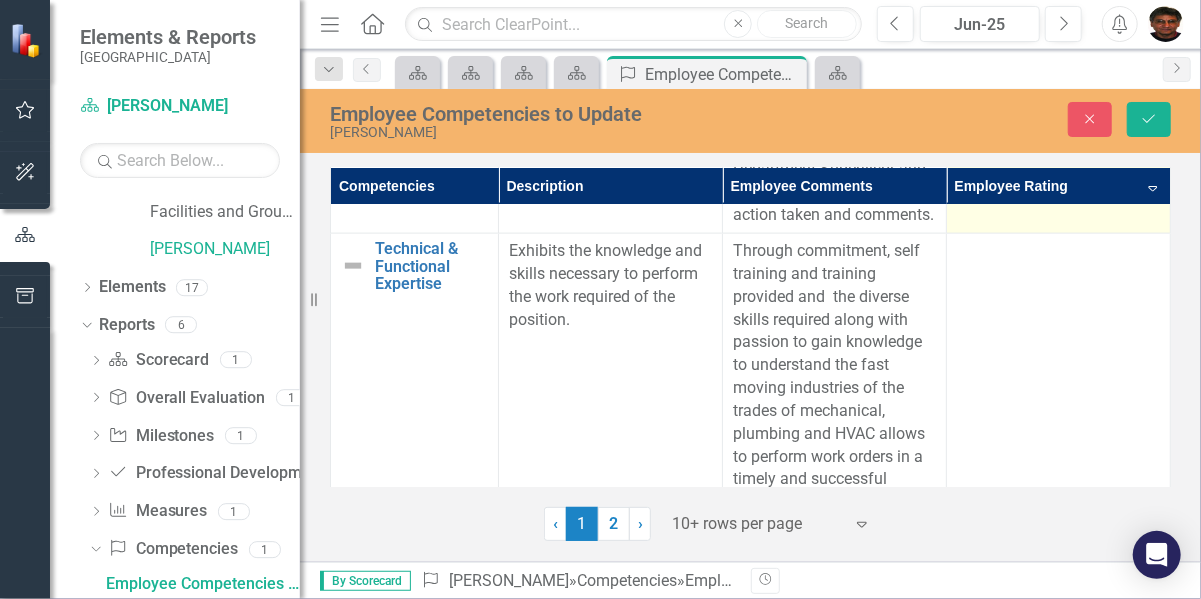 click at bounding box center (1059, 423) 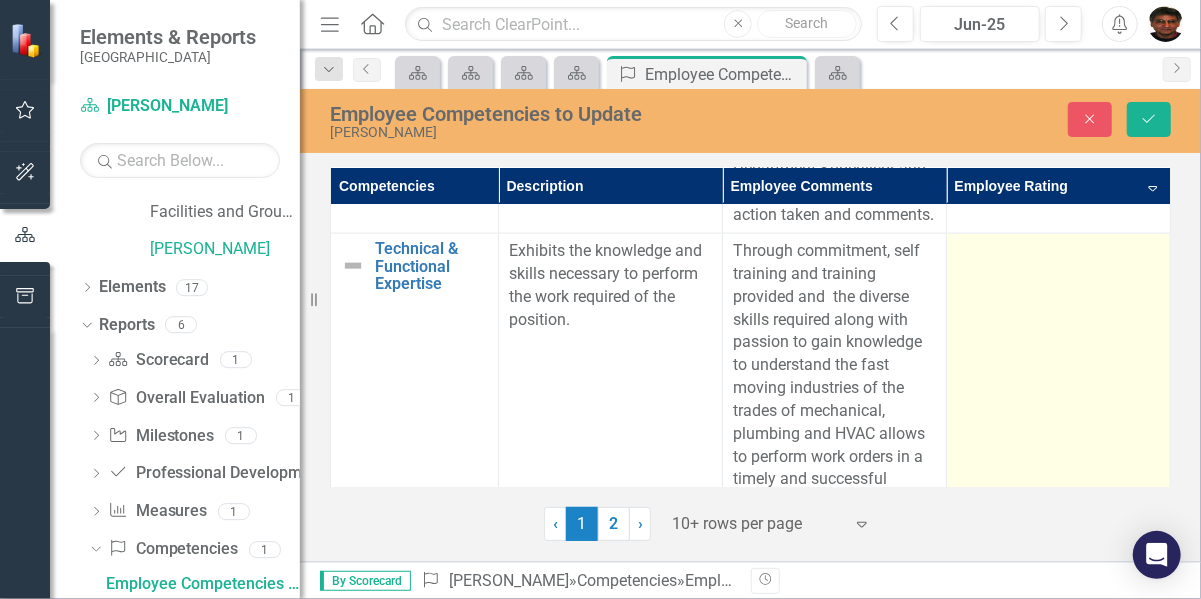 drag, startPoint x: 1047, startPoint y: 326, endPoint x: 1045, endPoint y: 351, distance: 25.079872 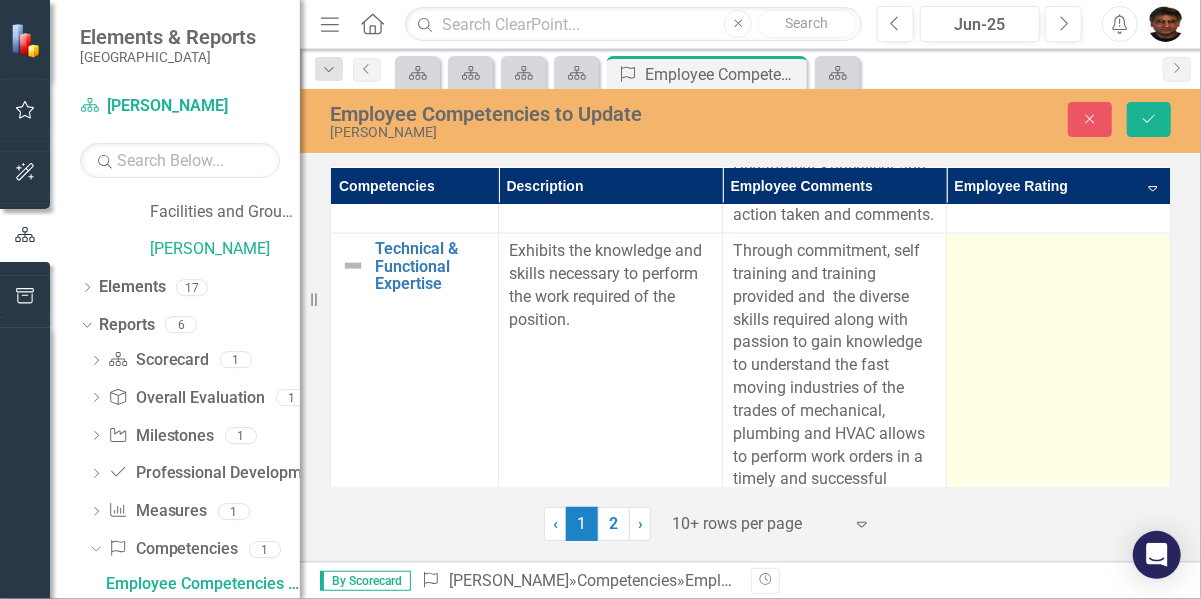 click at bounding box center [1059, 423] 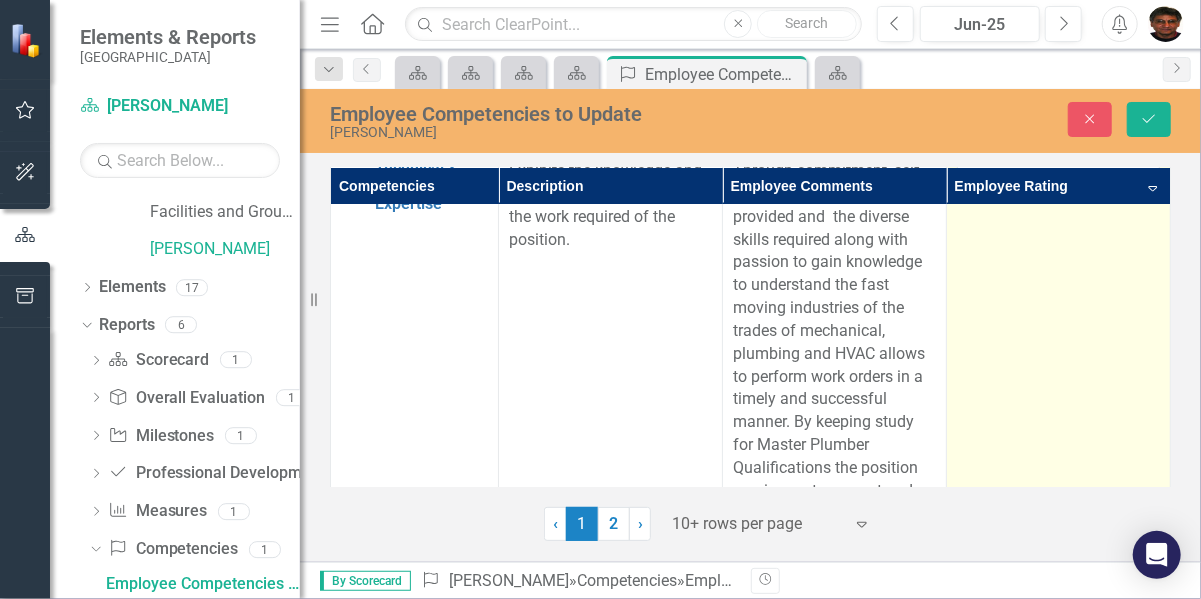 scroll, scrollTop: 1463, scrollLeft: 0, axis: vertical 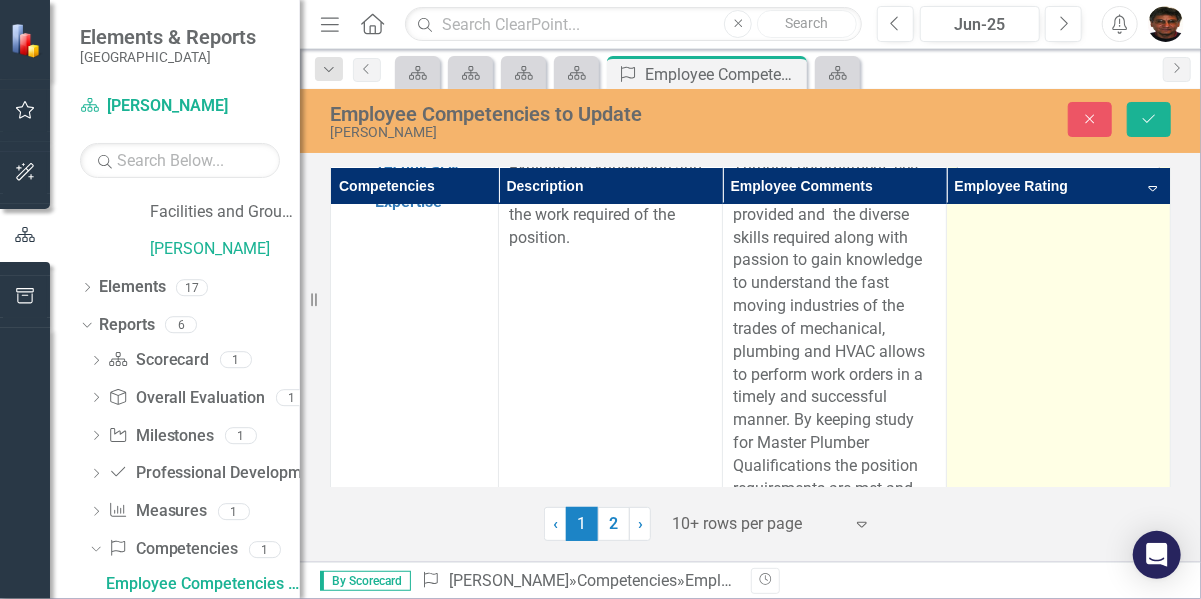 click on "Expand" 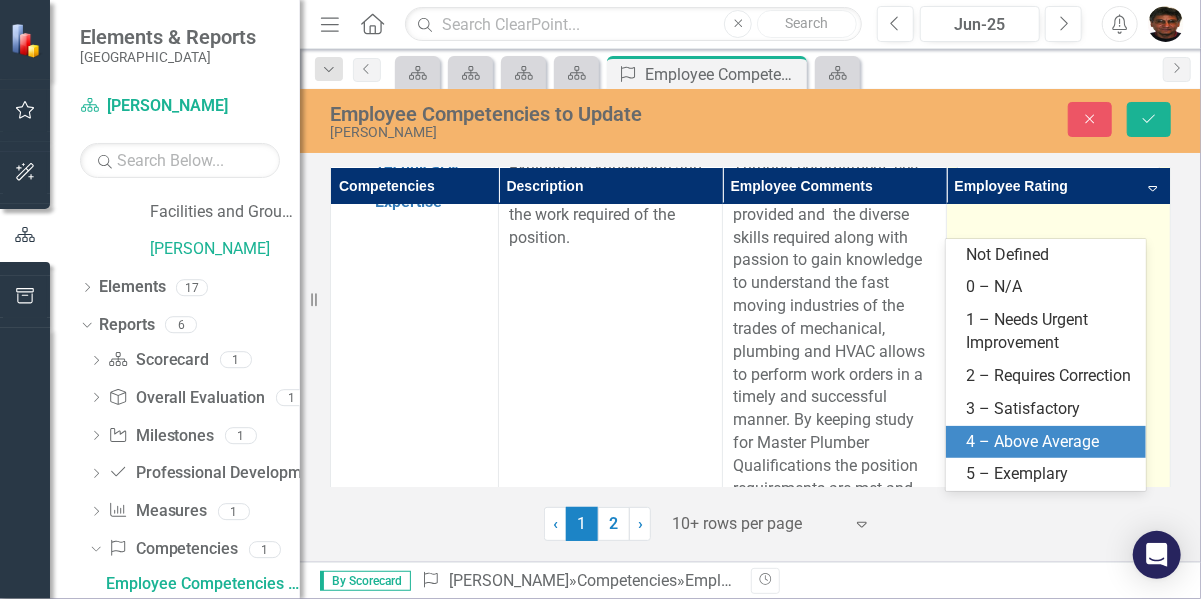 click on "4 – Above Average" at bounding box center [1050, 442] 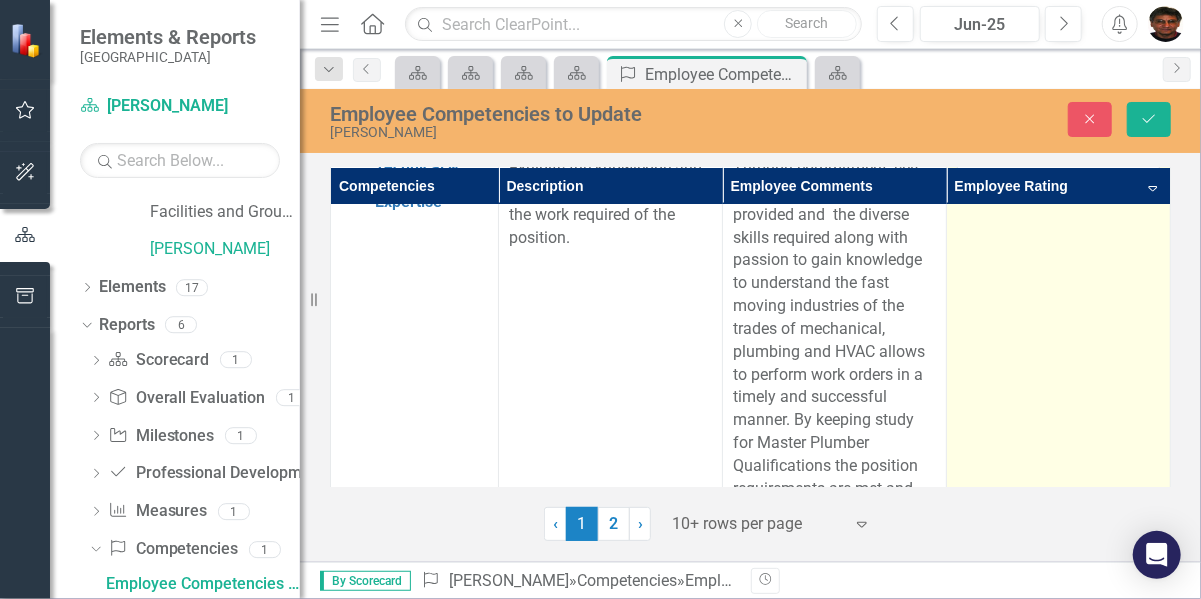 click on "4 – Above Average Expand" at bounding box center [1059, 341] 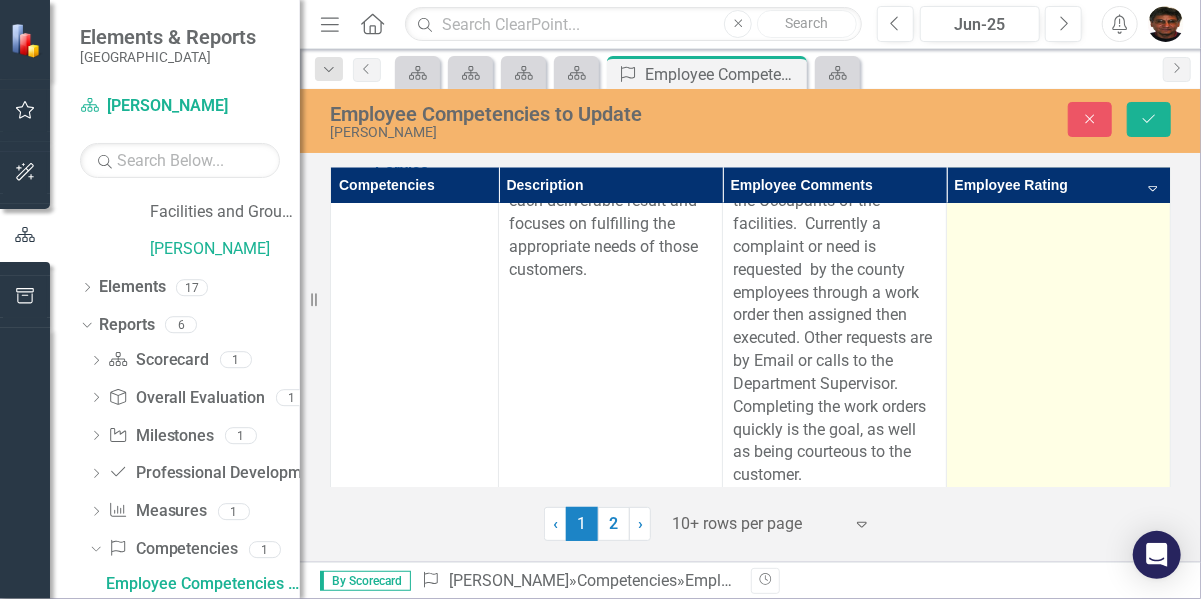 scroll, scrollTop: 1853, scrollLeft: 0, axis: vertical 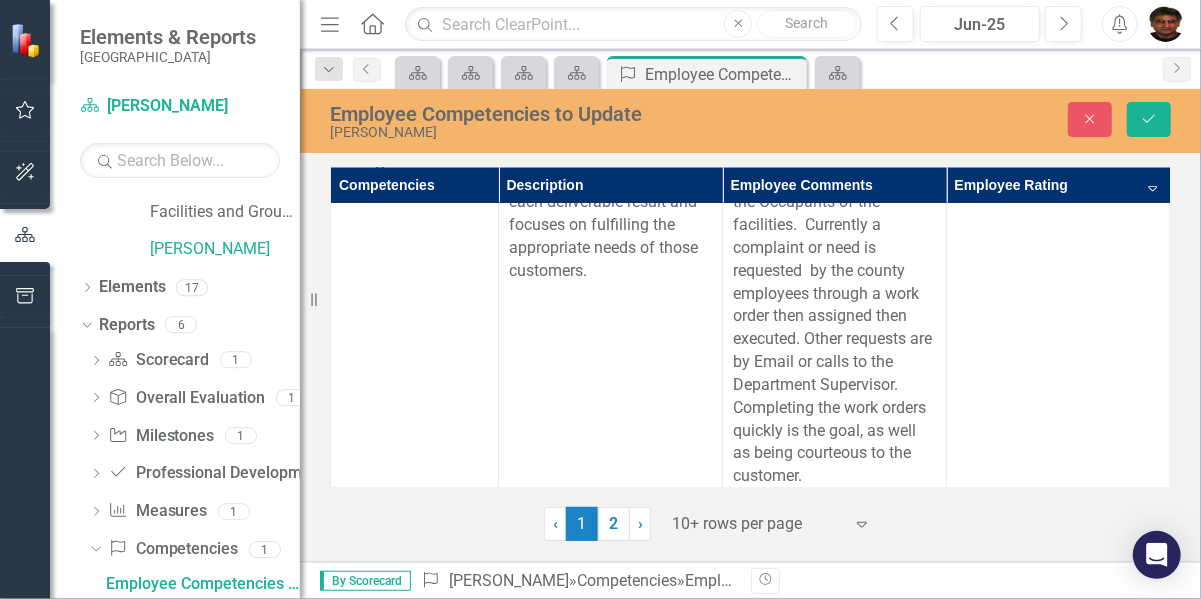 click on "Employee Rating Sort Descending" at bounding box center [1059, 186] 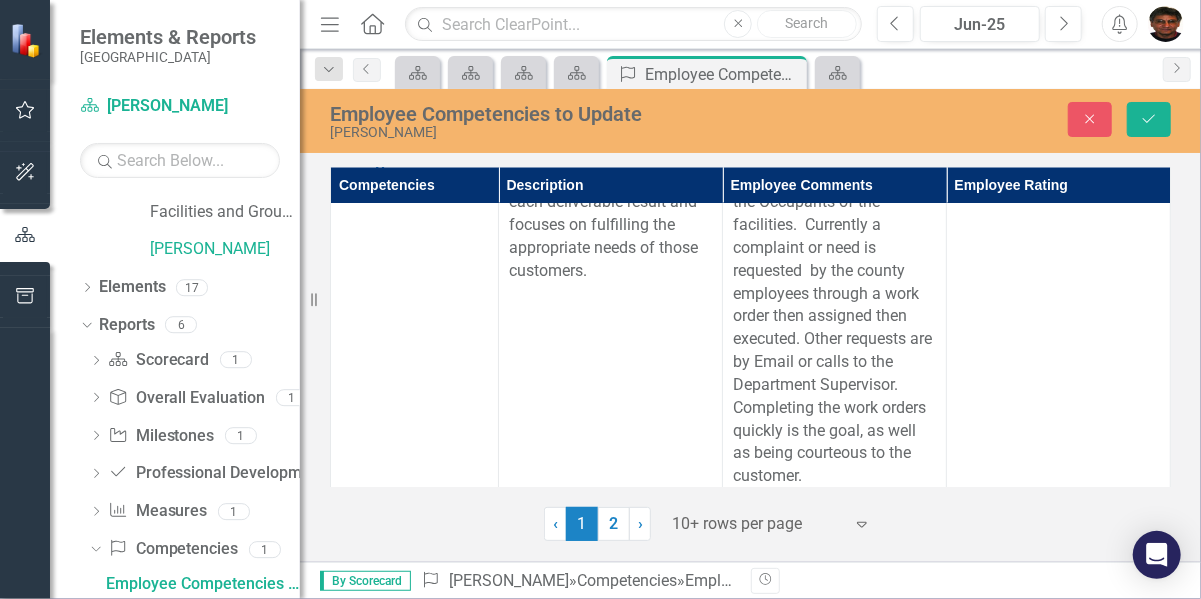click on "Employee Rating" at bounding box center (1059, 186) 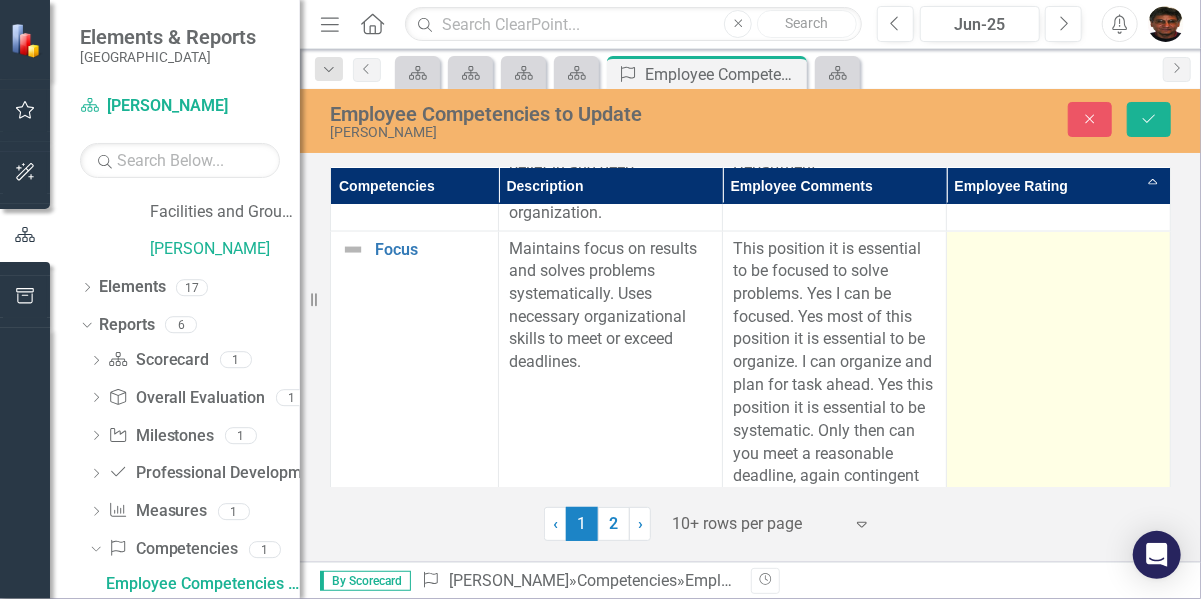 scroll, scrollTop: 1694, scrollLeft: 0, axis: vertical 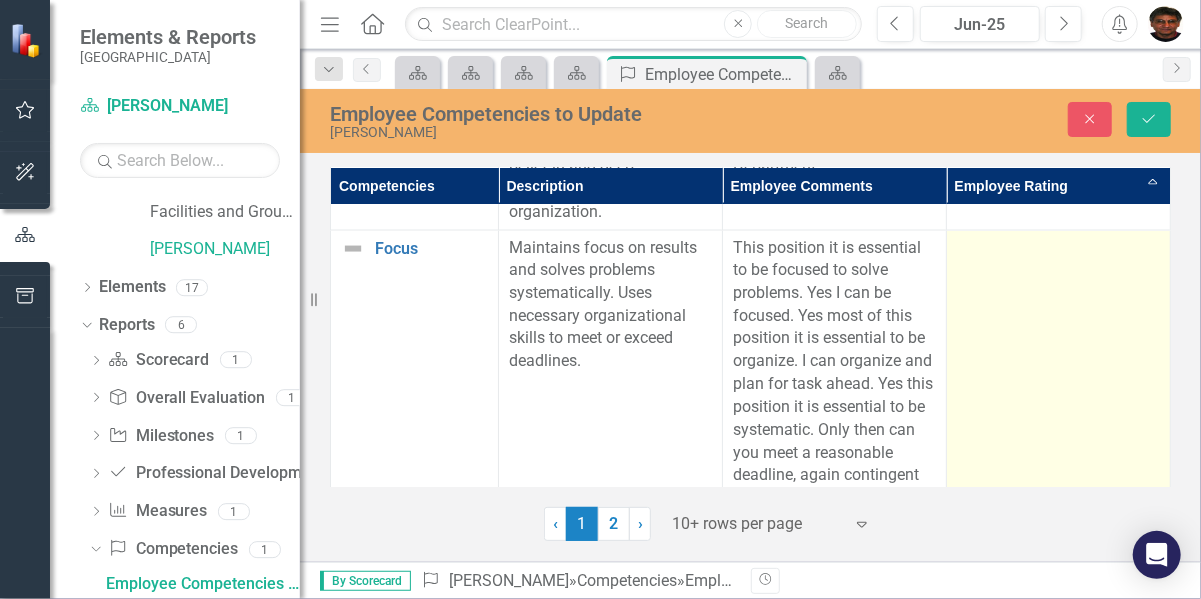 click at bounding box center [1059, 385] 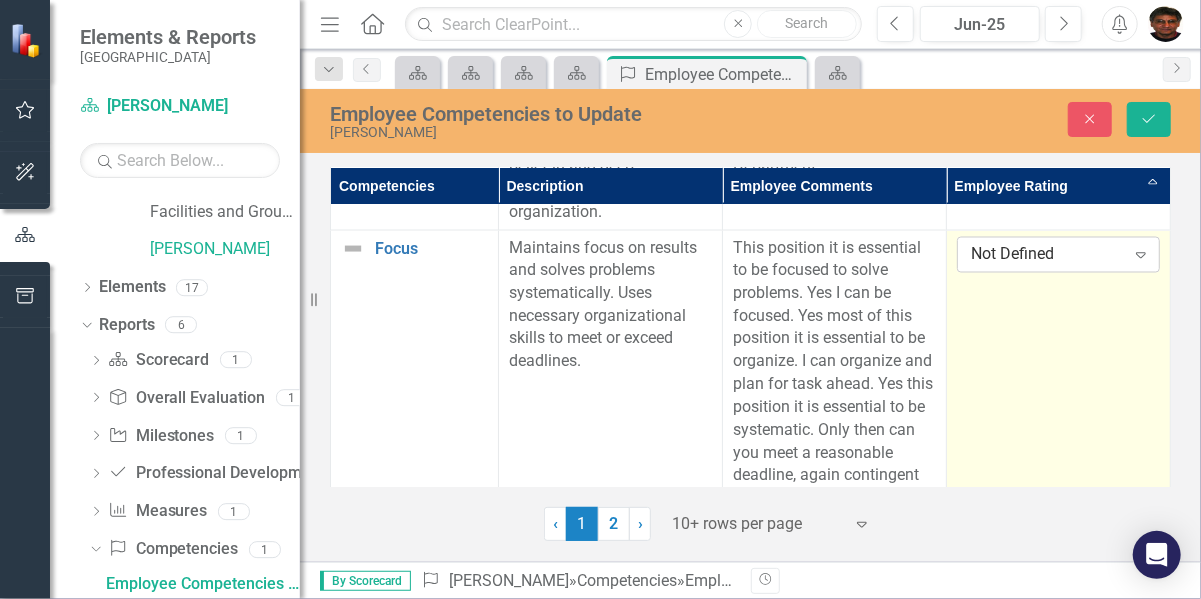 click on "Expand" 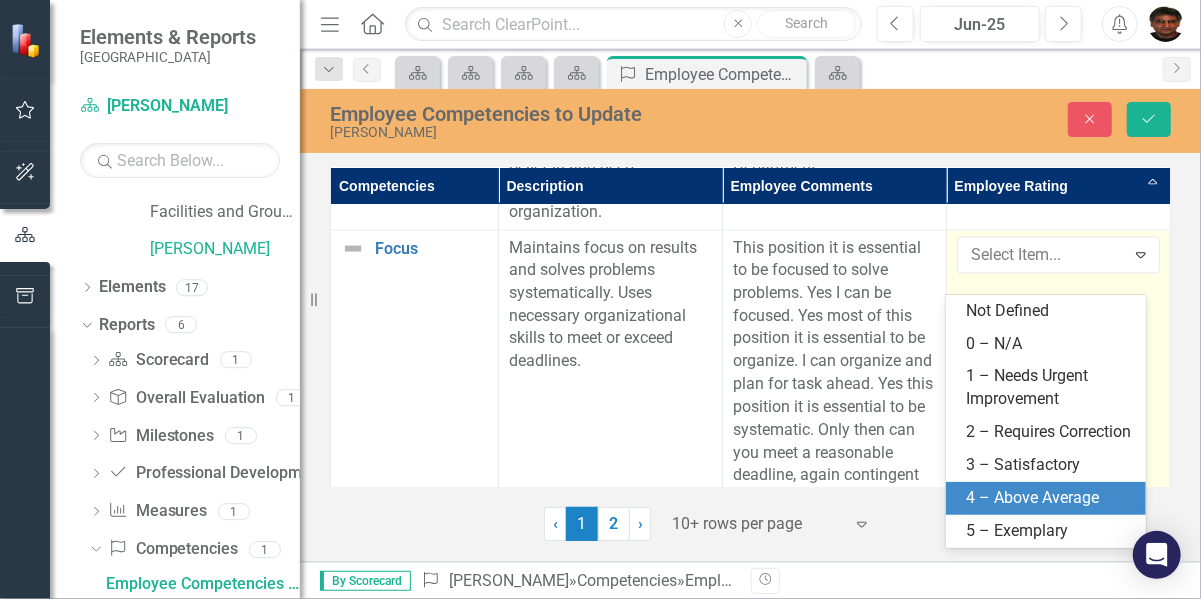 click on "4 – Above Average" at bounding box center (1050, 498) 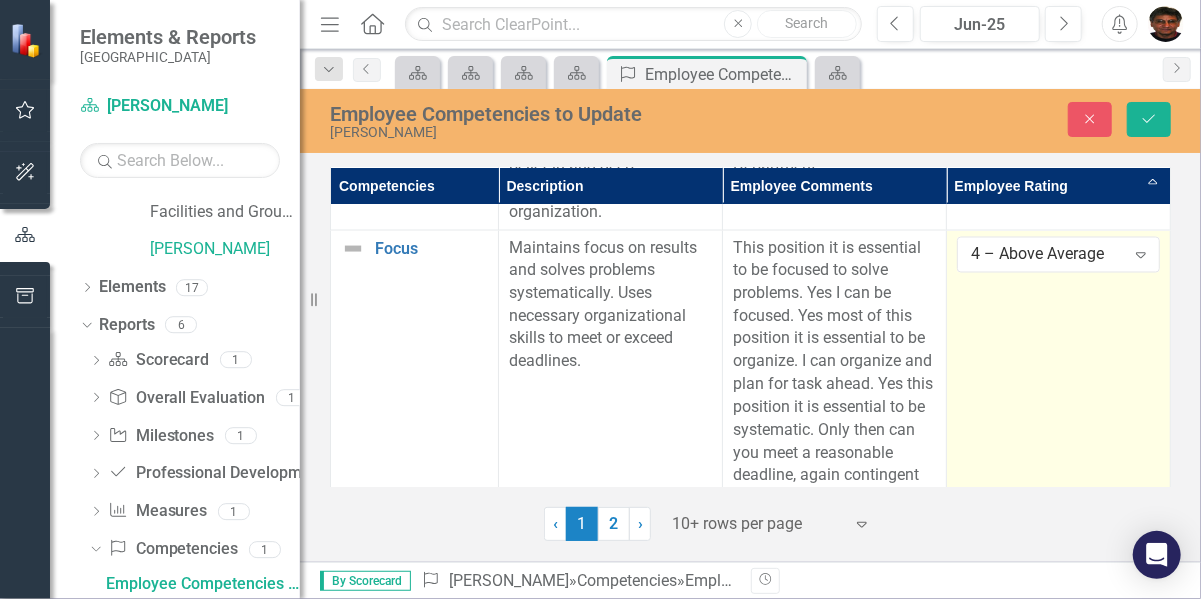 click on "4 – Above Average Expand" at bounding box center (1059, 385) 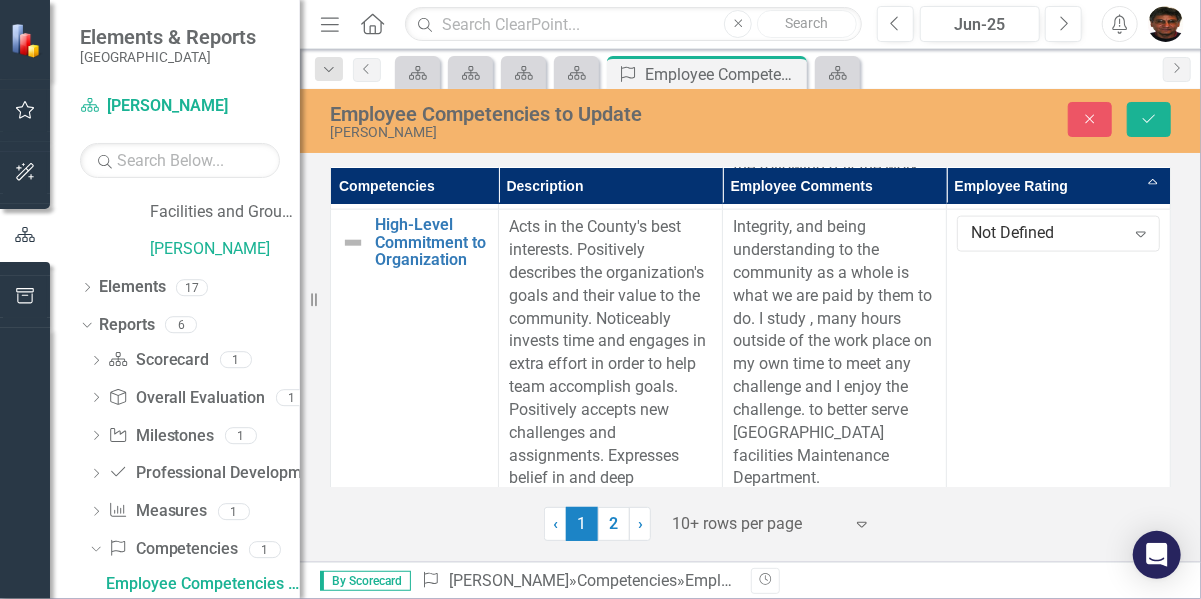 scroll, scrollTop: 1373, scrollLeft: 0, axis: vertical 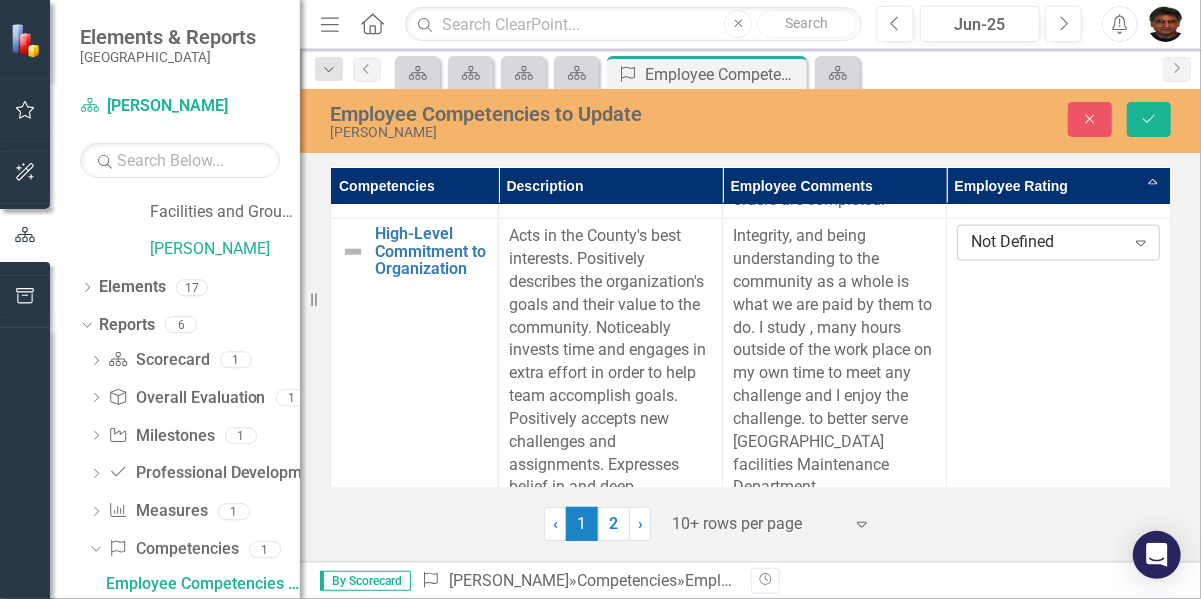 click on "Expand" 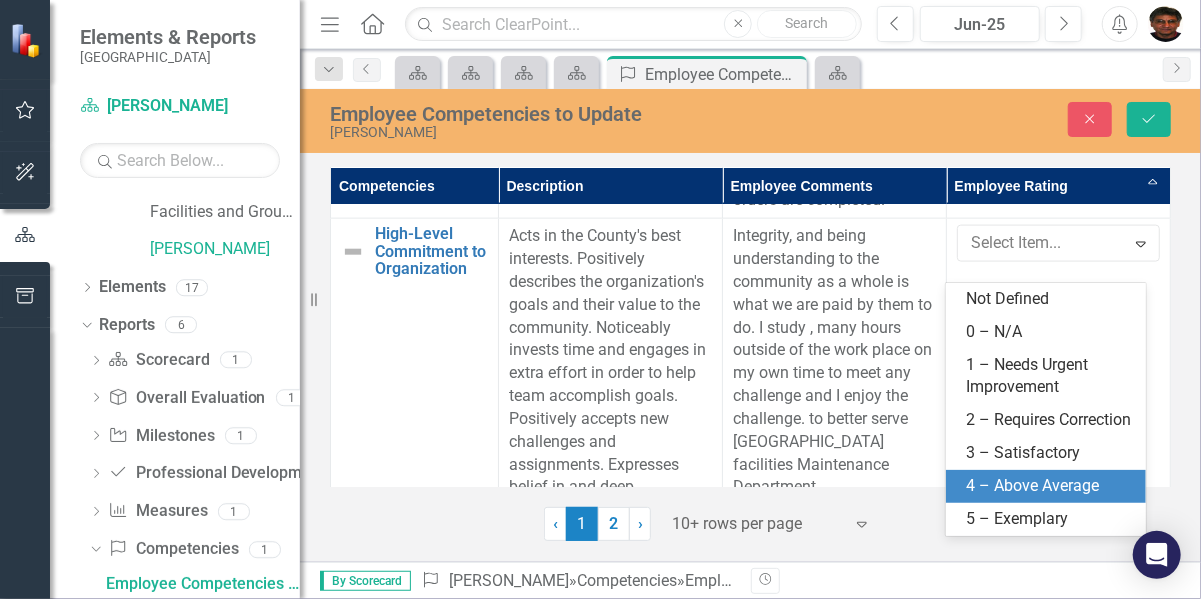 click on "4 – Above Average" at bounding box center [1050, 486] 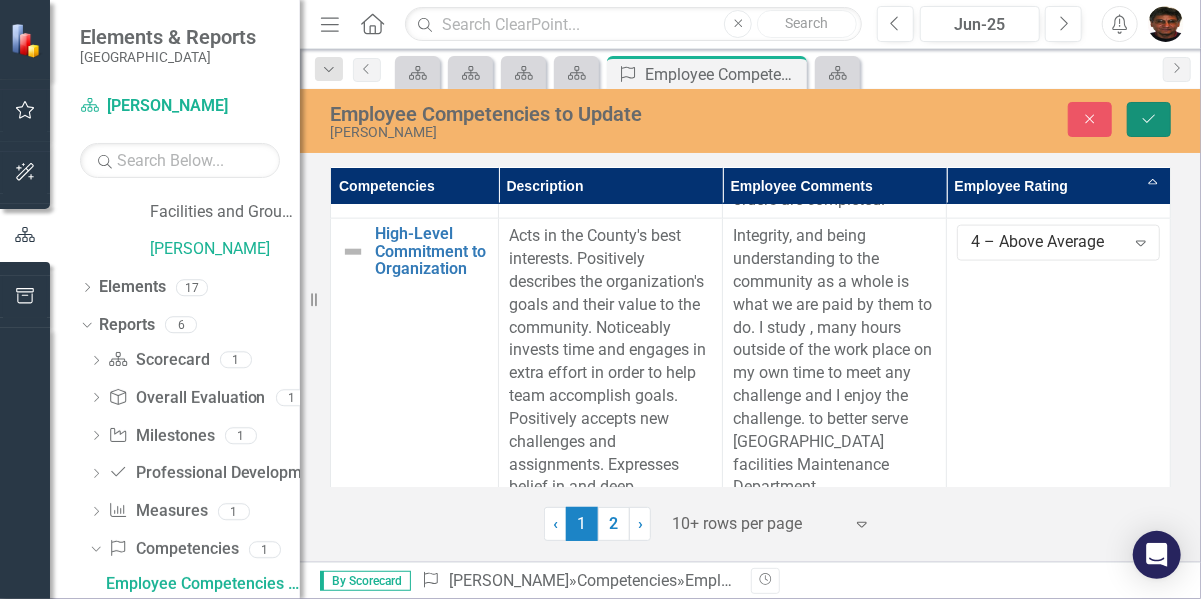 click on "Save" 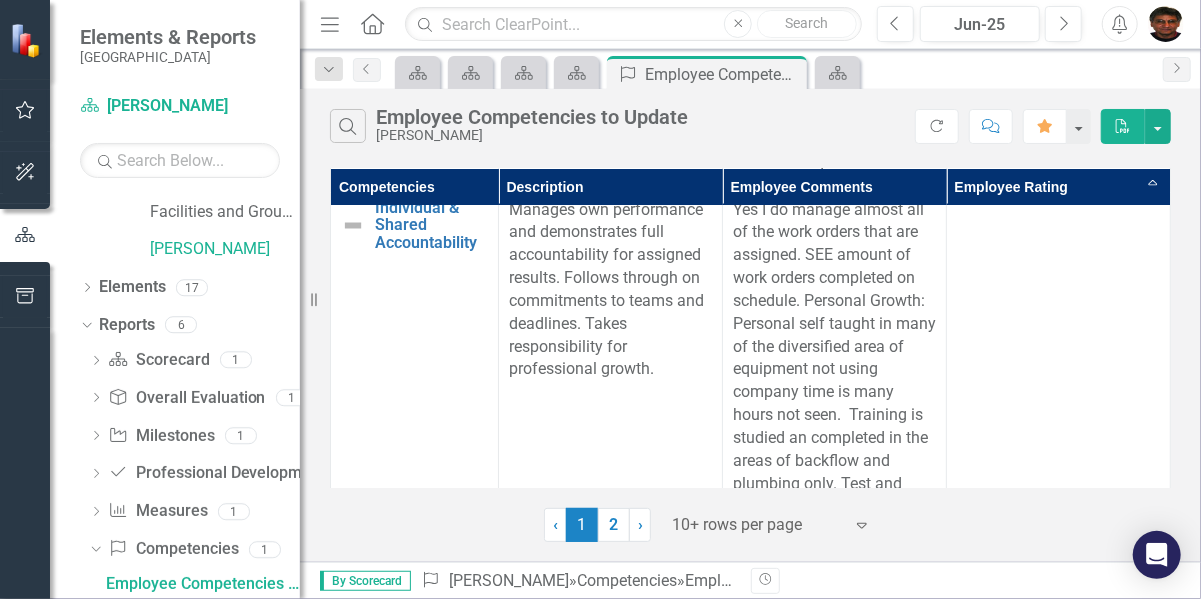 scroll, scrollTop: 1725, scrollLeft: 0, axis: vertical 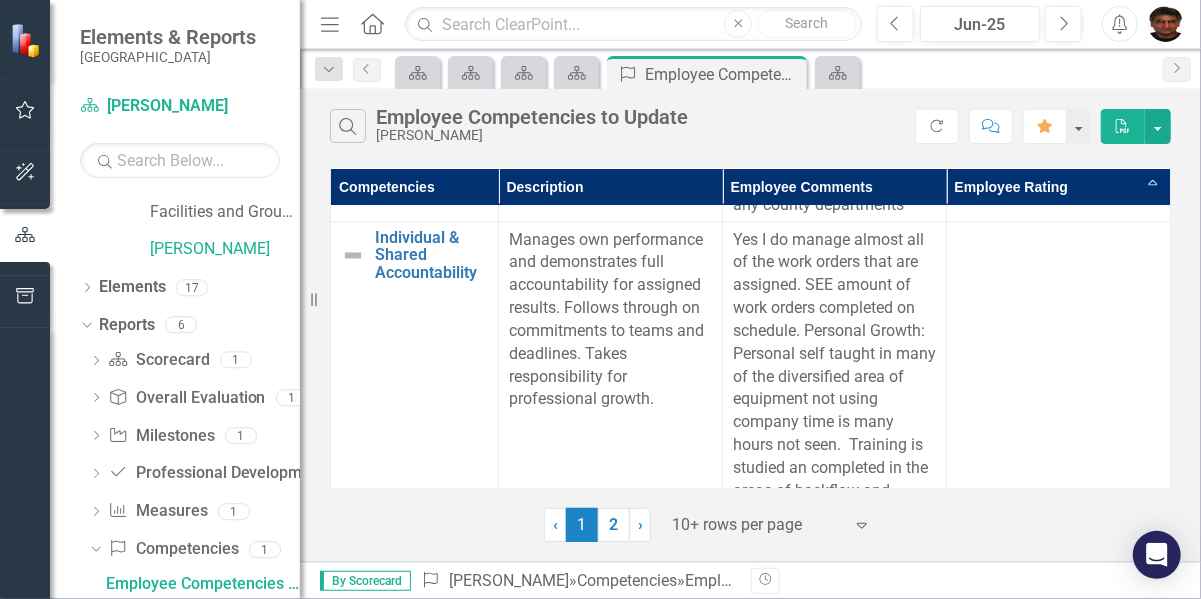 click at bounding box center [1059, 446] 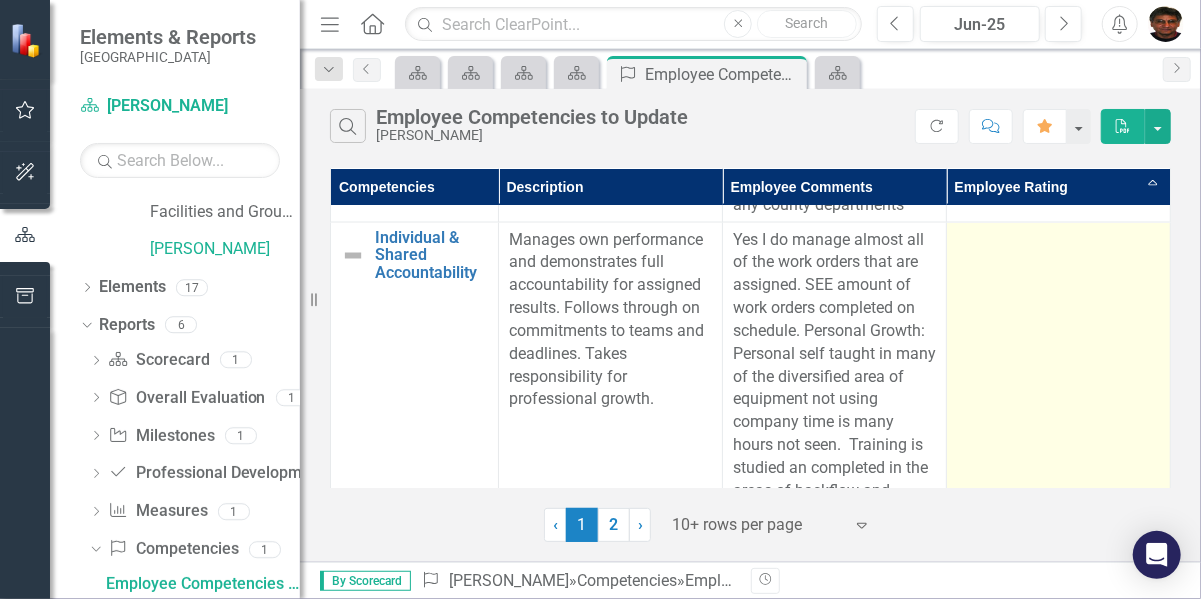click at bounding box center [1059, 446] 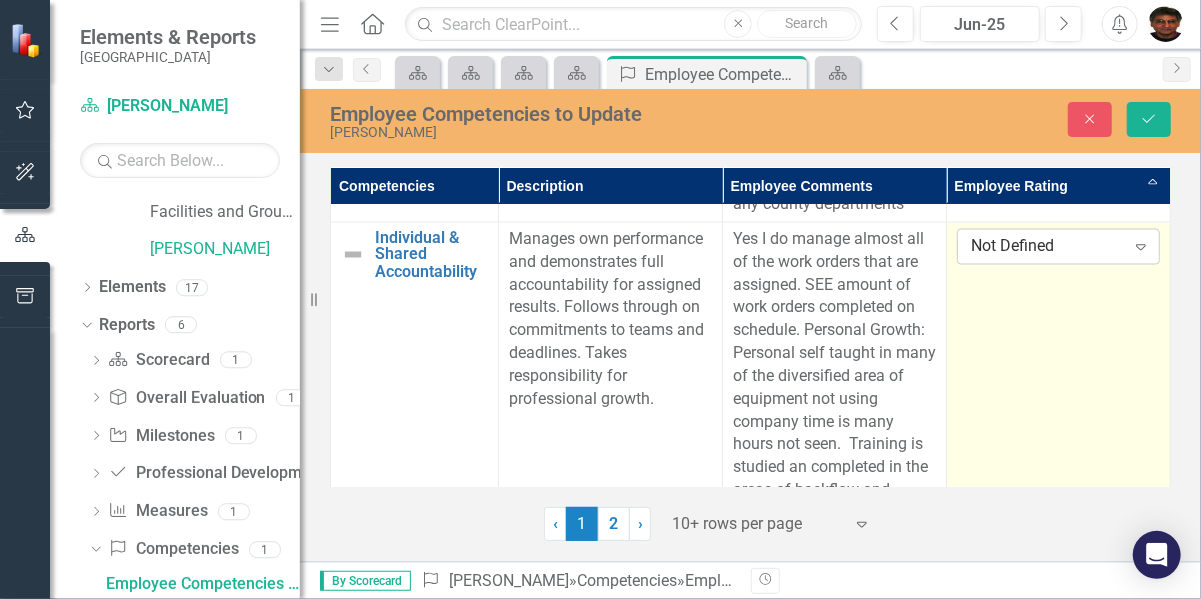 click on "Expand" 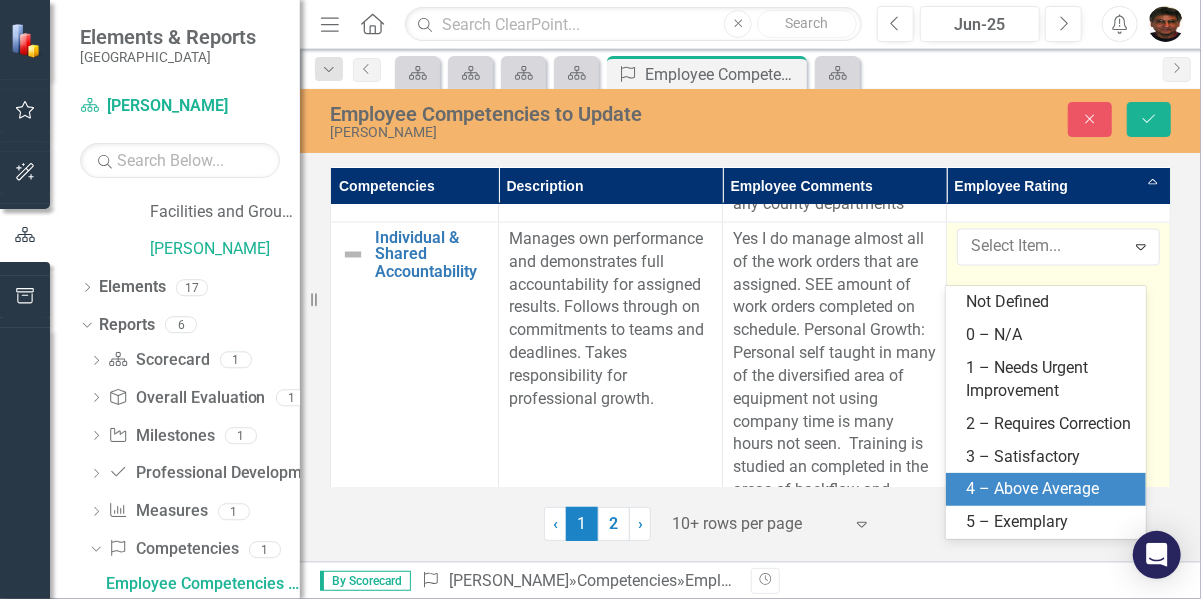 click on "4 – Above Average" at bounding box center (1050, 489) 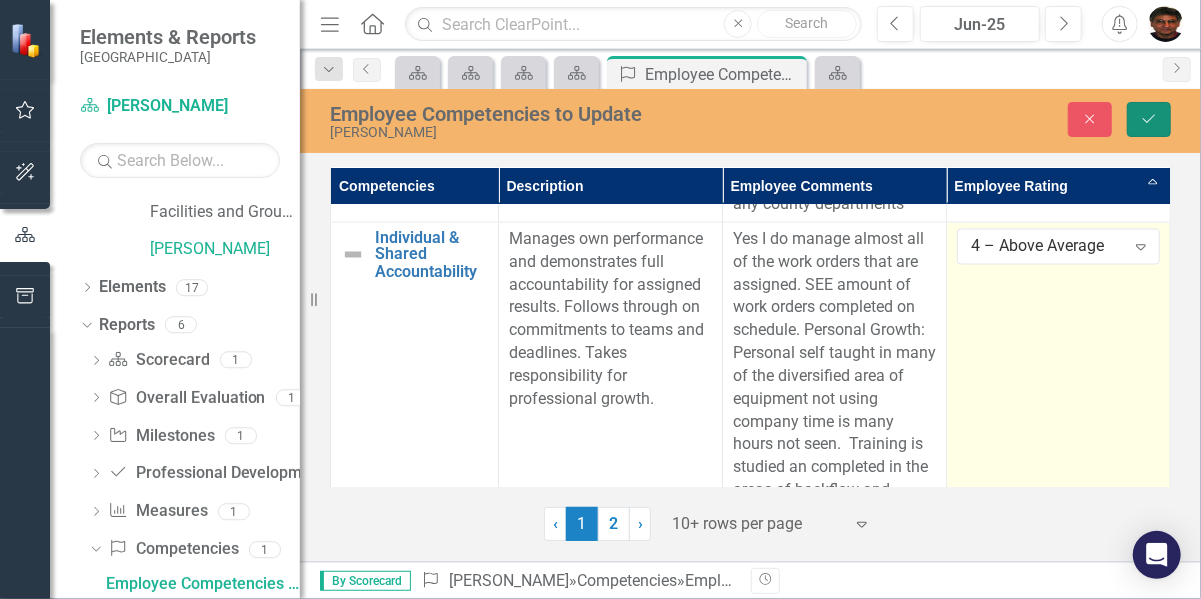 click on "Save" at bounding box center (1149, 119) 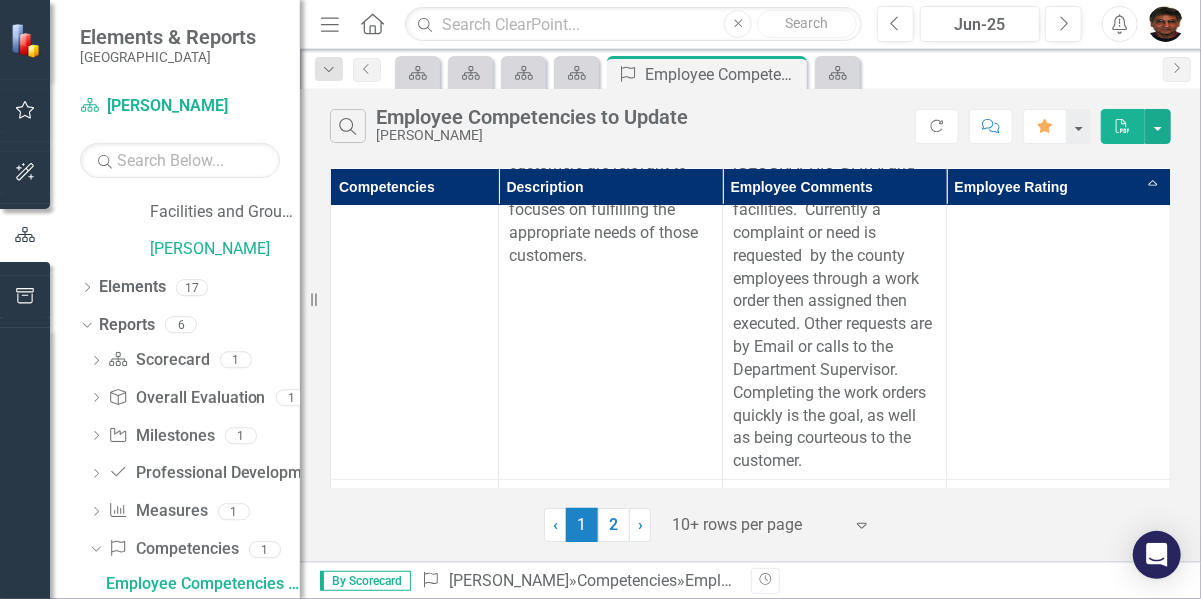 scroll, scrollTop: 0, scrollLeft: 0, axis: both 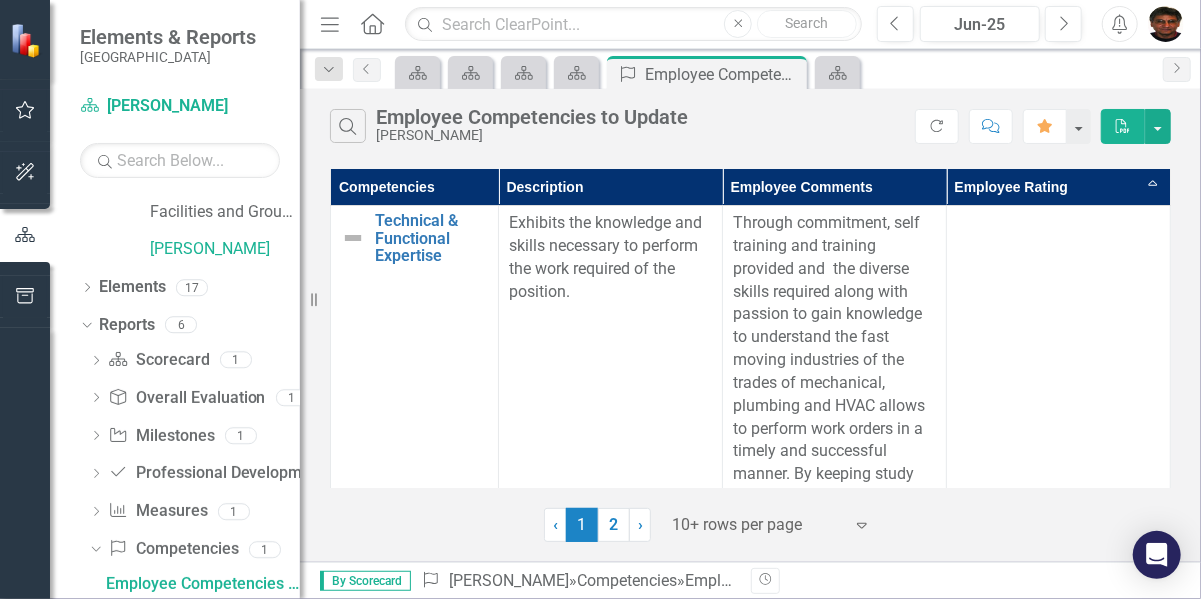 click on "Employee Rating Sort Ascending" at bounding box center [1059, 187] 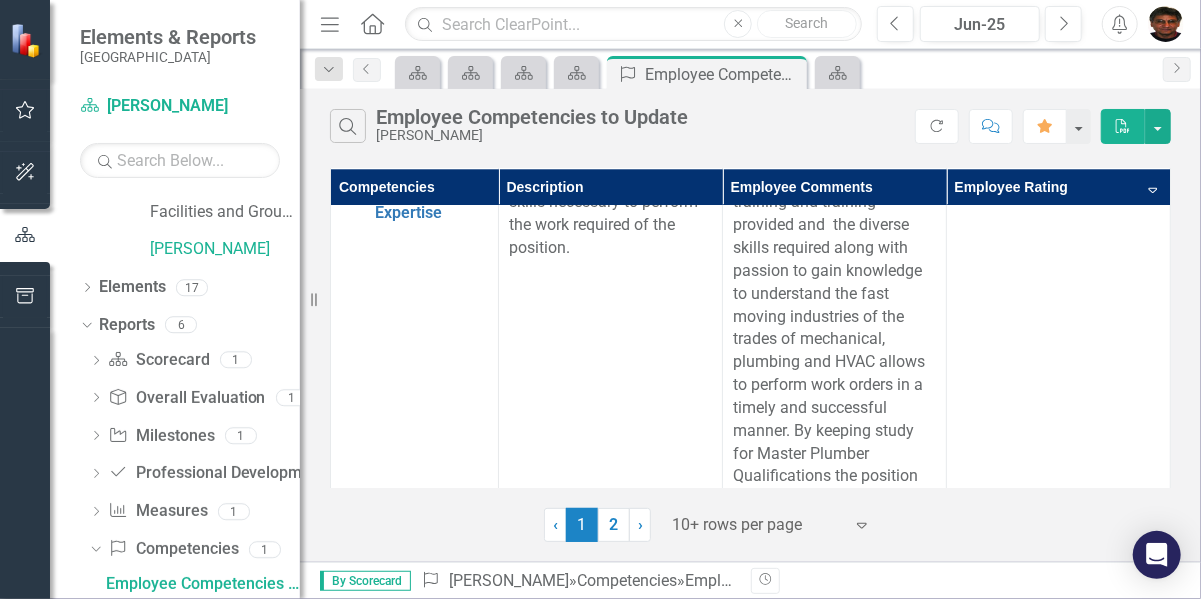 scroll, scrollTop: 2544, scrollLeft: 0, axis: vertical 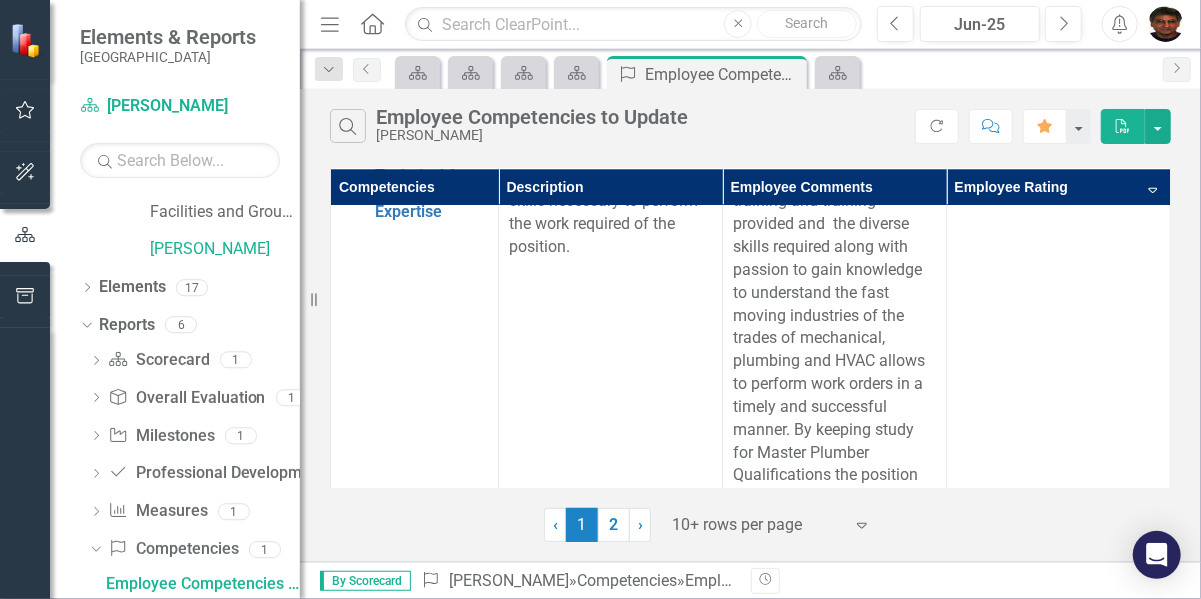 click on "Employee Rating Sort Descending" at bounding box center (1059, 187) 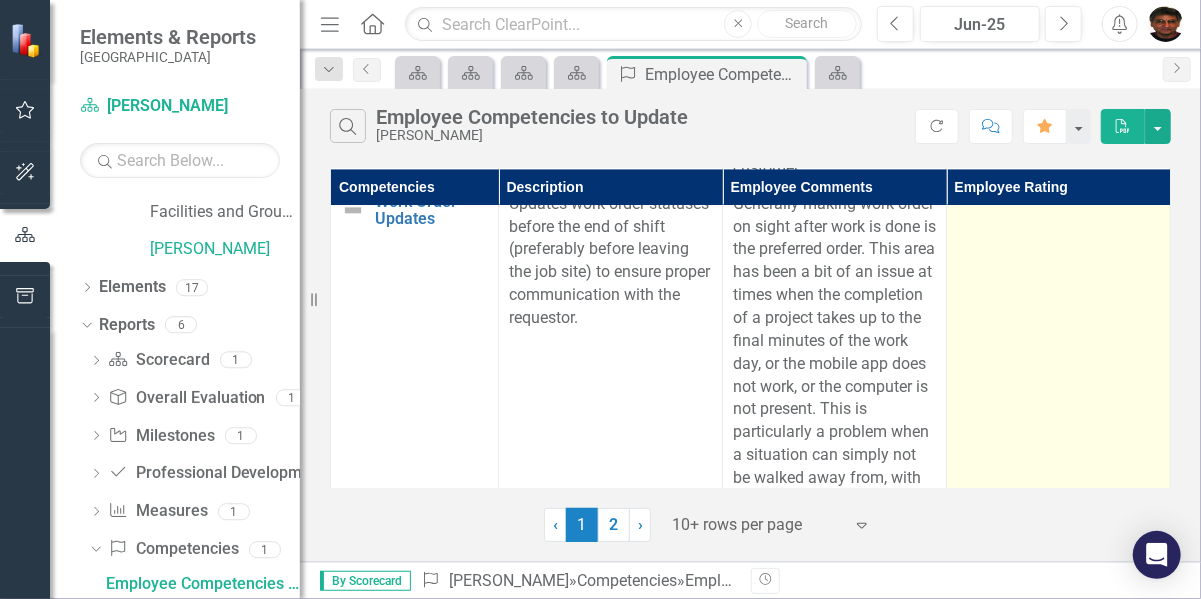 scroll, scrollTop: 2164, scrollLeft: 0, axis: vertical 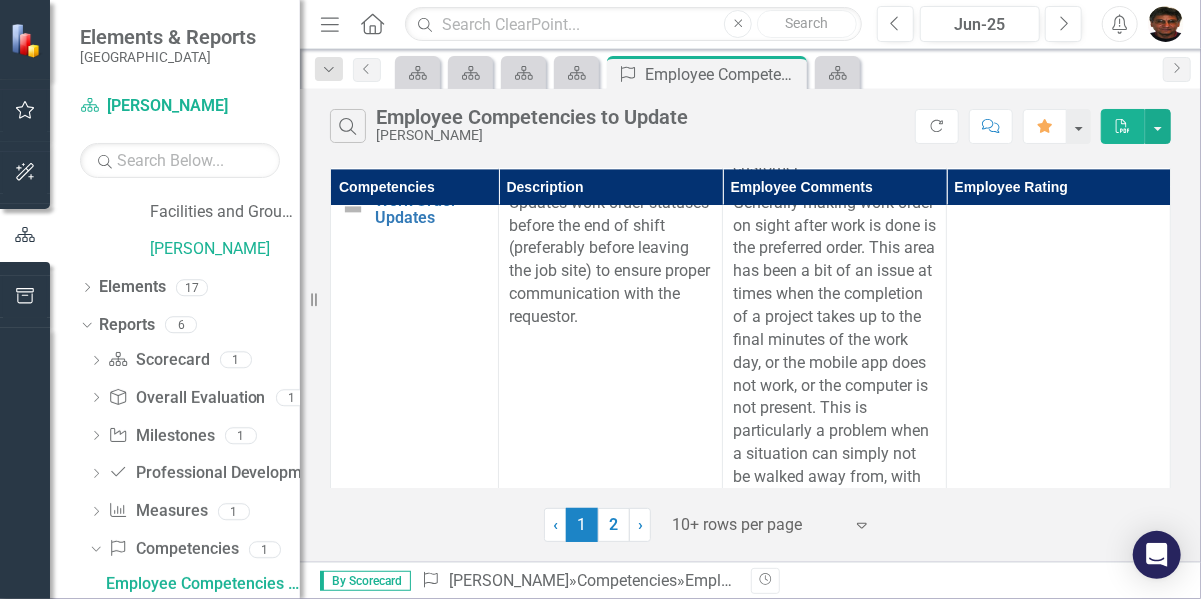 click on "Employee Rating" at bounding box center [1059, 187] 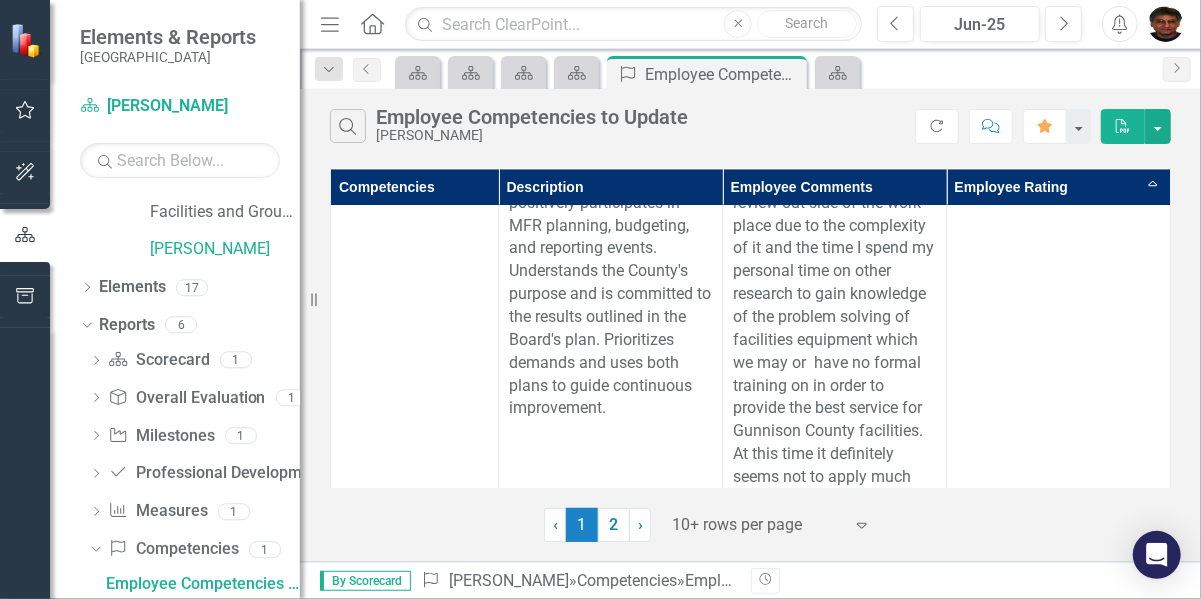 click on "Employee Rating Sort Ascending" at bounding box center (1059, 187) 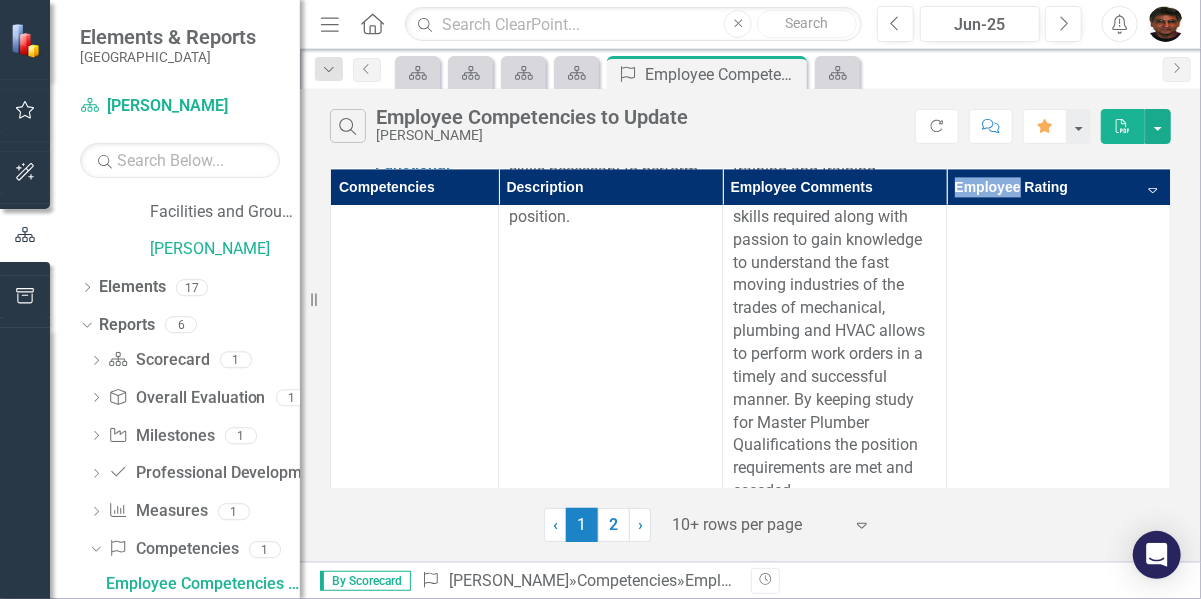 click on "Employee Rating Sort Descending" at bounding box center [1059, 187] 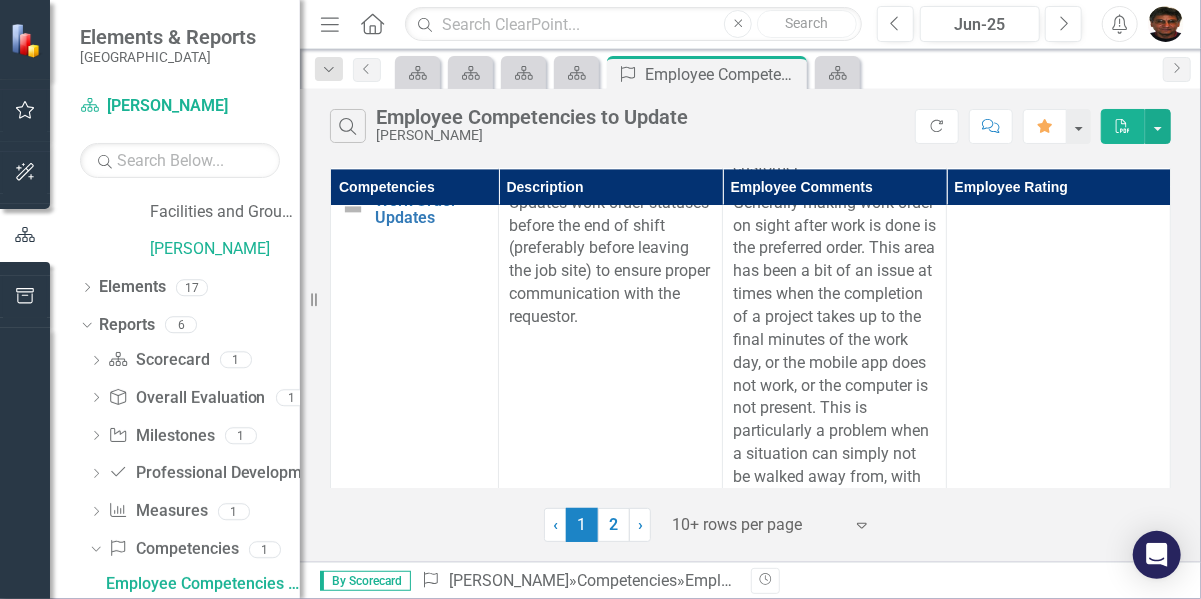 click on "Employee Rating" at bounding box center [1059, 187] 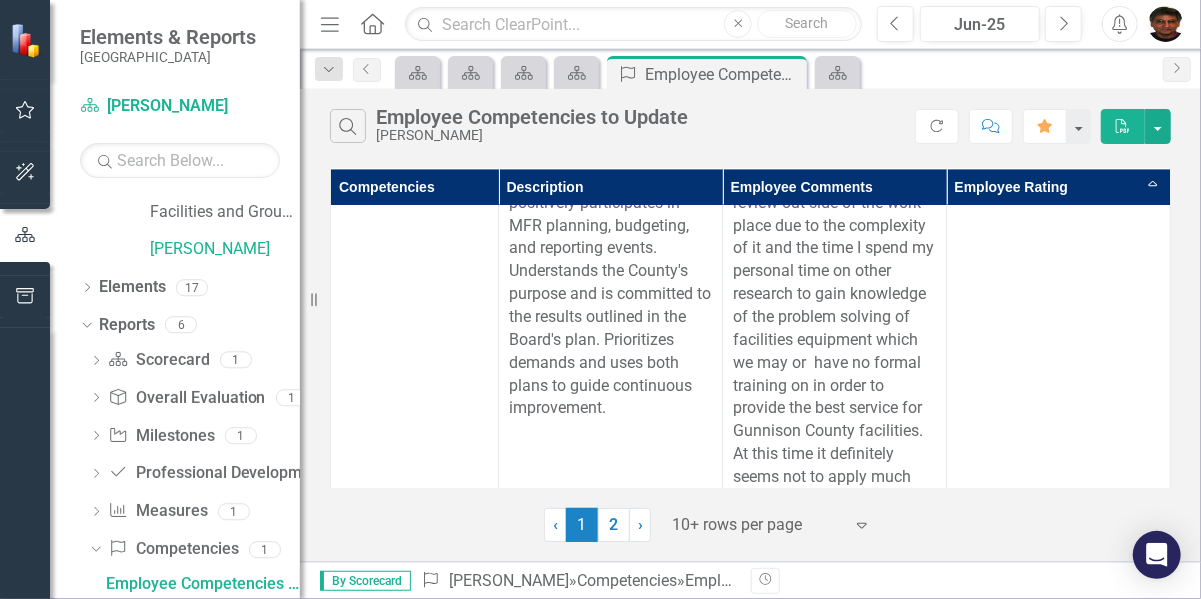 click on "Employee Rating Sort Ascending" at bounding box center [1059, 187] 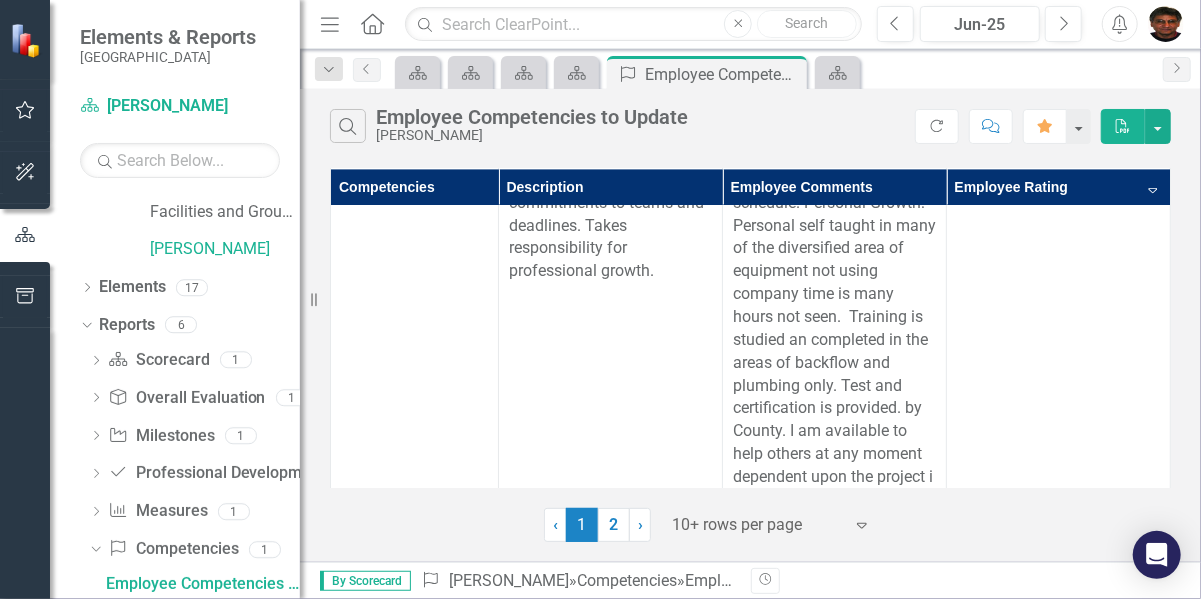 click on "Employee Rating Sort Descending" at bounding box center (1059, 187) 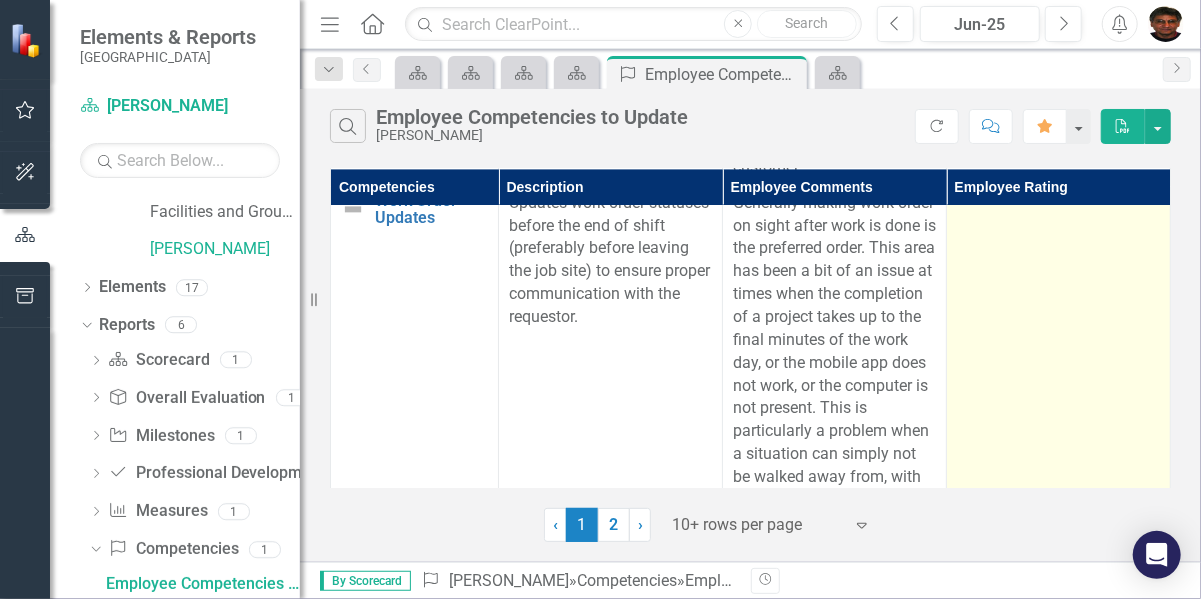click at bounding box center (1059, 511) 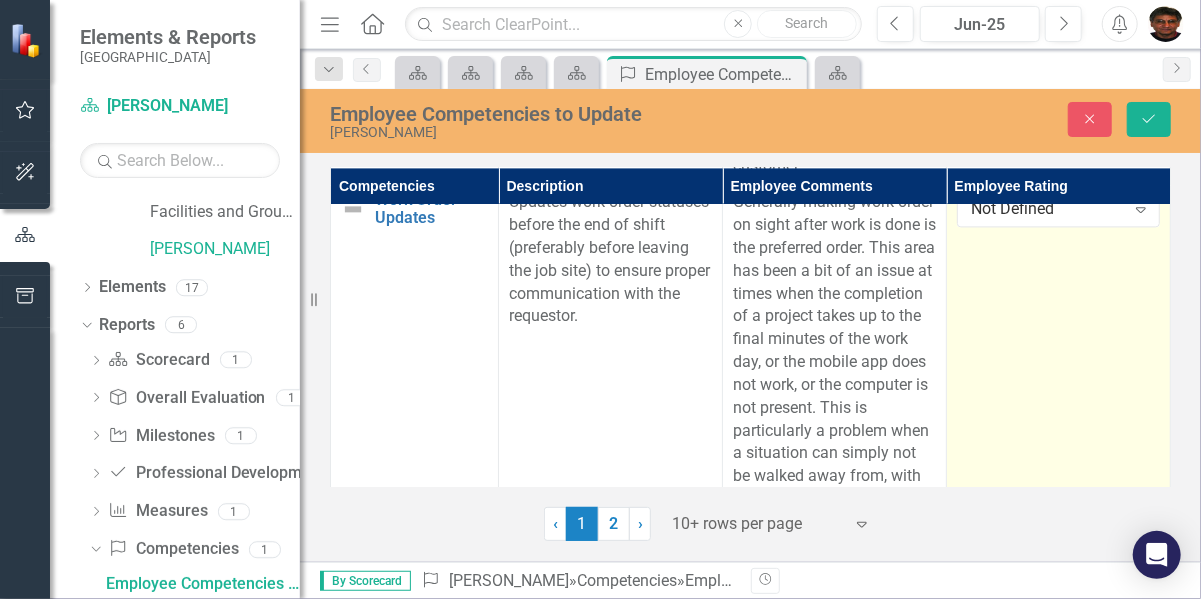 click on "Not Defined Expand" at bounding box center (1059, 511) 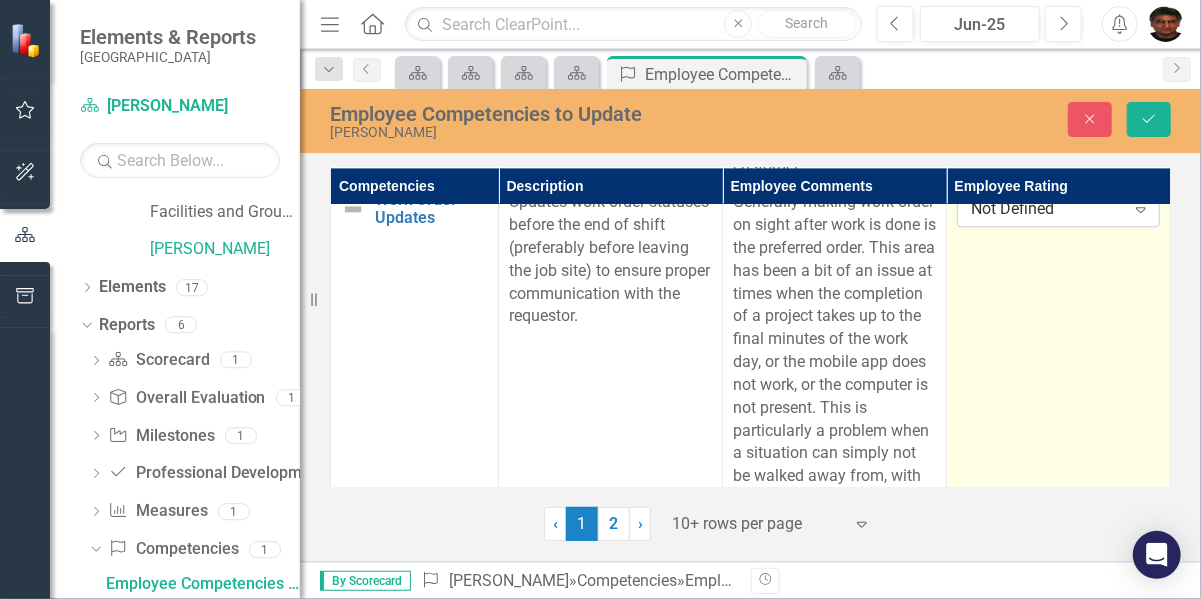 click on "Expand" 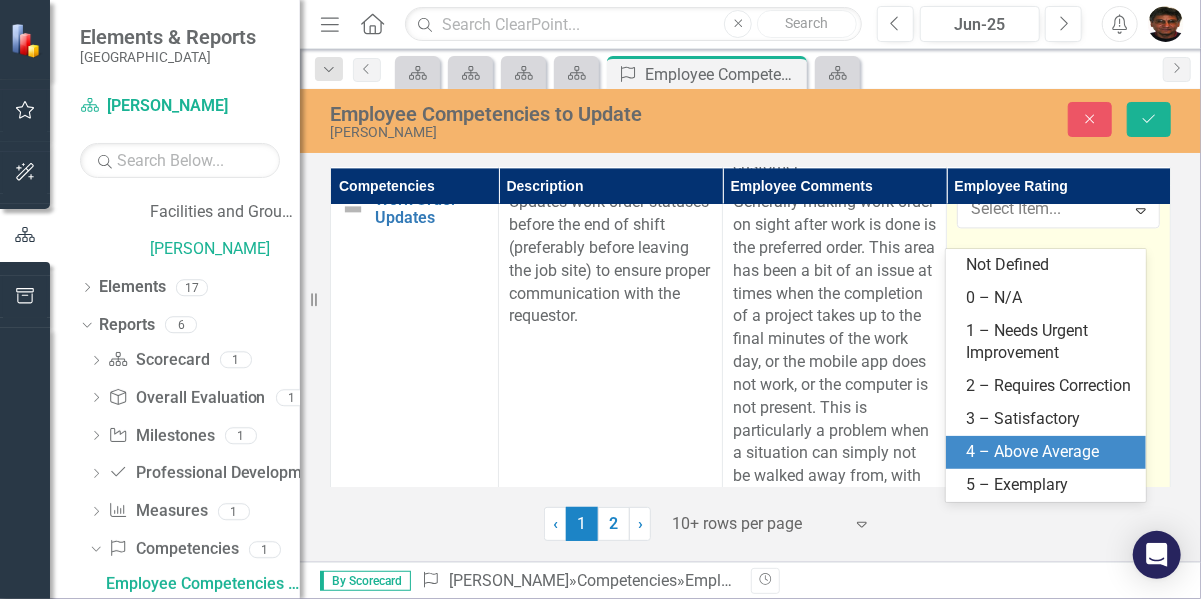 click on "4 – Above Average" at bounding box center [1050, 452] 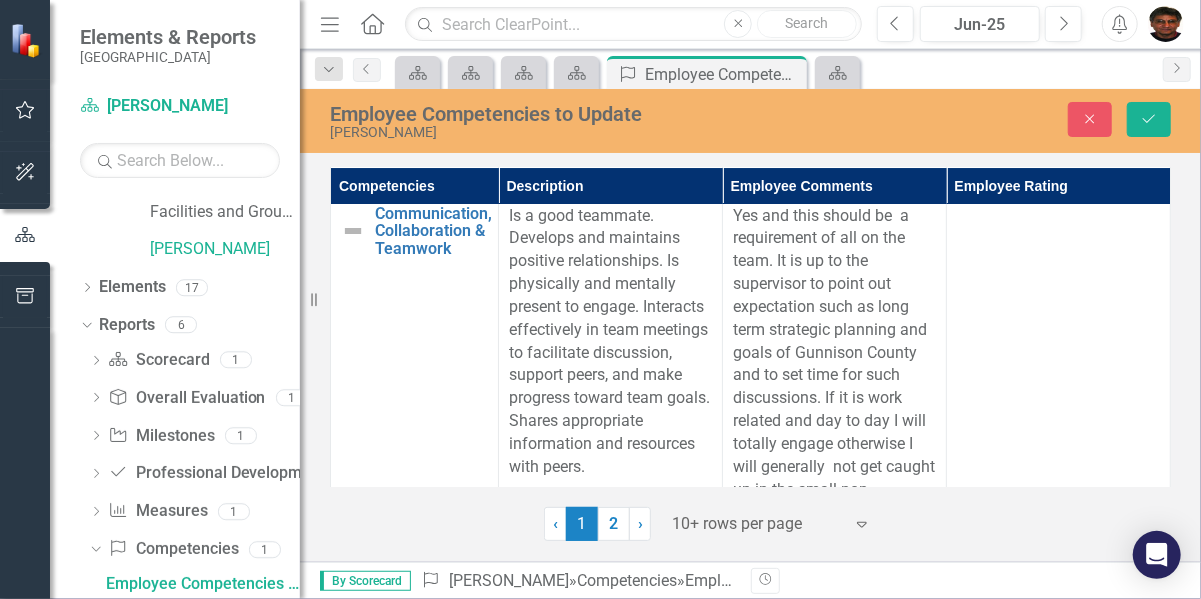 scroll, scrollTop: 3449, scrollLeft: 0, axis: vertical 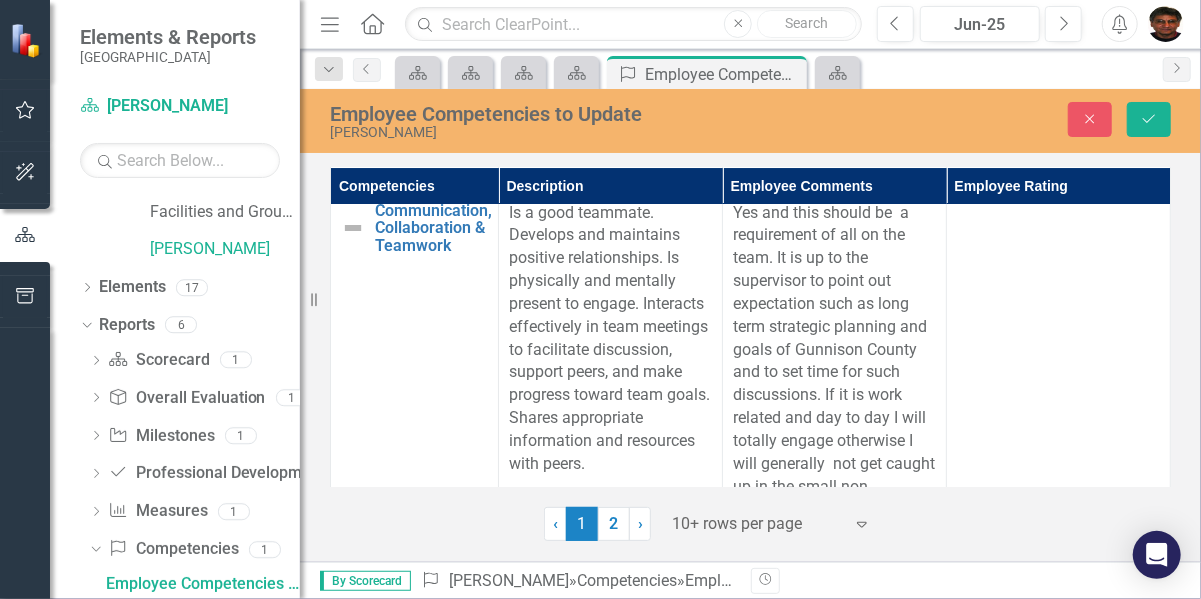 click at bounding box center [1059, 373] 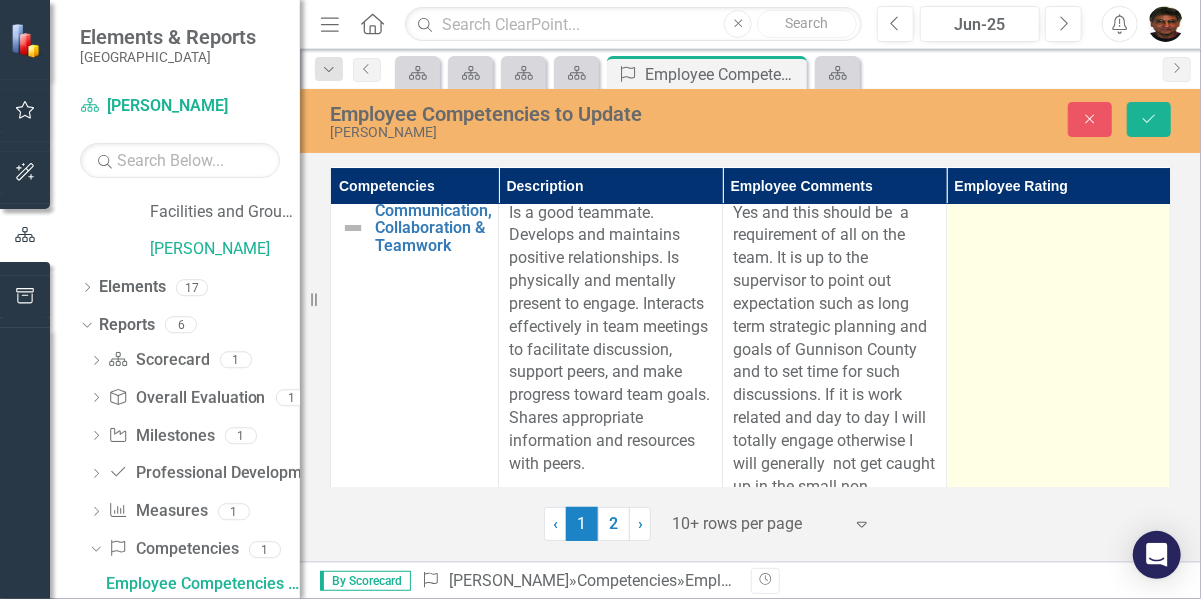 click at bounding box center [1059, 373] 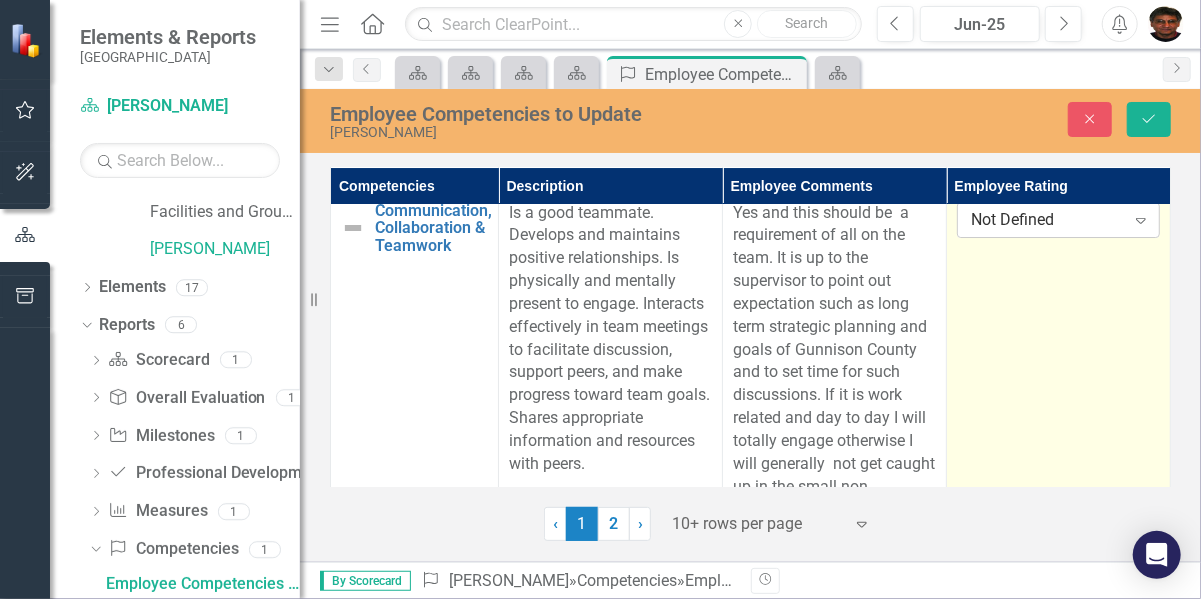 click 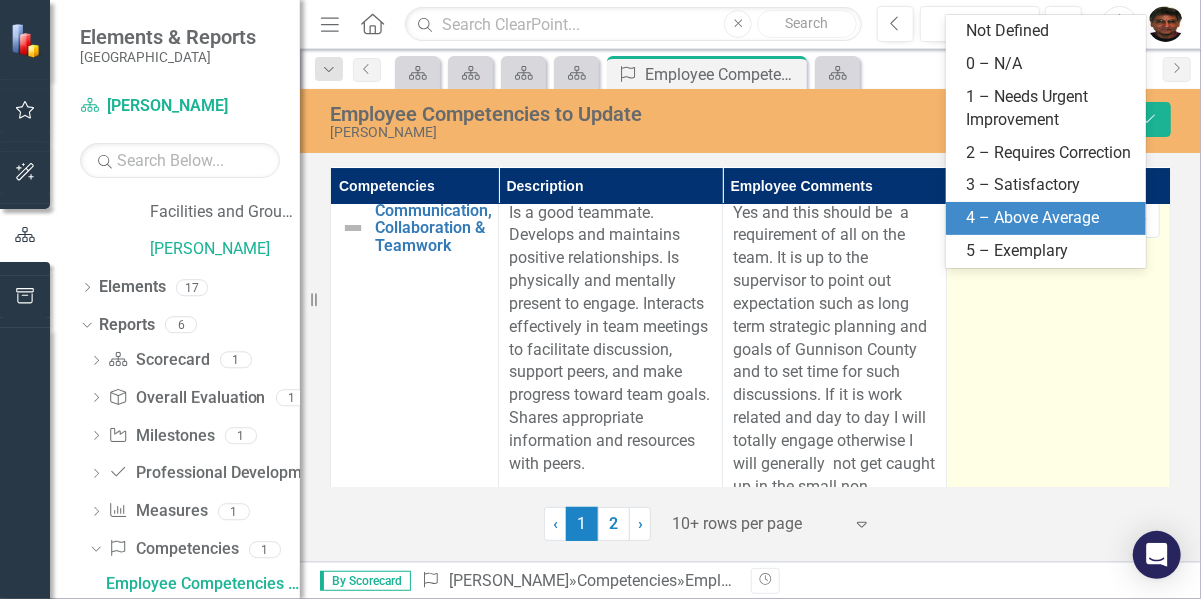 click on "4 – Above Average" at bounding box center [1050, 218] 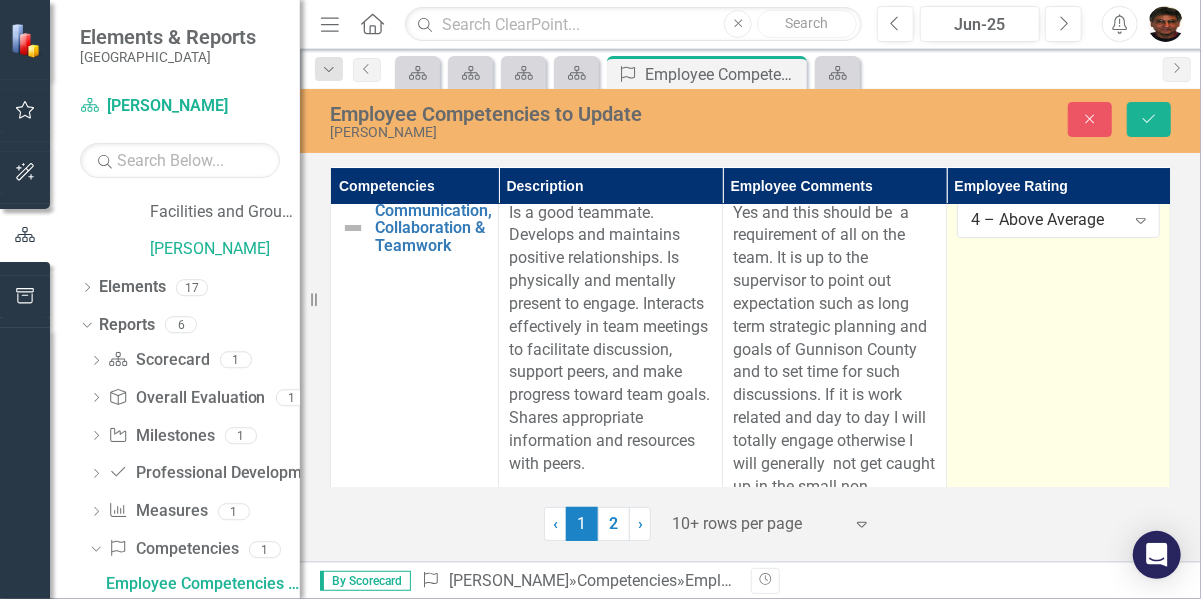 drag, startPoint x: 1026, startPoint y: 398, endPoint x: 1088, endPoint y: 424, distance: 67.23094 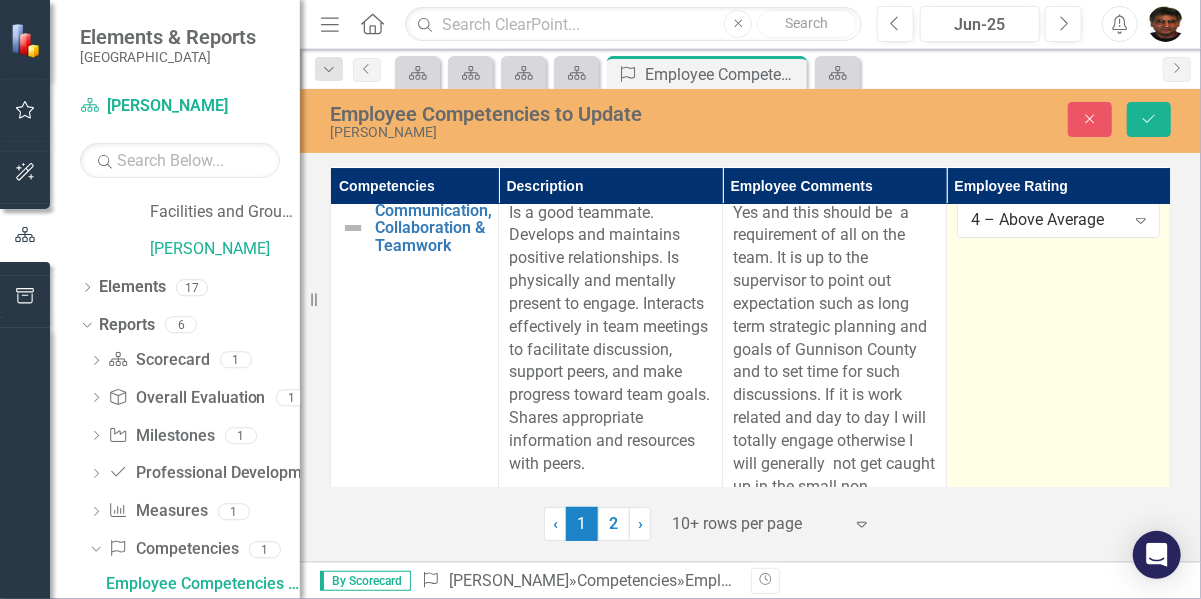 click on "4 – Above Average Expand" at bounding box center [1059, 373] 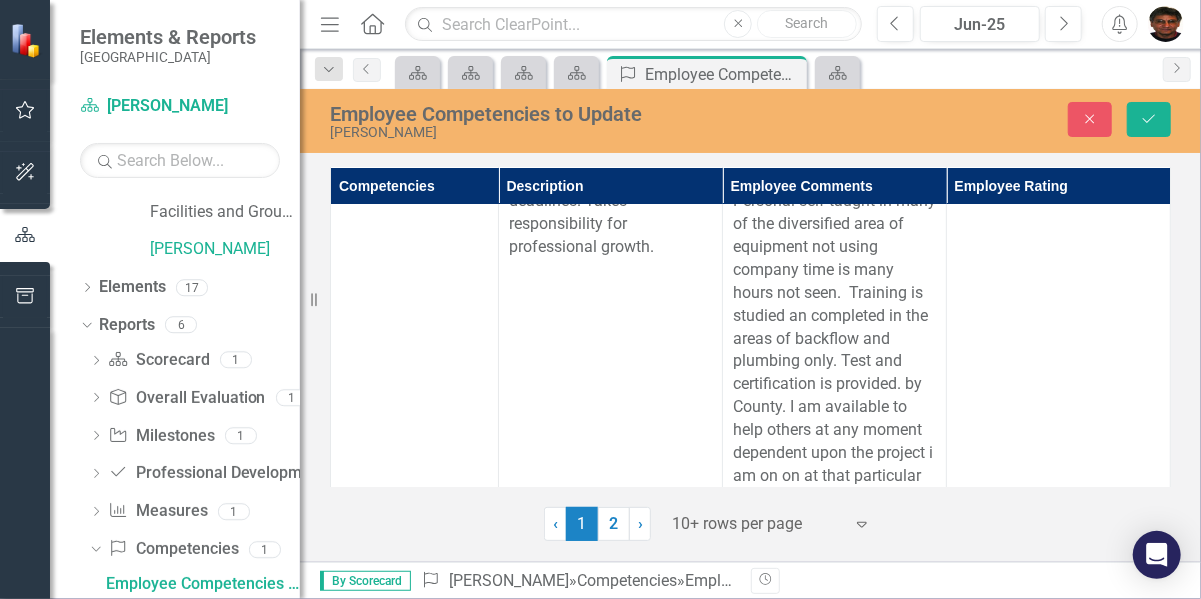 scroll, scrollTop: 3918, scrollLeft: 0, axis: vertical 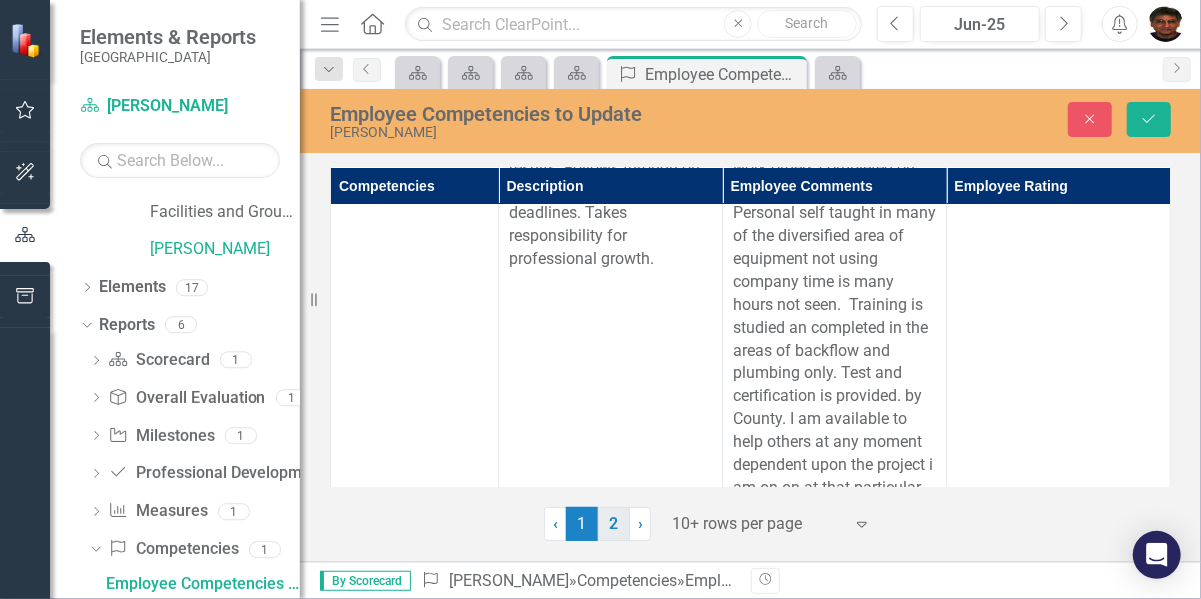 click on "2" at bounding box center [614, 524] 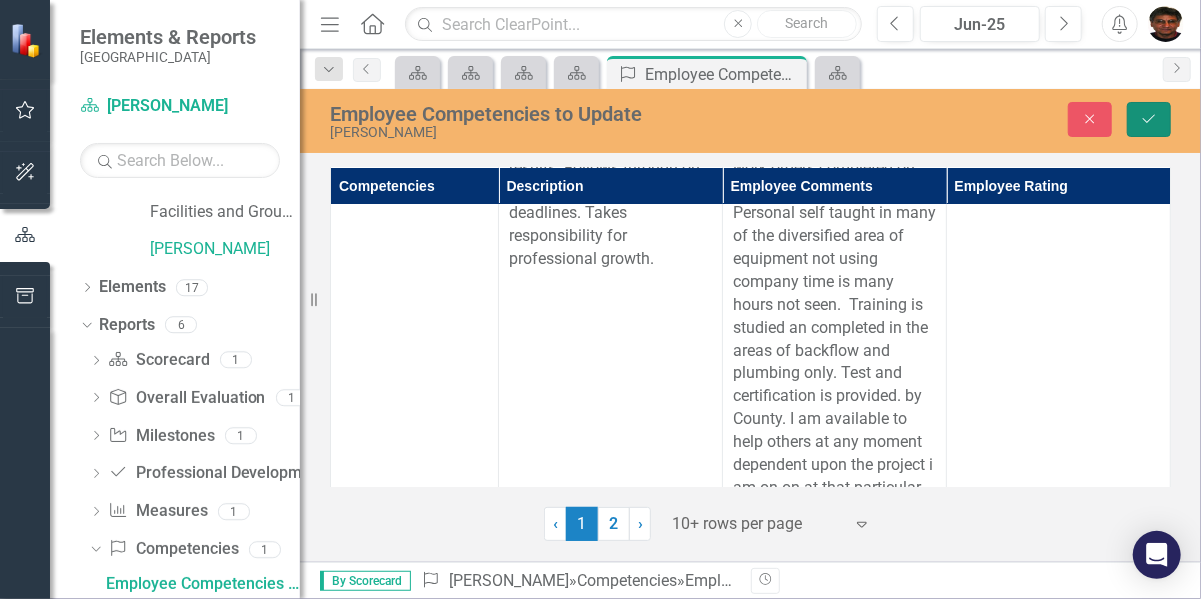 click on "Save" 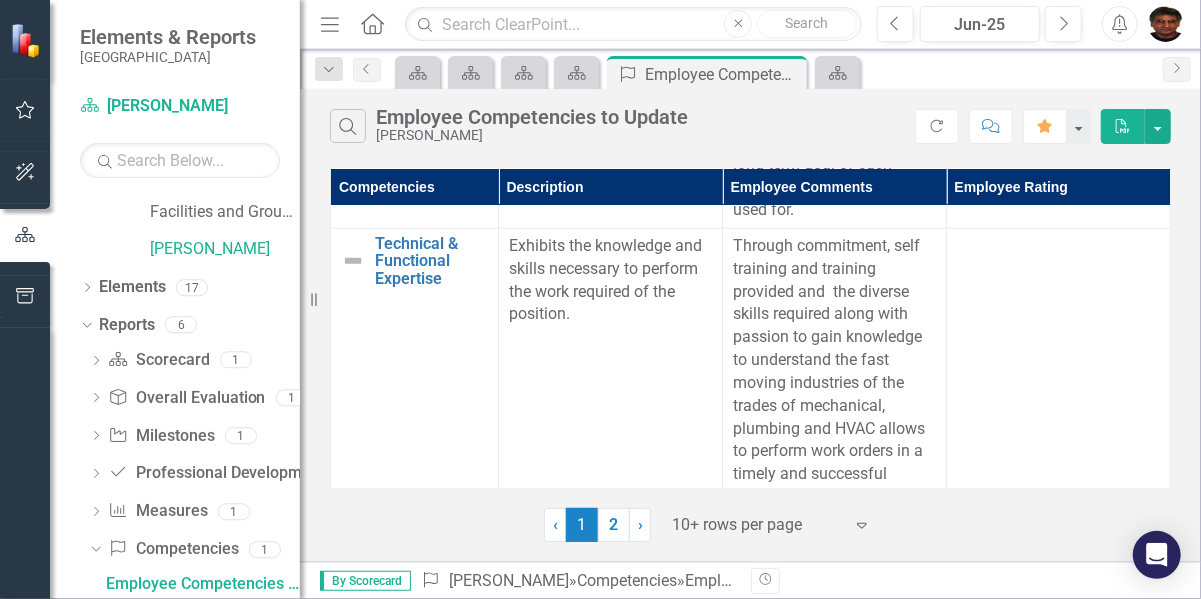 scroll, scrollTop: 1048, scrollLeft: 0, axis: vertical 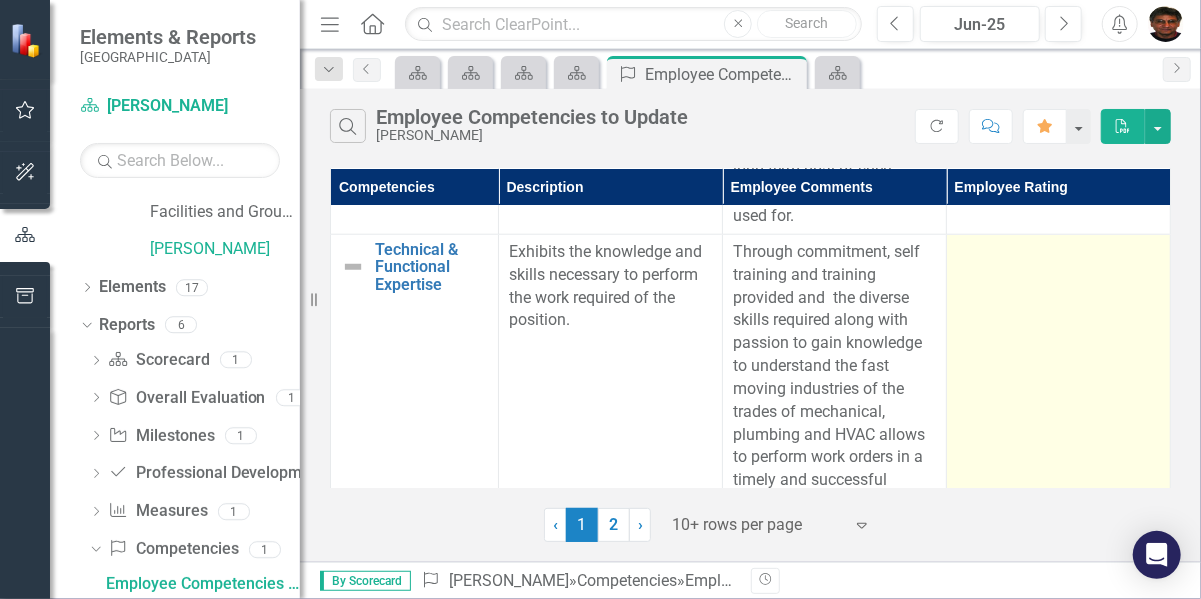 drag, startPoint x: 1070, startPoint y: 375, endPoint x: 1060, endPoint y: 320, distance: 55.9017 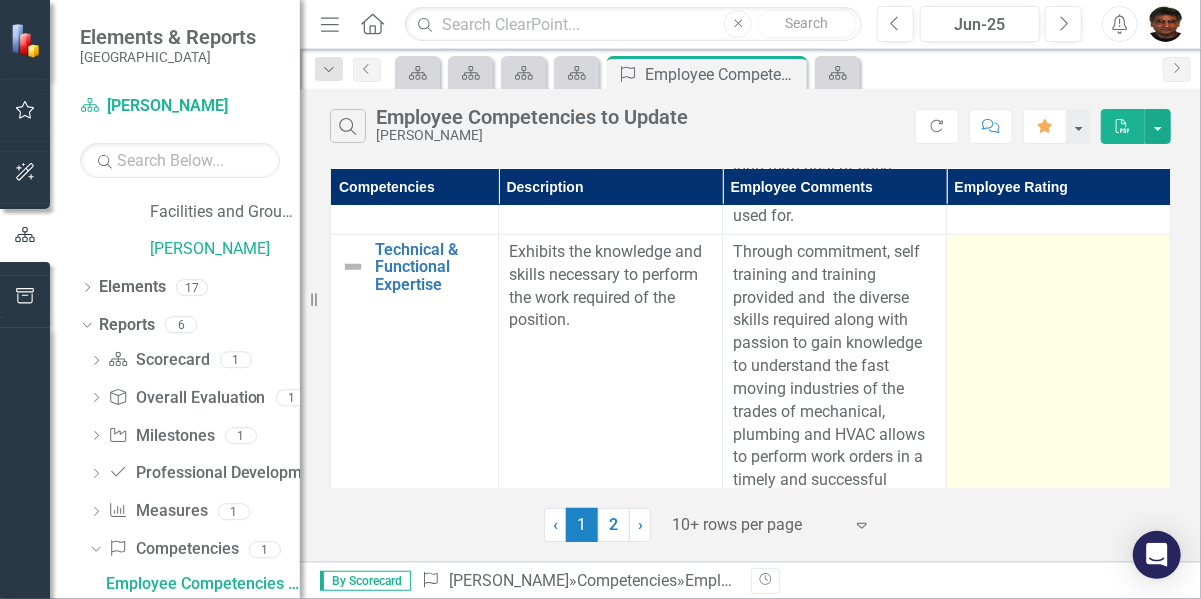 click at bounding box center (1059, 423) 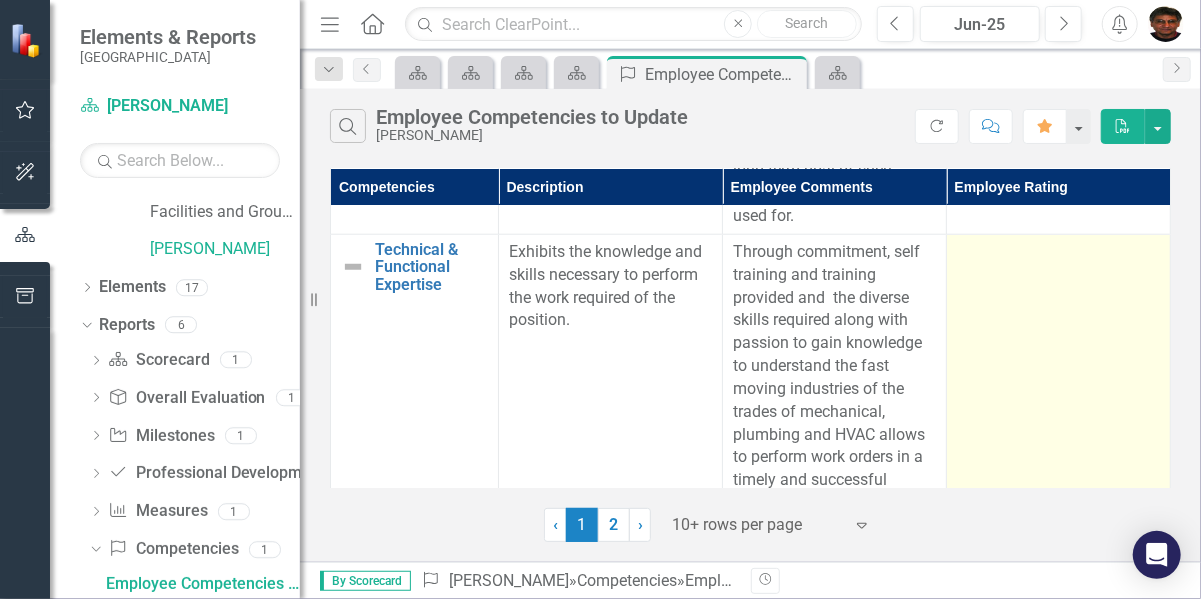 click at bounding box center [1059, 423] 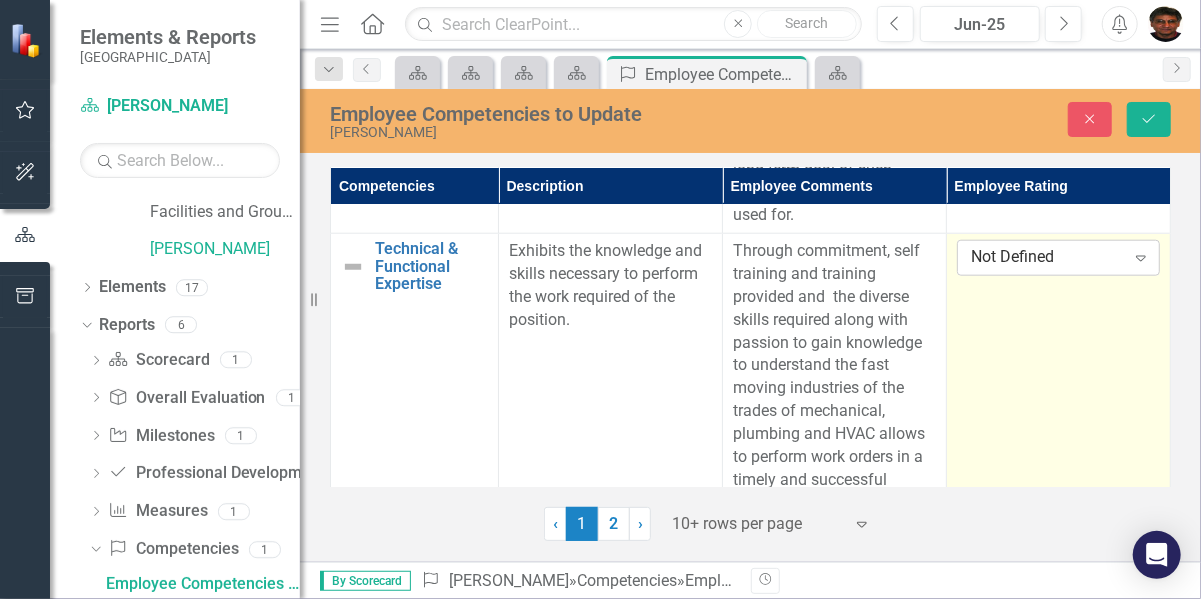 click on "Expand" 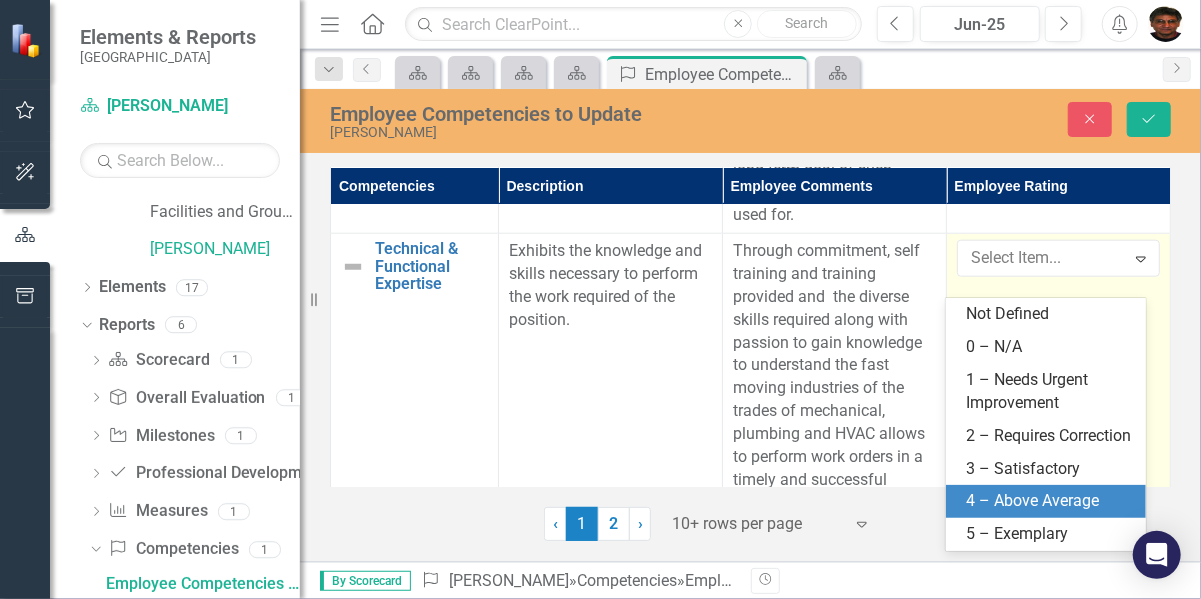 click on "4 – Above Average" at bounding box center [1050, 501] 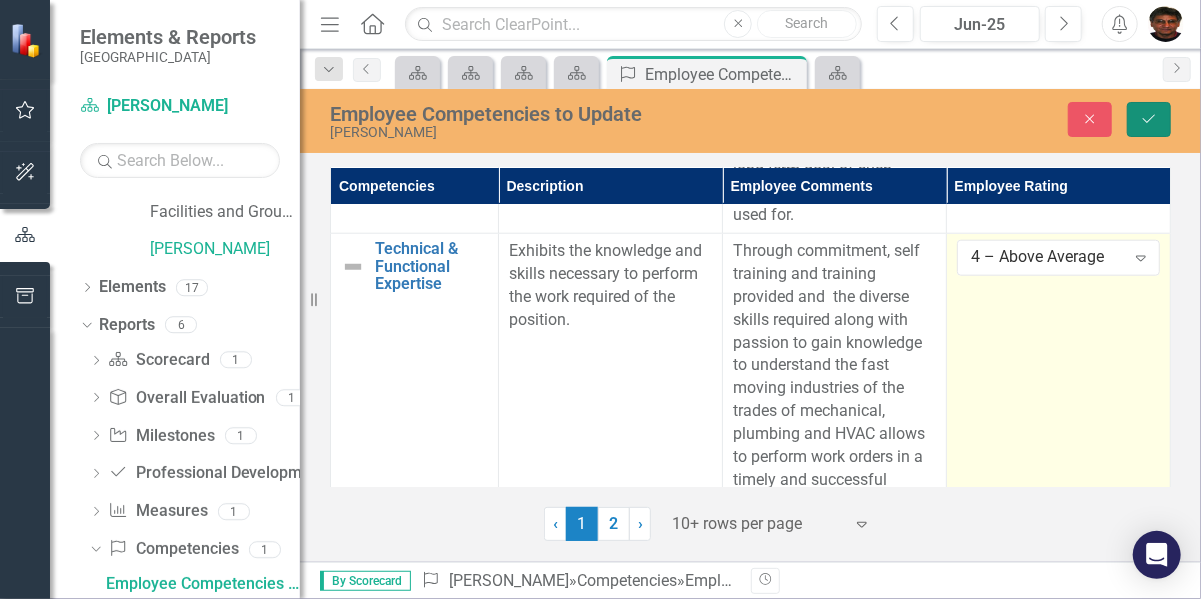 click on "Save" 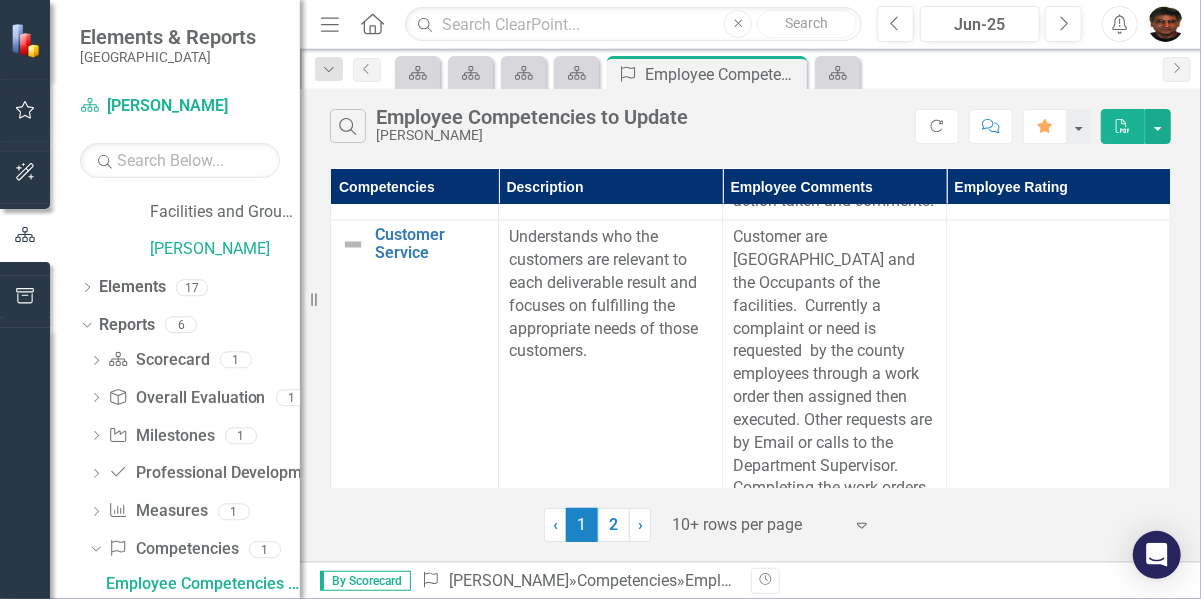 scroll, scrollTop: 1779, scrollLeft: 0, axis: vertical 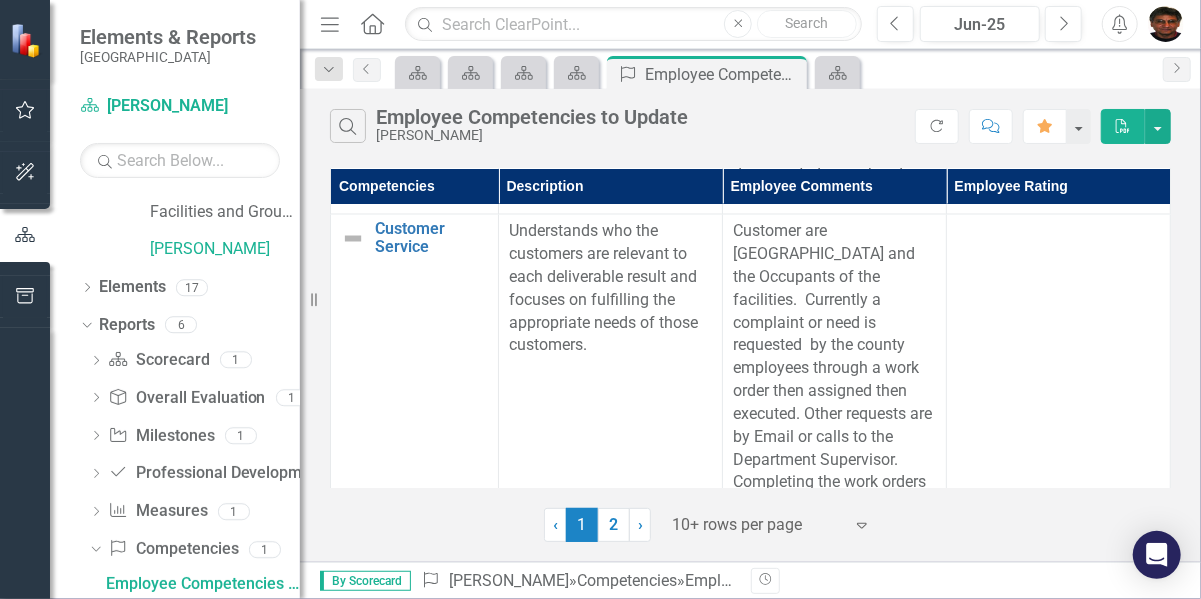 click at bounding box center (1059, 393) 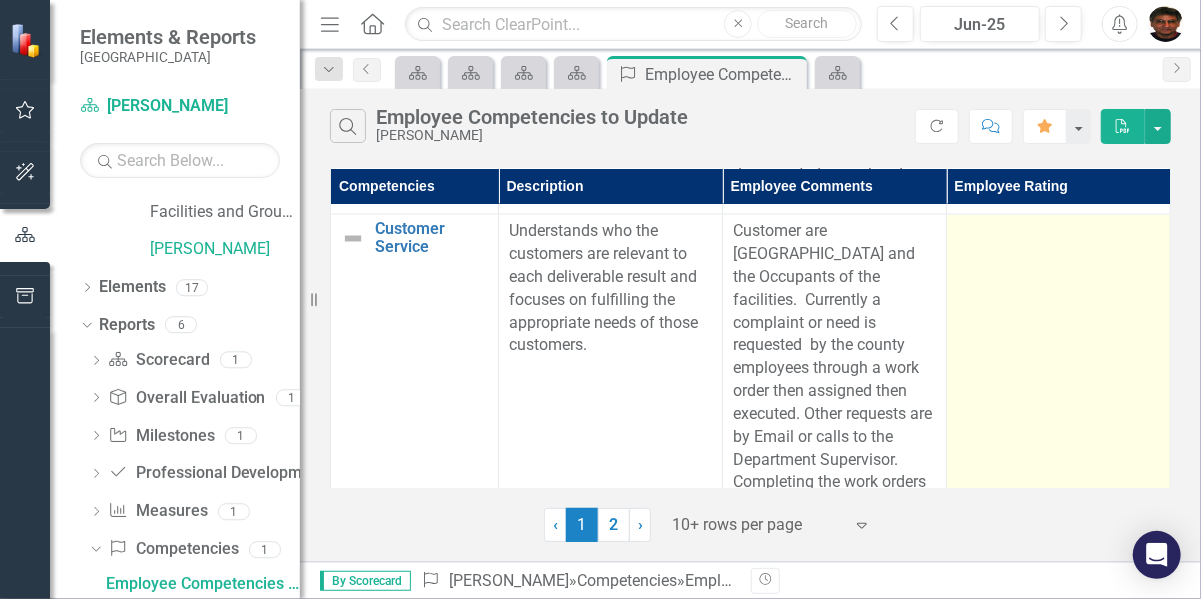 click at bounding box center (1059, 393) 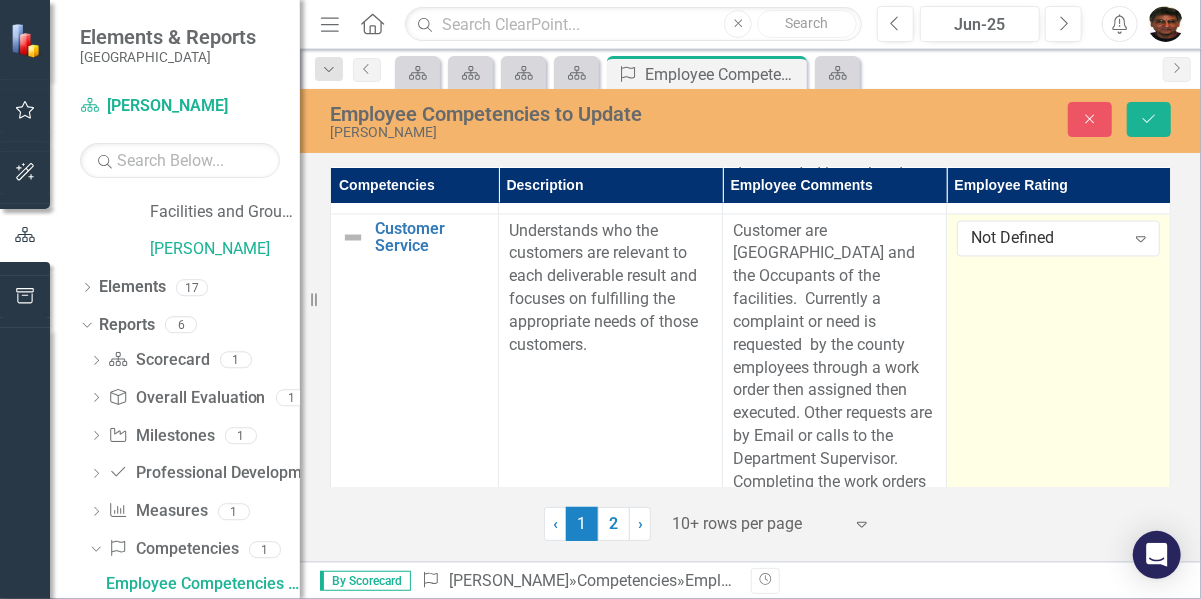 click on "Not Defined Expand" at bounding box center (1059, 392) 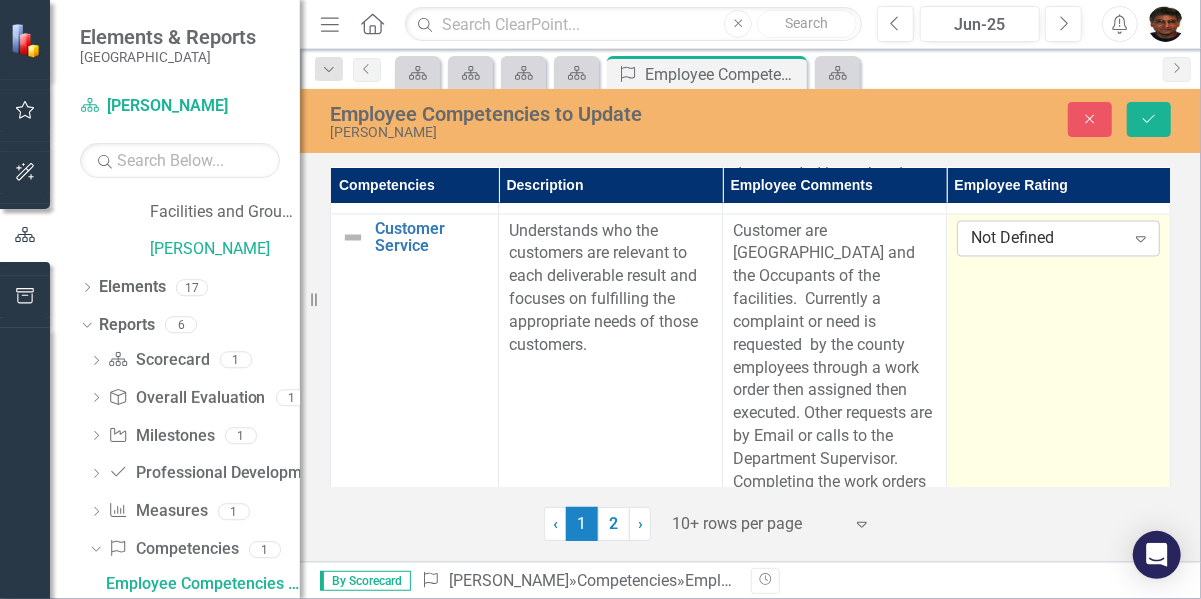 click on "Expand" 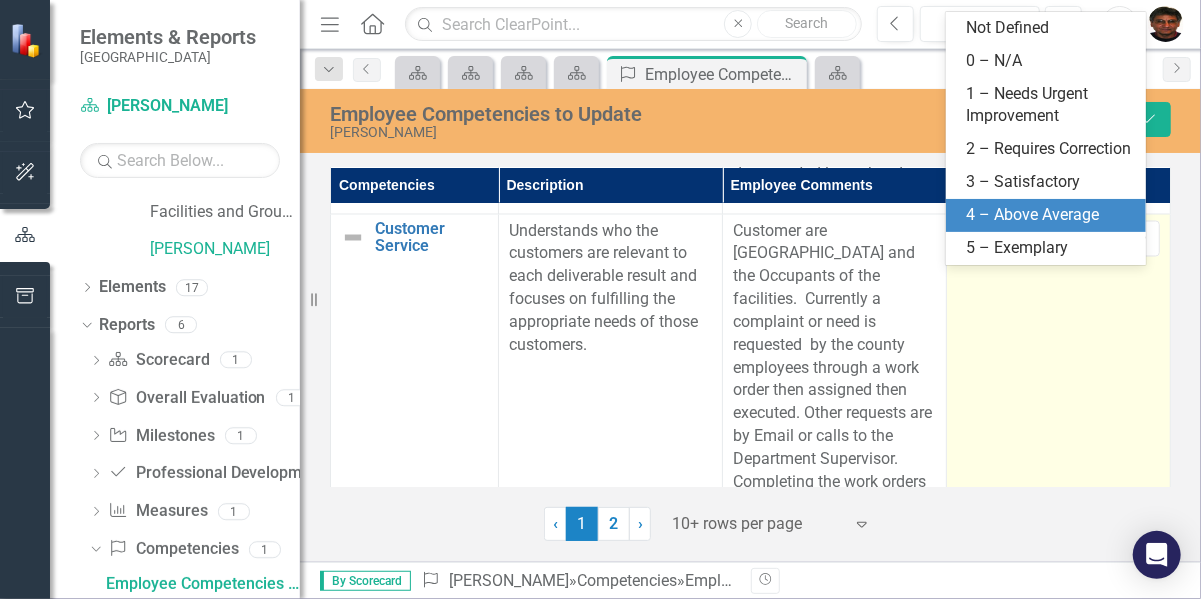 click on "4 – Above Average" at bounding box center (1050, 215) 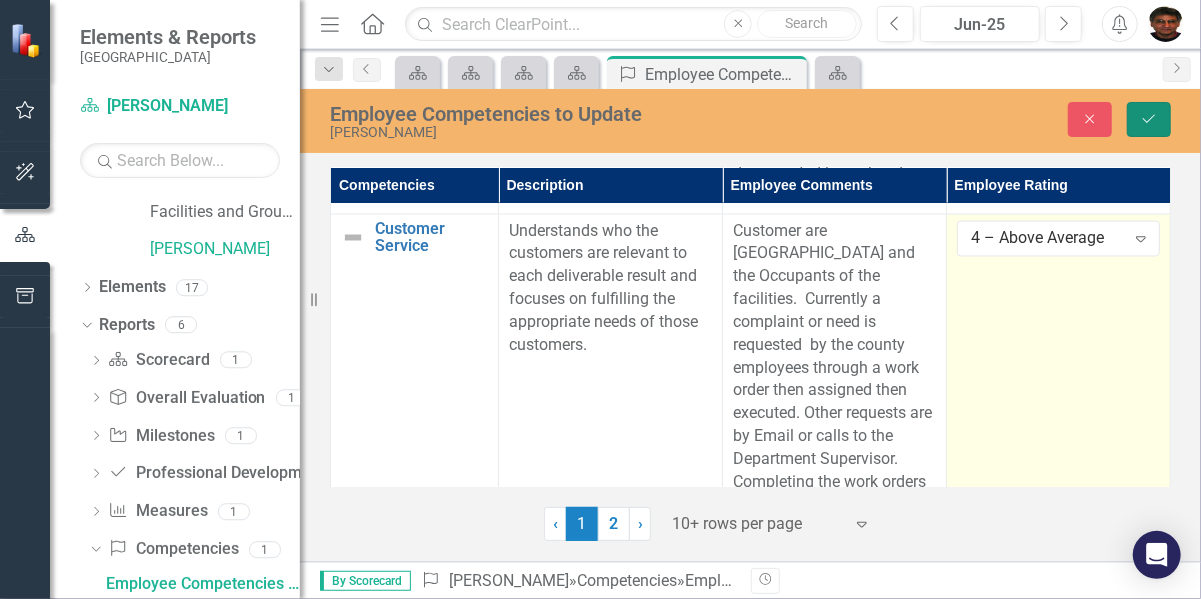 click on "Save" at bounding box center (1149, 119) 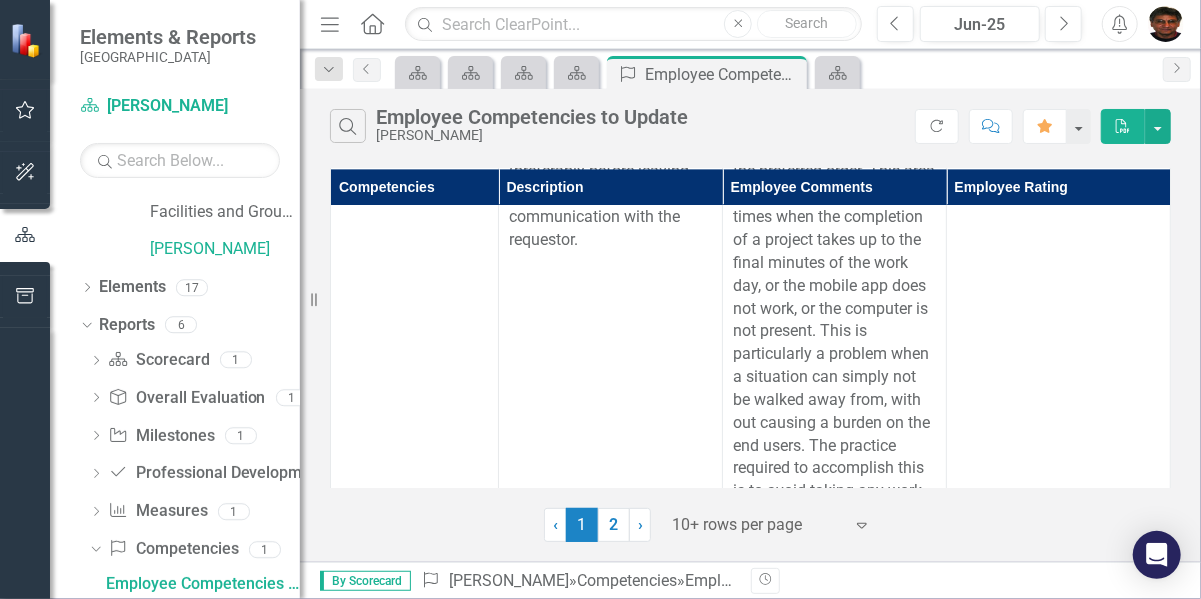 scroll, scrollTop: 2433, scrollLeft: 0, axis: vertical 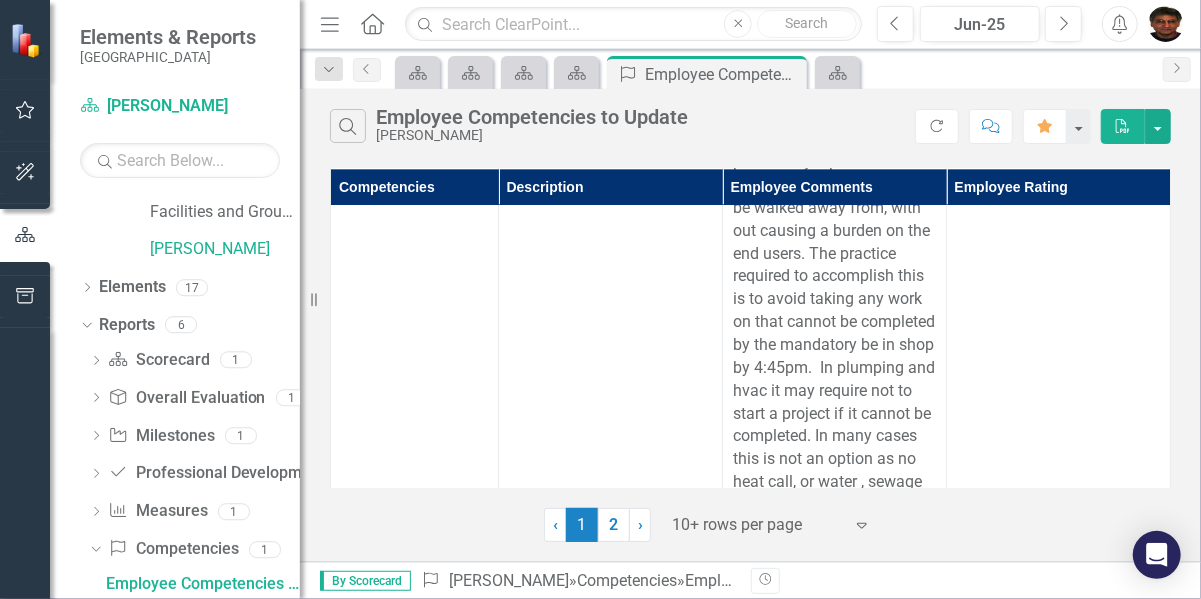 click on "4 – Above Average" at bounding box center (1059, 242) 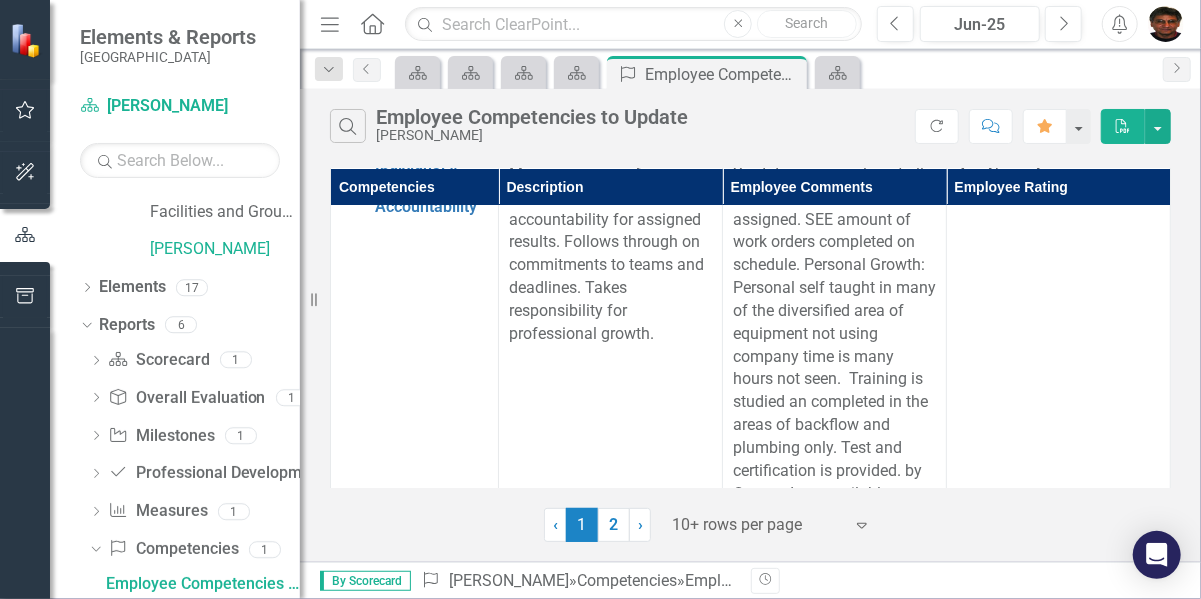scroll, scrollTop: 3842, scrollLeft: 0, axis: vertical 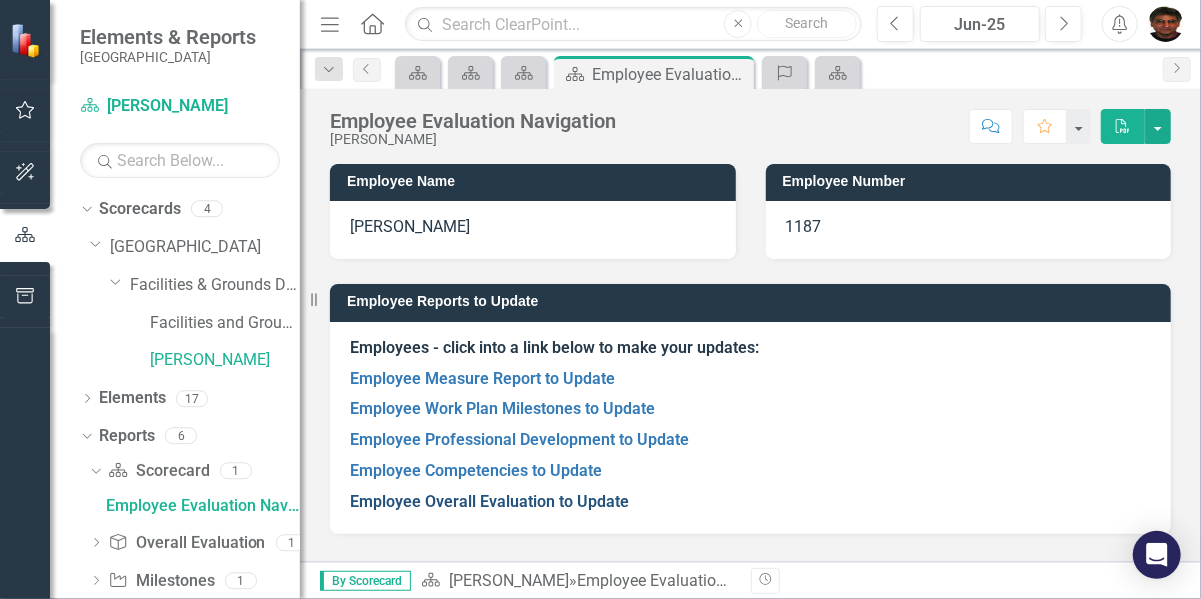 click on "Employee Overall Evaluation to Update" at bounding box center [489, 501] 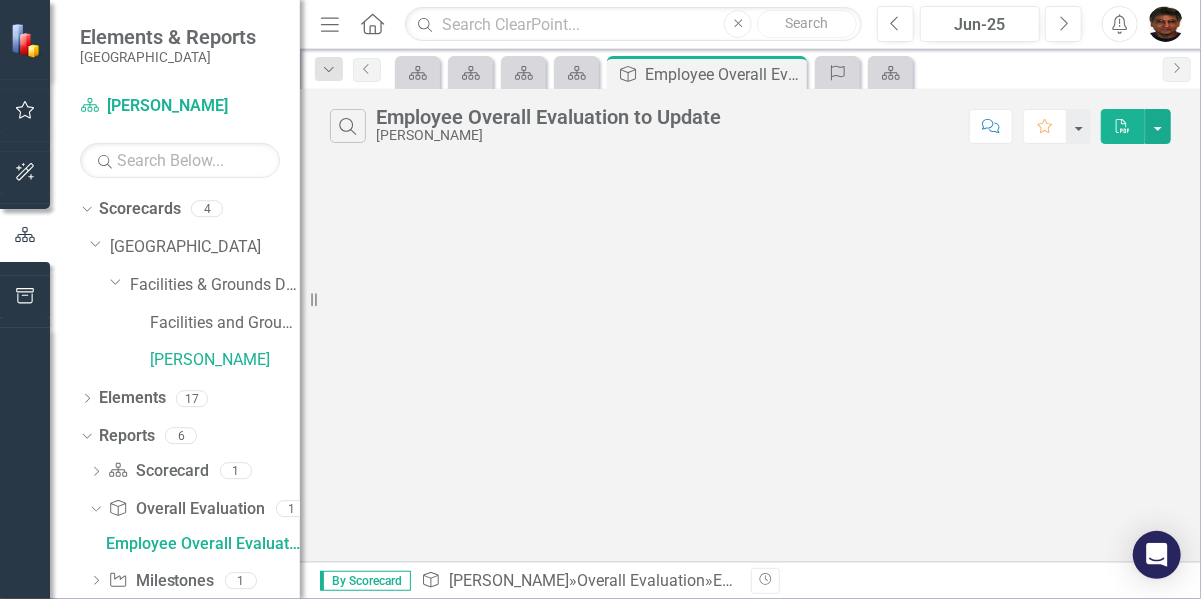 scroll, scrollTop: 0, scrollLeft: 0, axis: both 